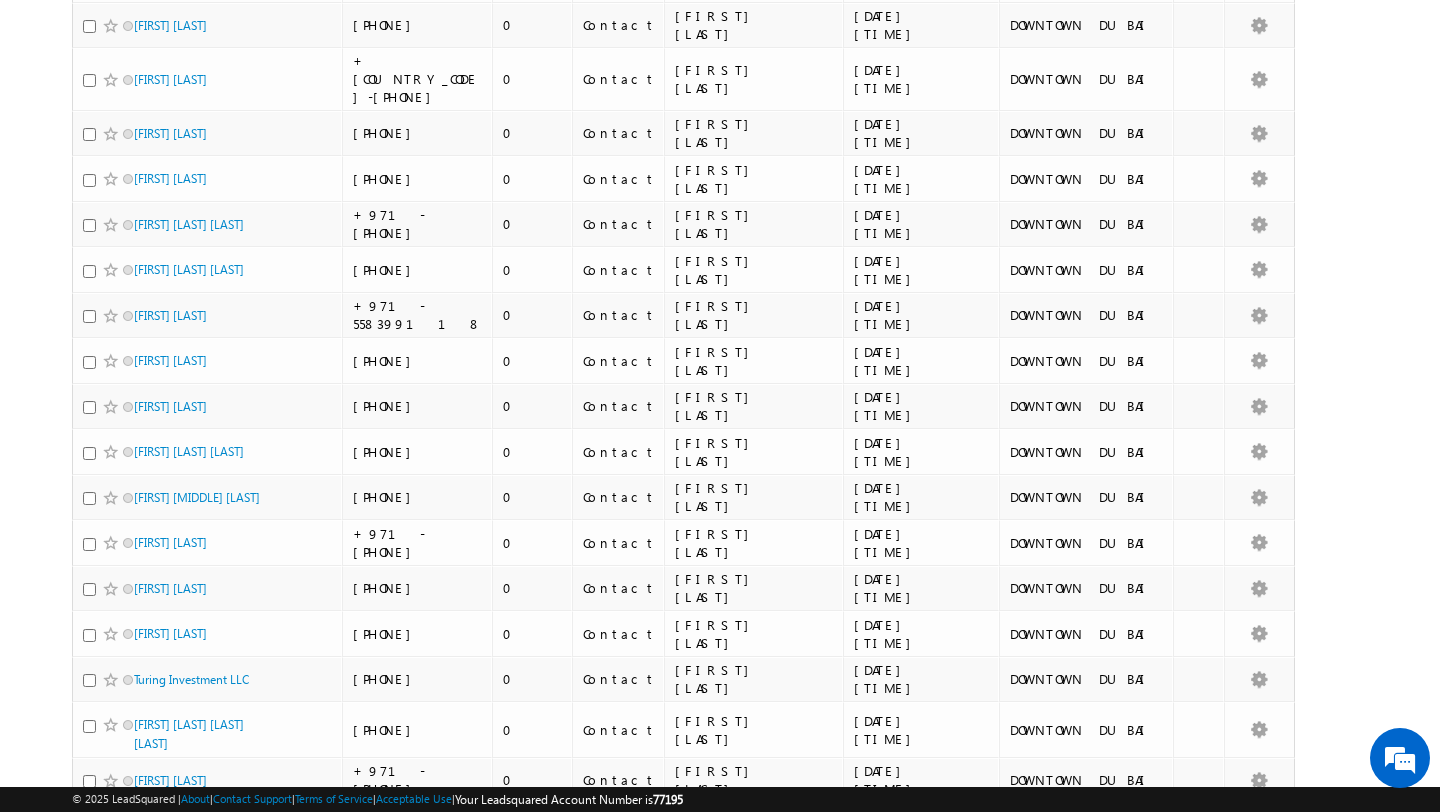 scroll, scrollTop: 9418, scrollLeft: 0, axis: vertical 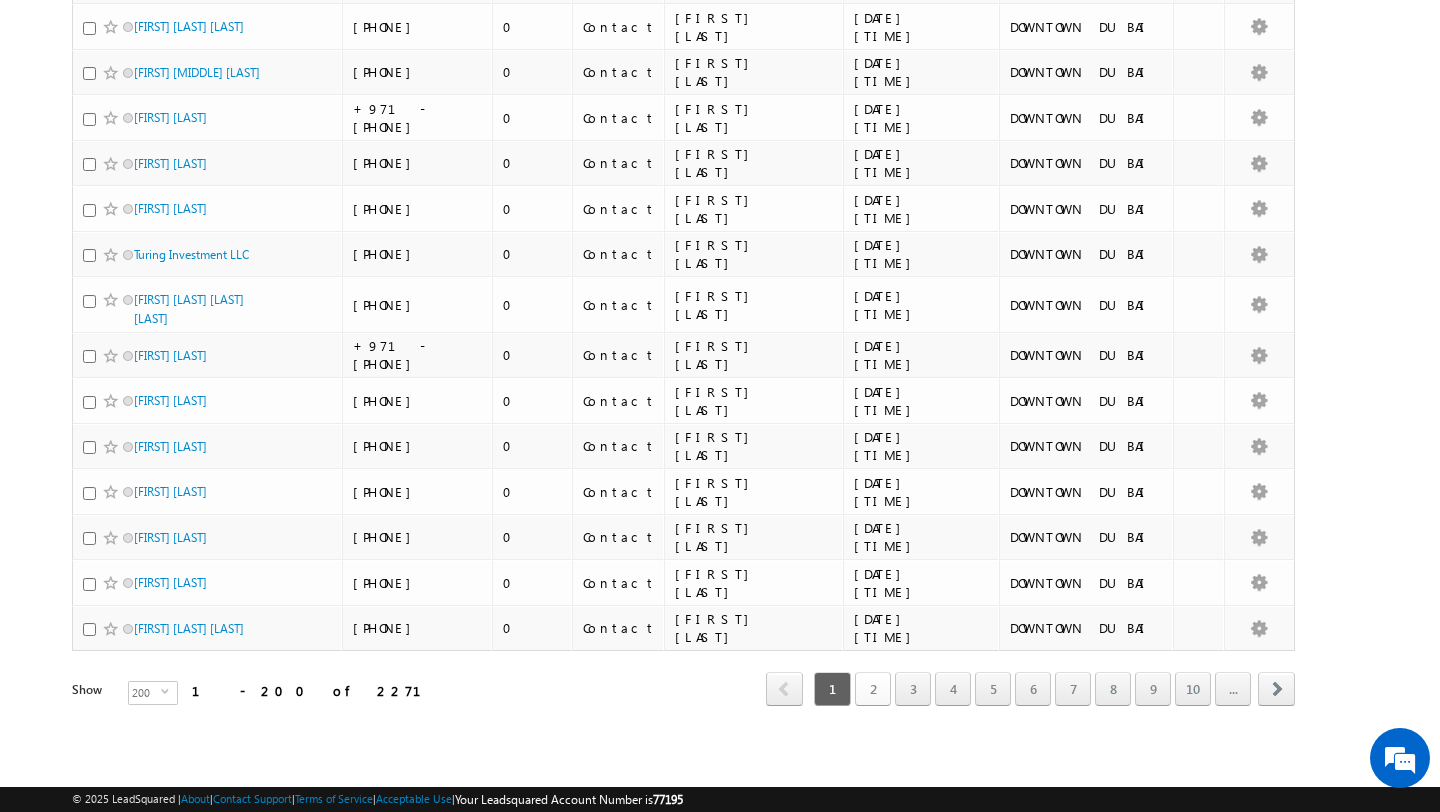 click on "2" at bounding box center (873, 689) 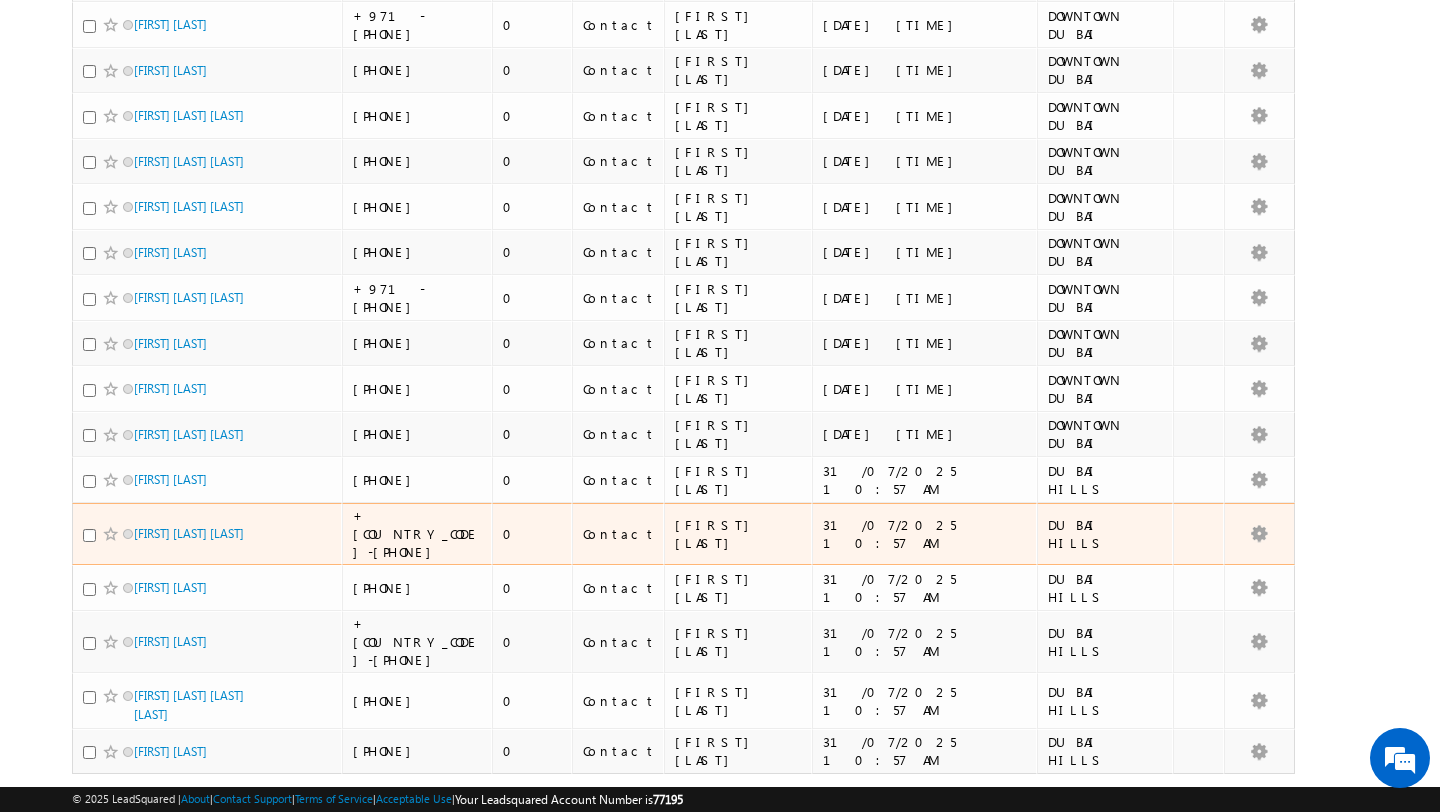 scroll, scrollTop: 9656, scrollLeft: 0, axis: vertical 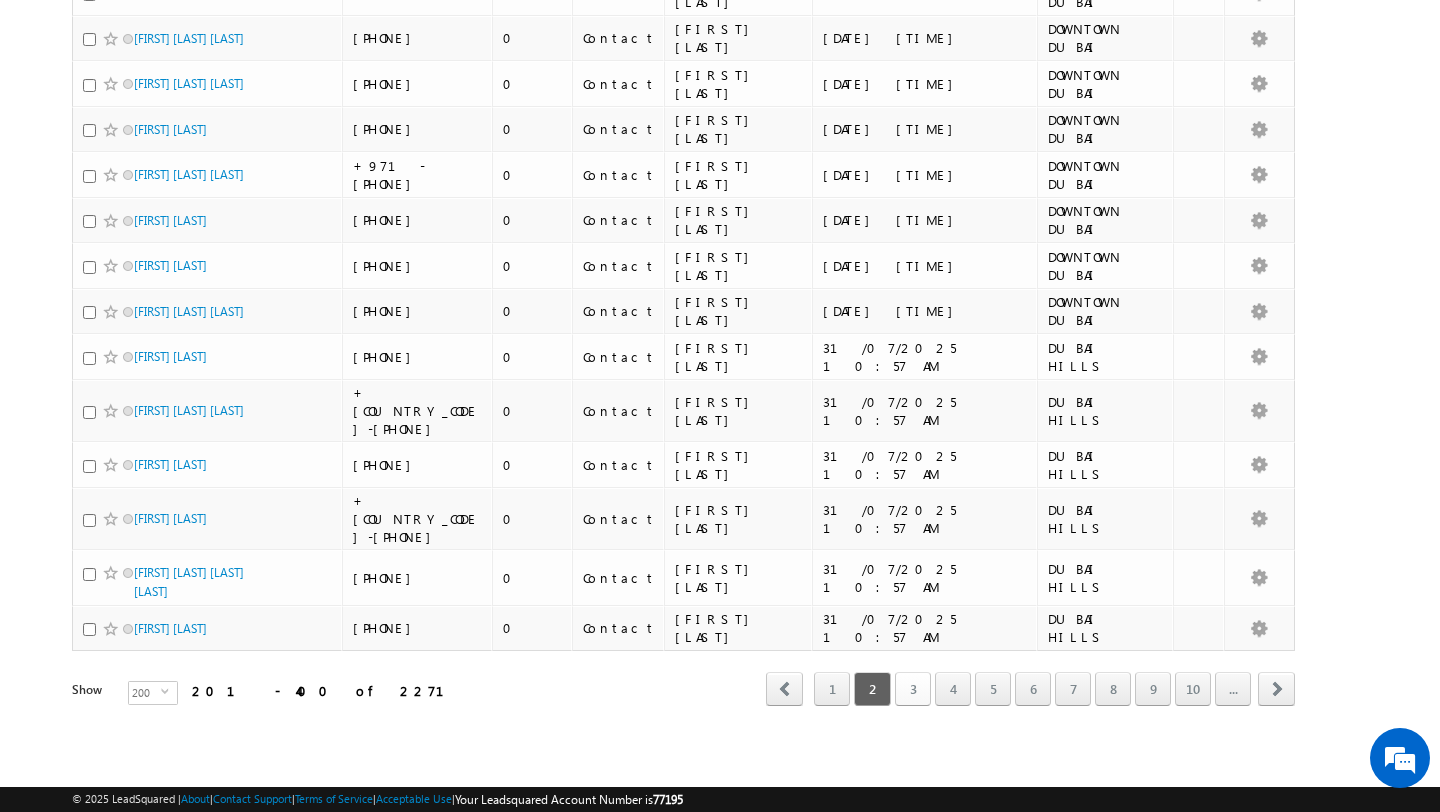 click on "3" at bounding box center (913, 689) 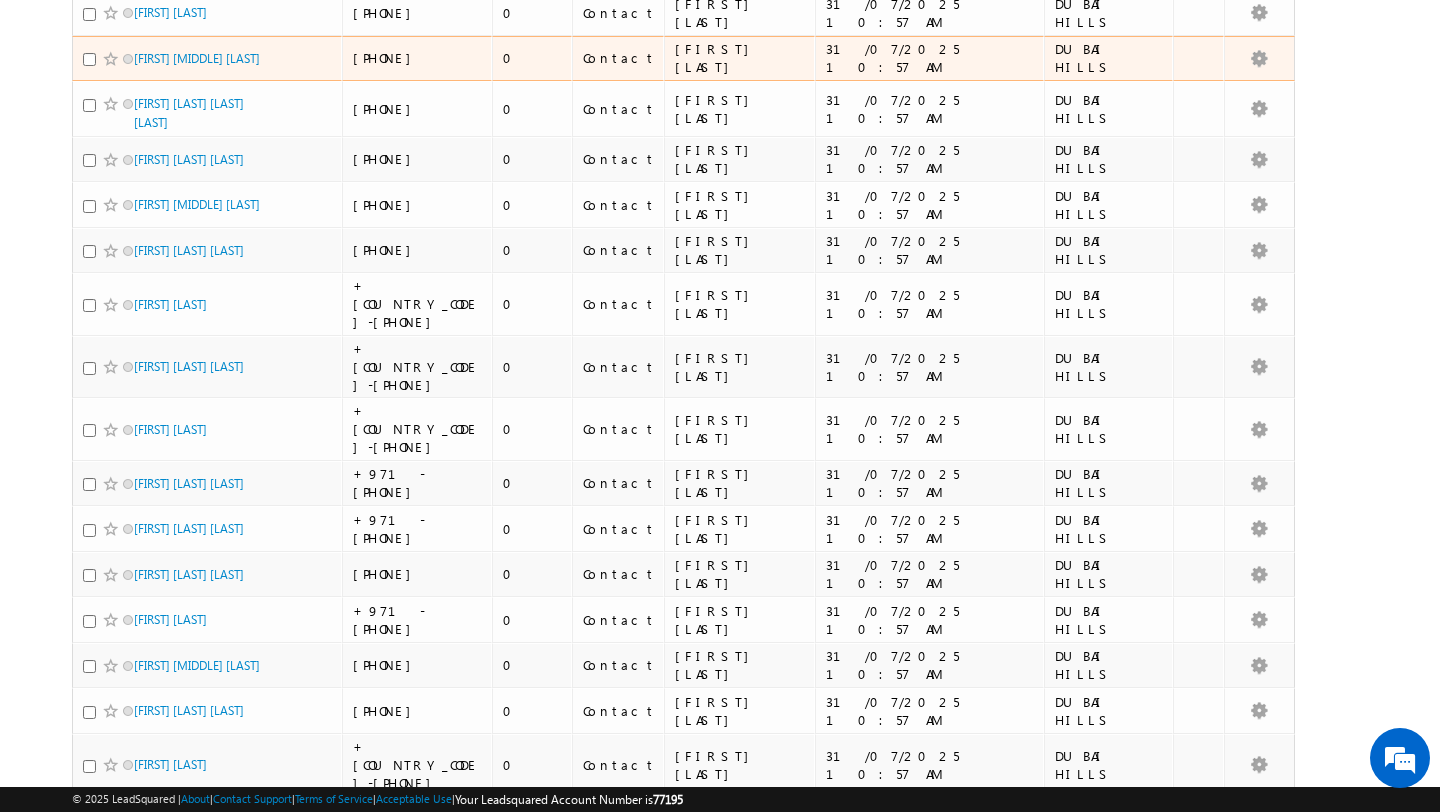 scroll, scrollTop: 0, scrollLeft: 0, axis: both 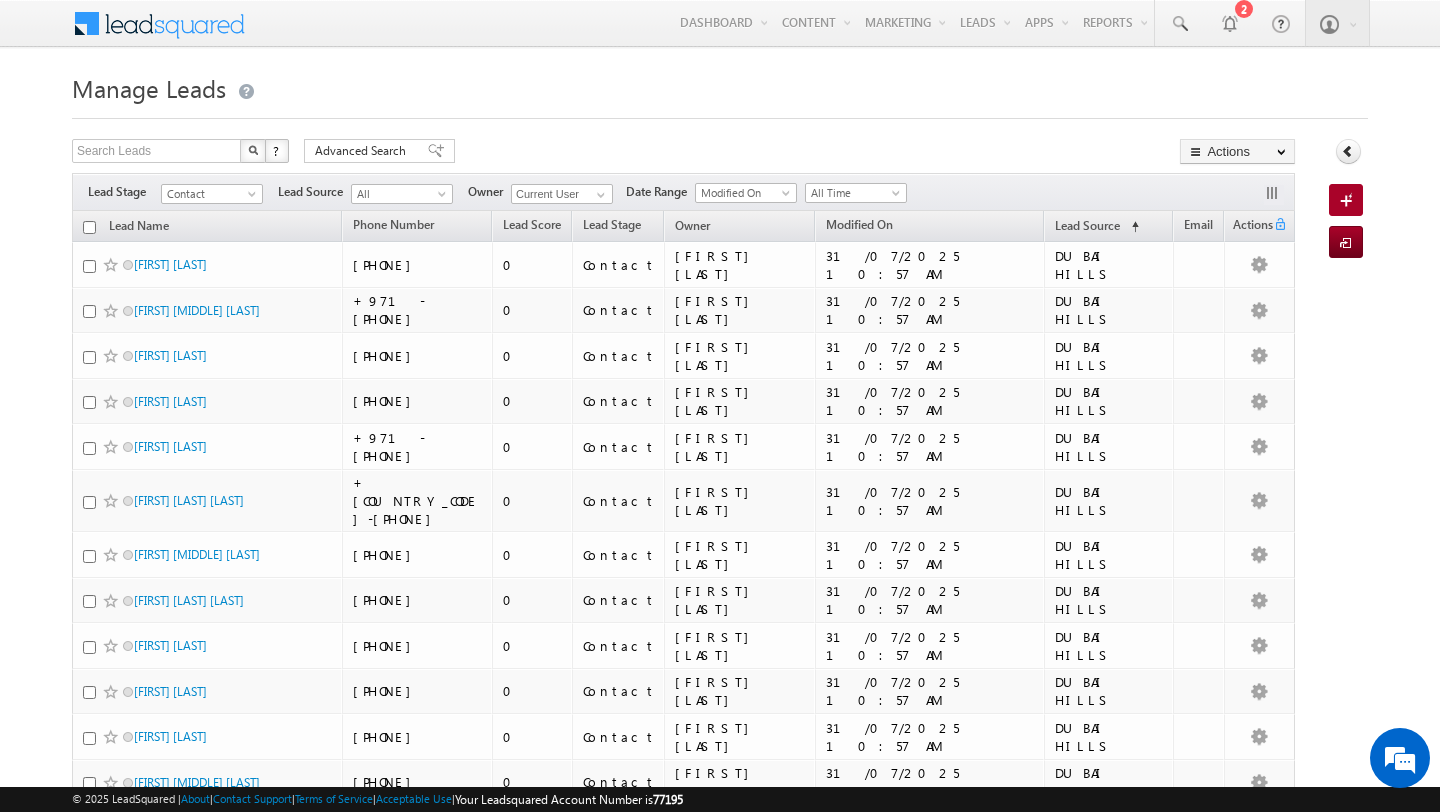 click at bounding box center [89, 227] 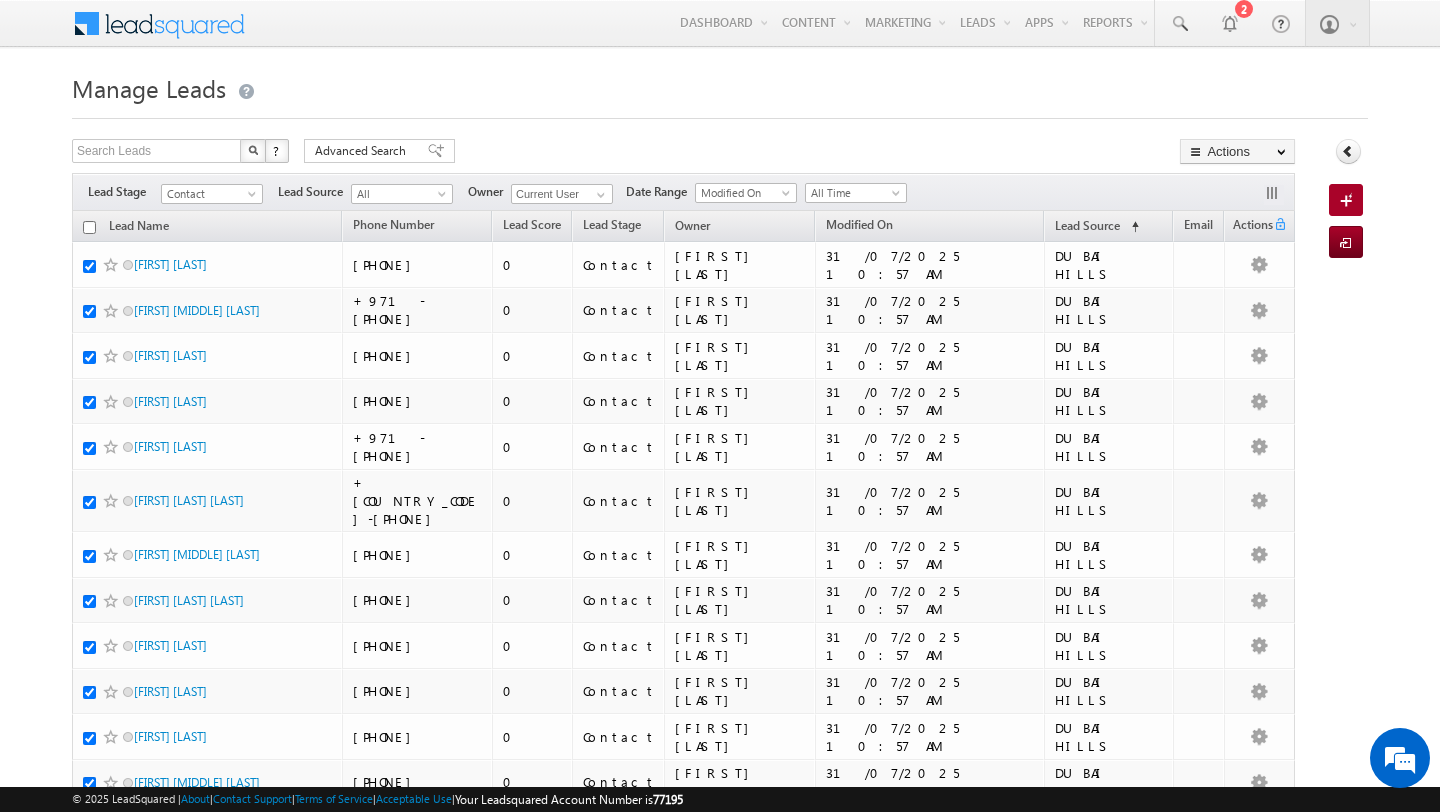 checkbox on "true" 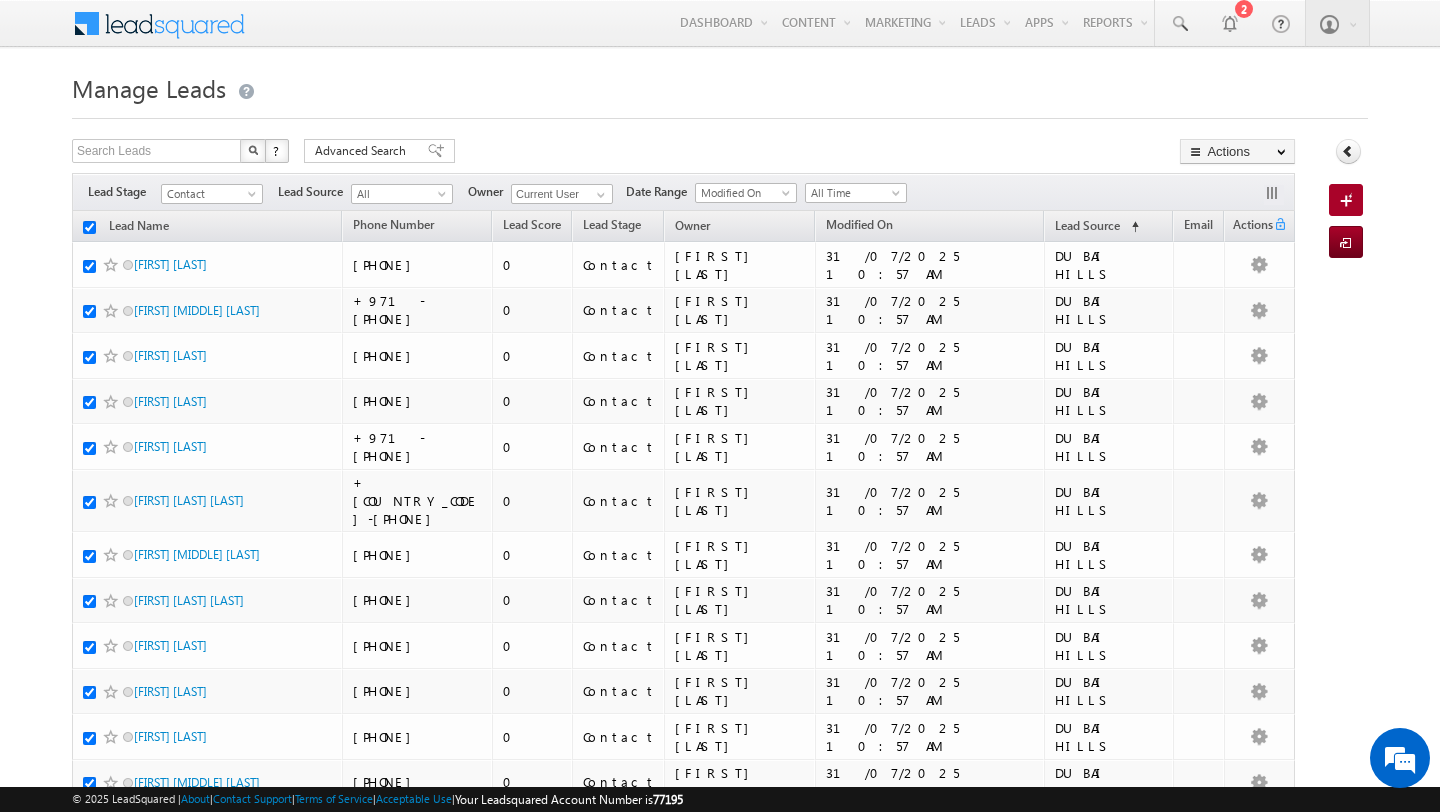 checkbox on "true" 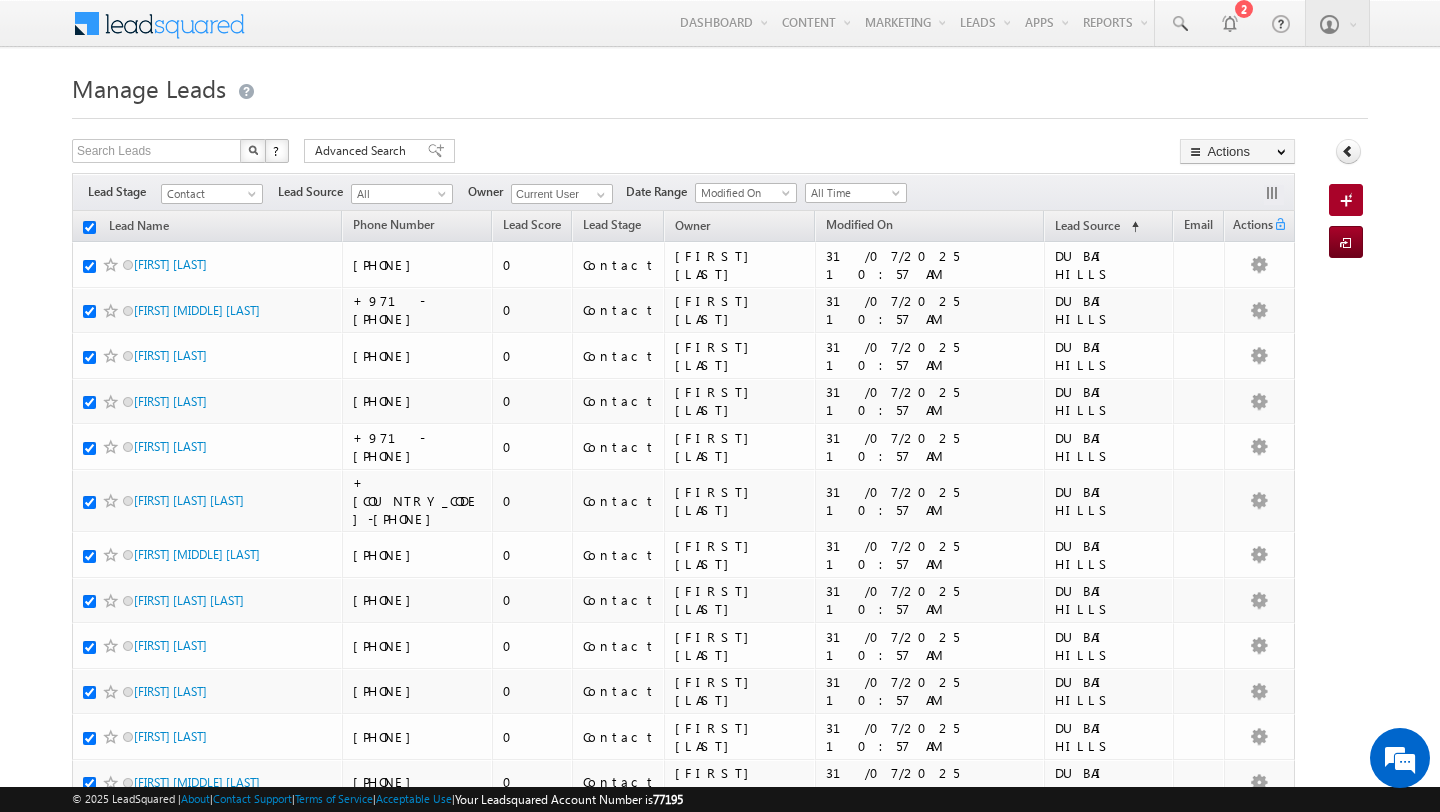checkbox on "true" 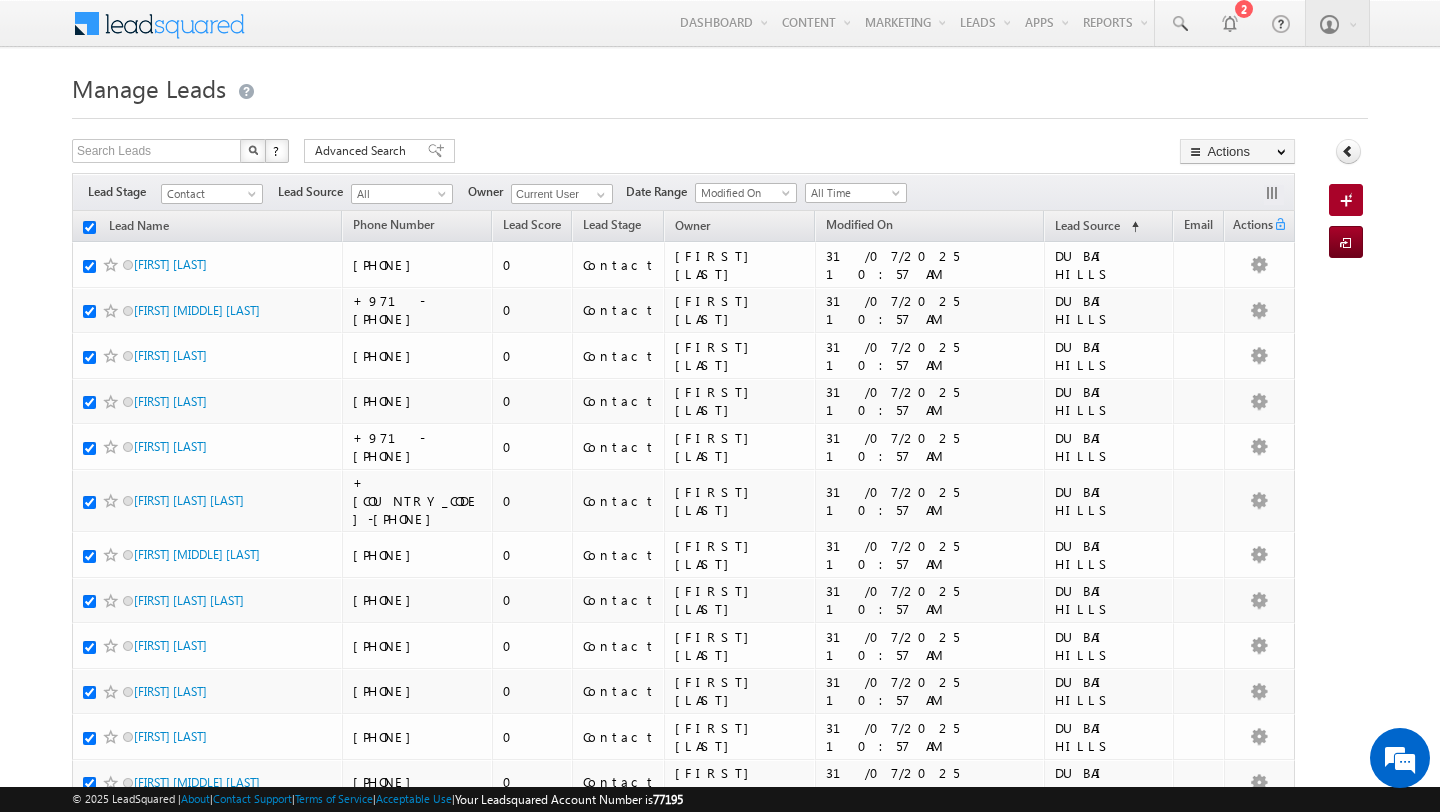 checkbox on "true" 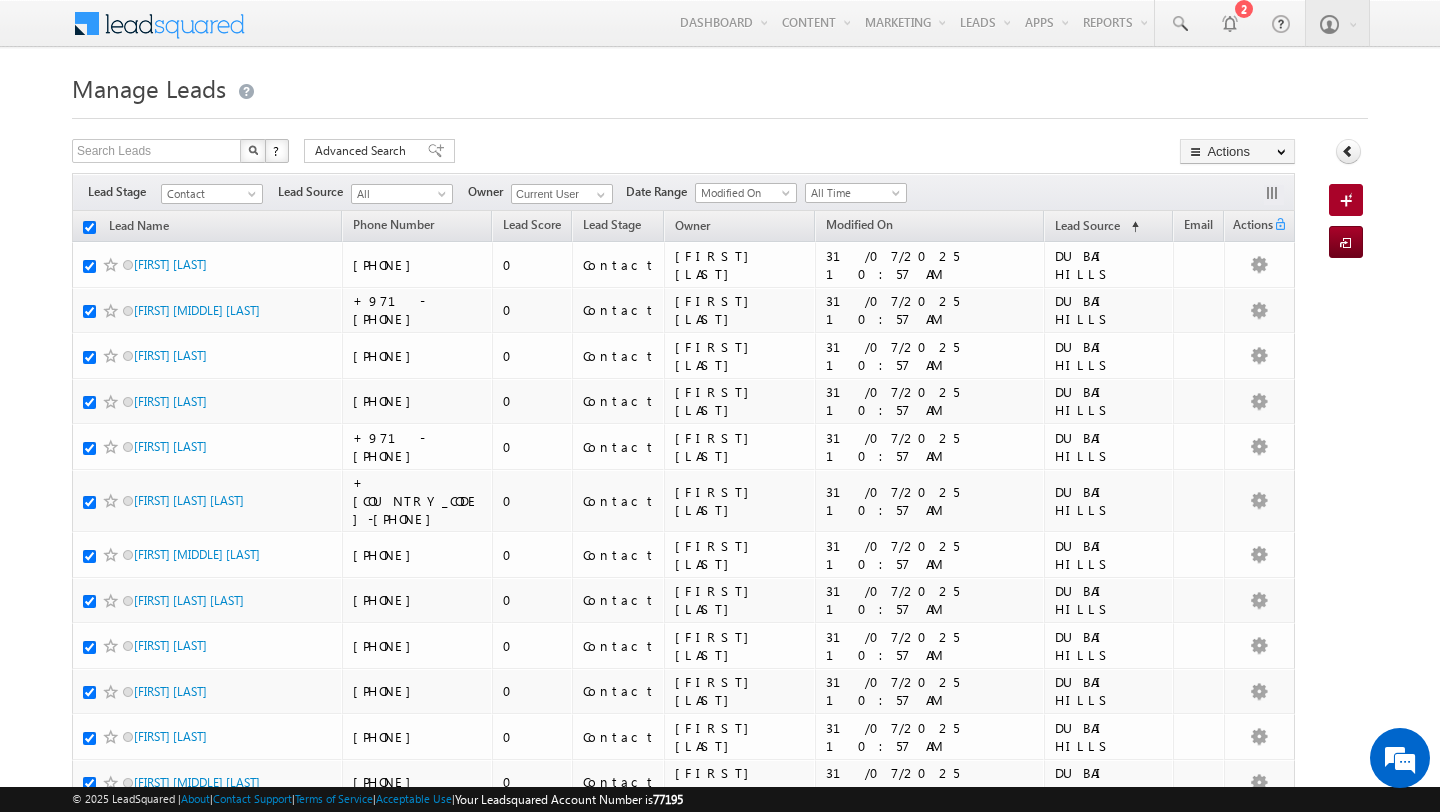 checkbox on "true" 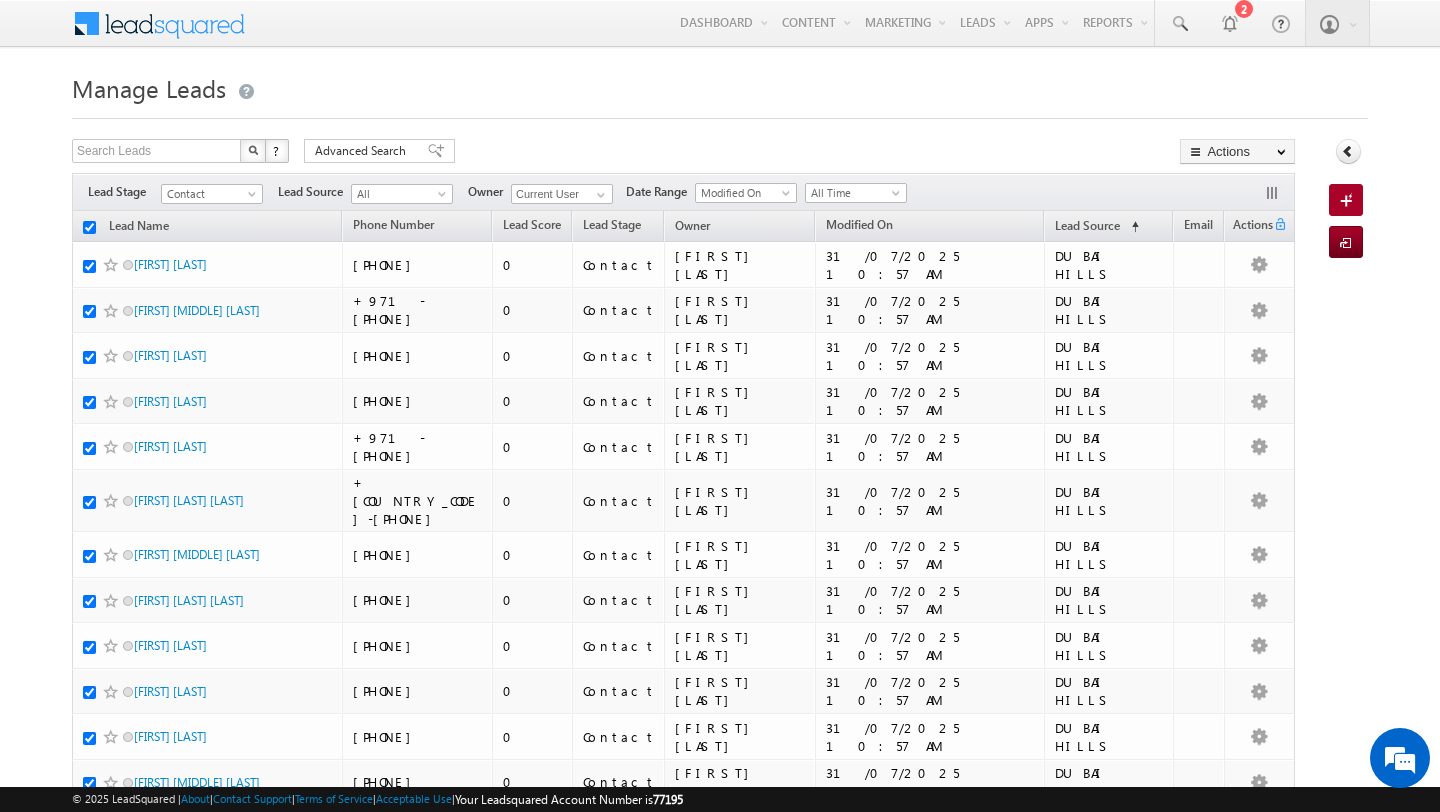 checkbox on "true" 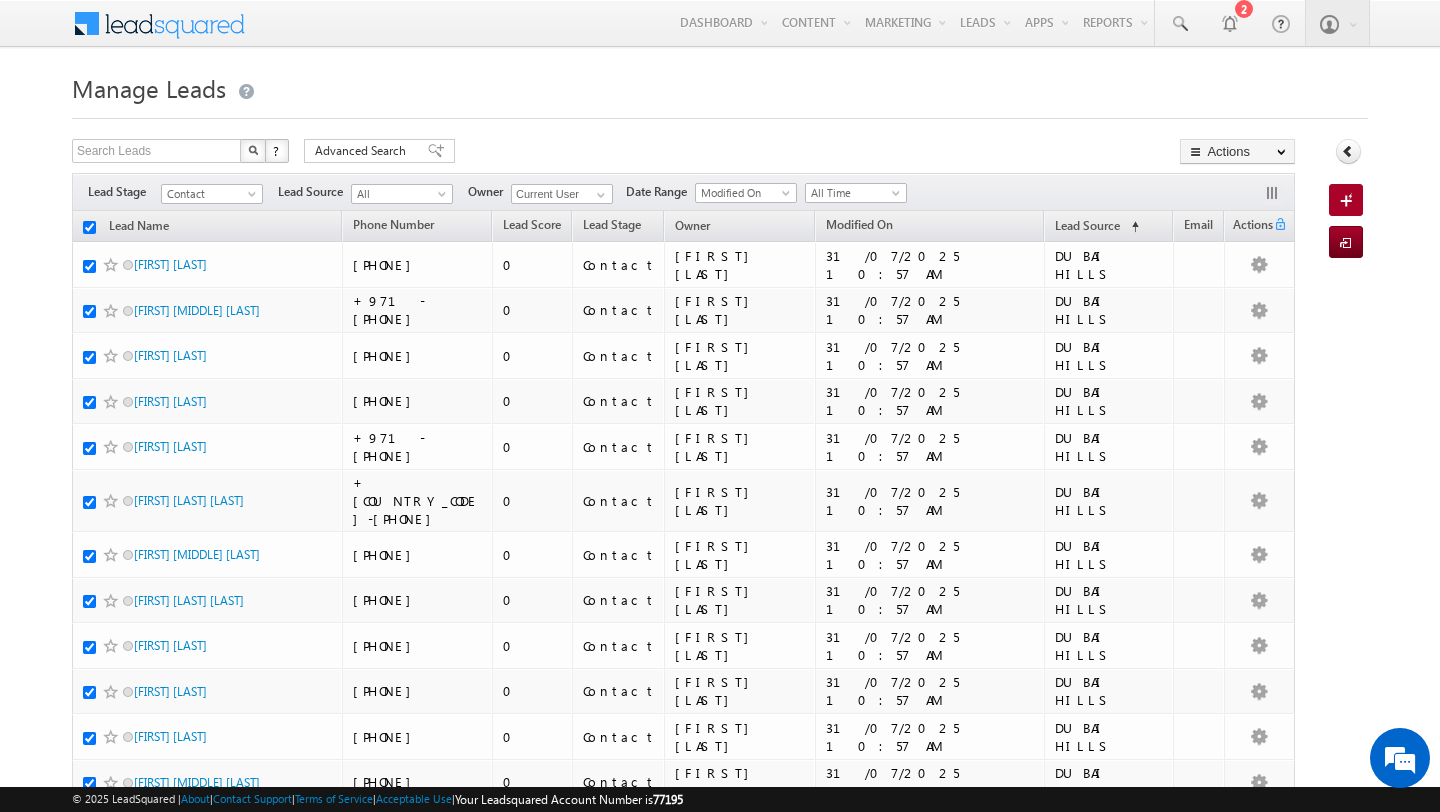 checkbox on "true" 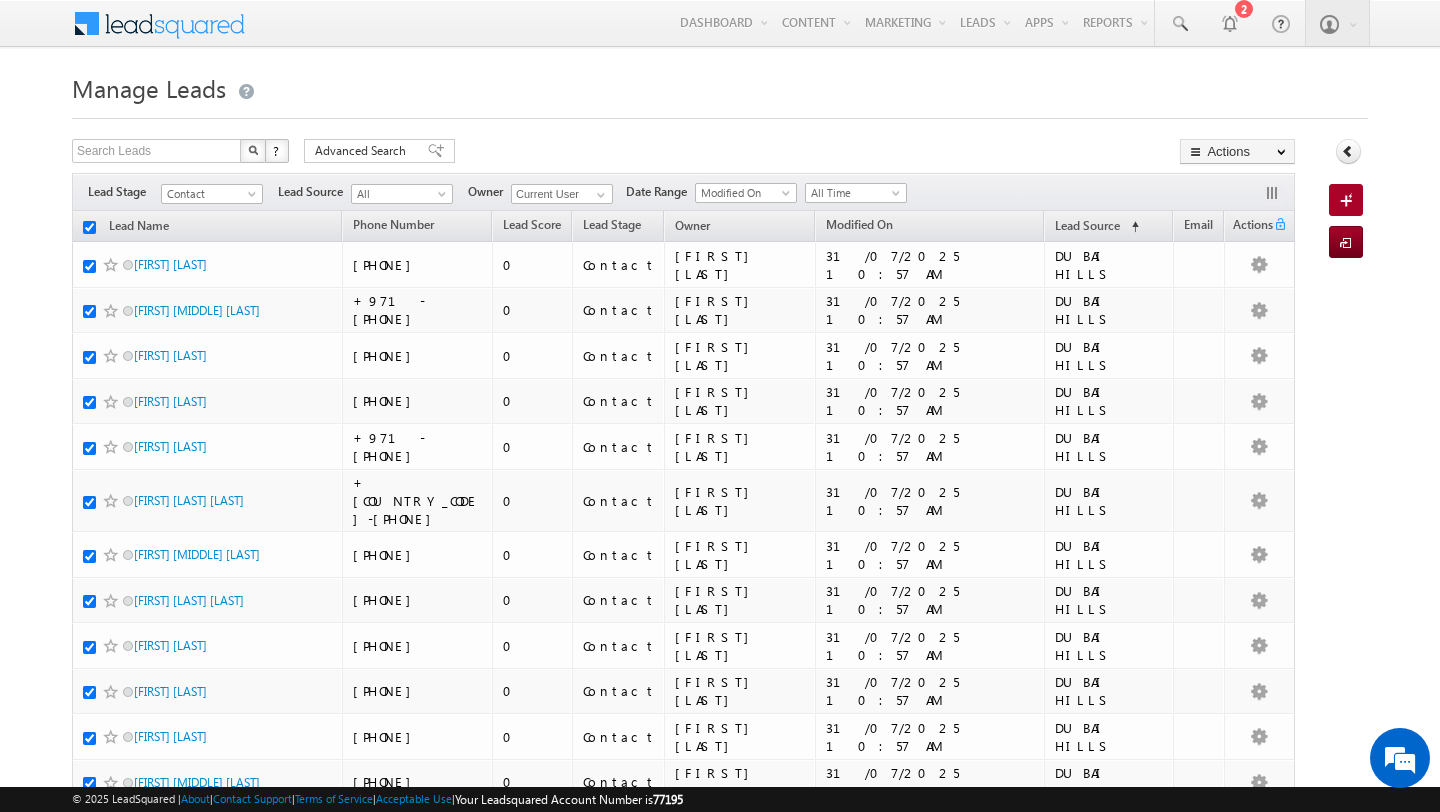 checkbox on "true" 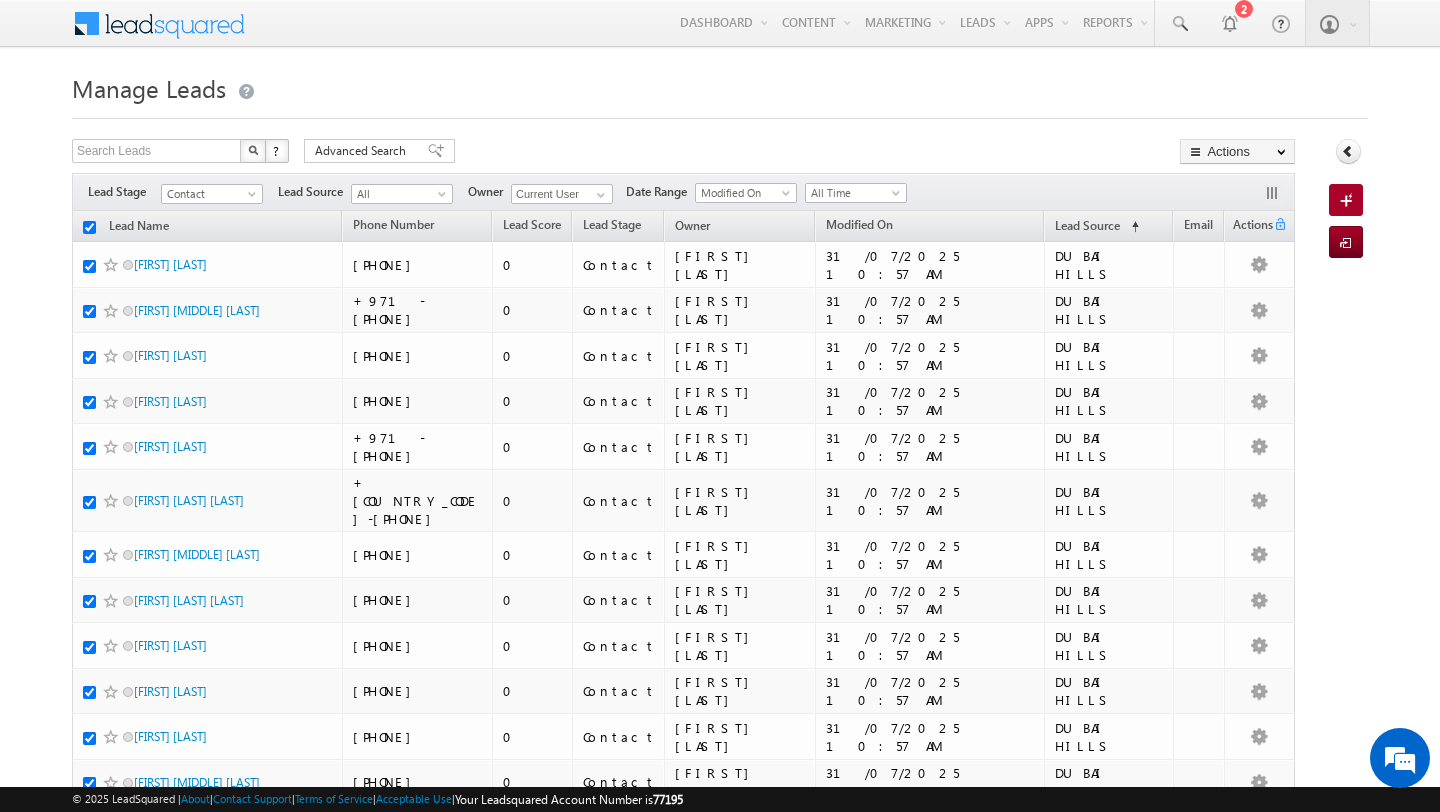 checkbox on "true" 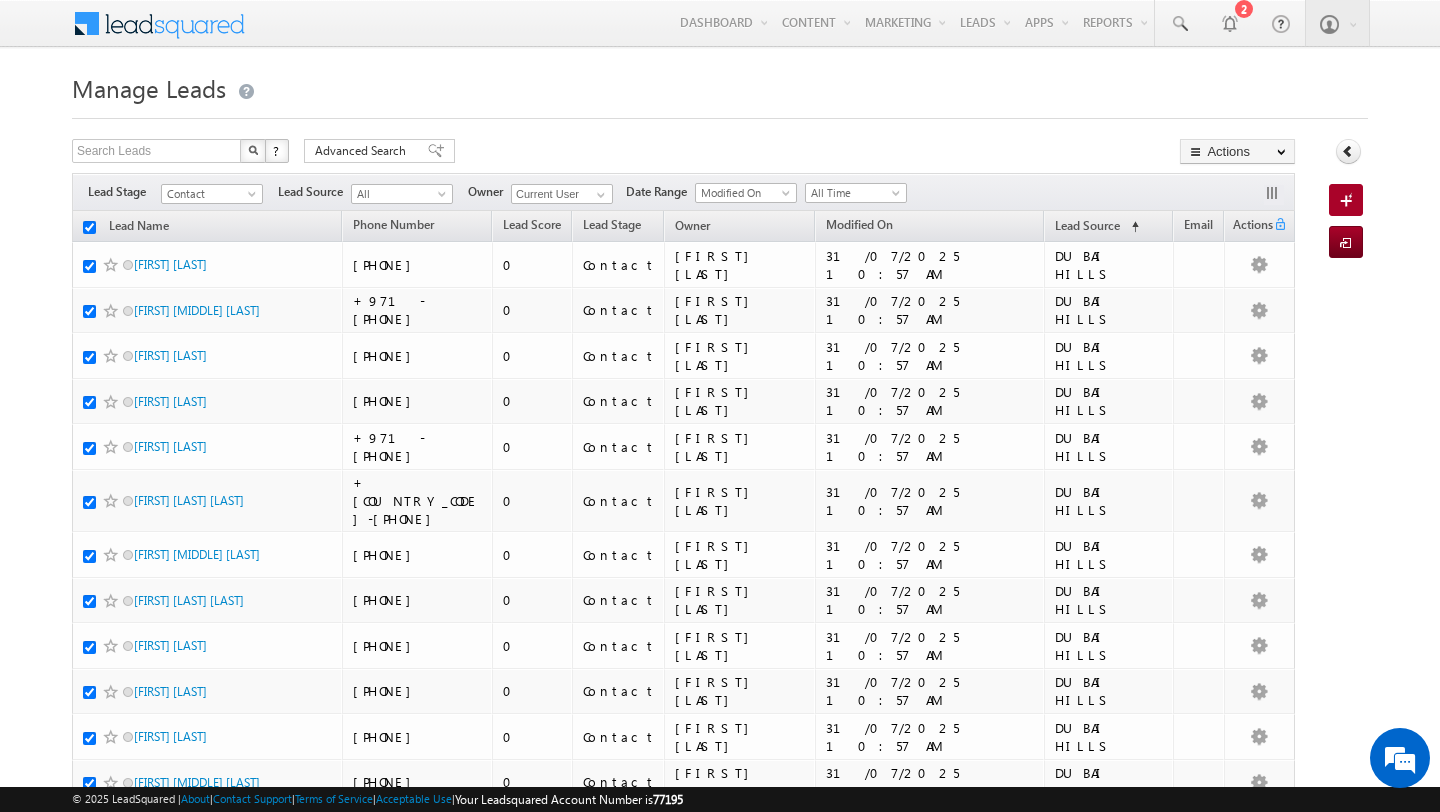 checkbox on "true" 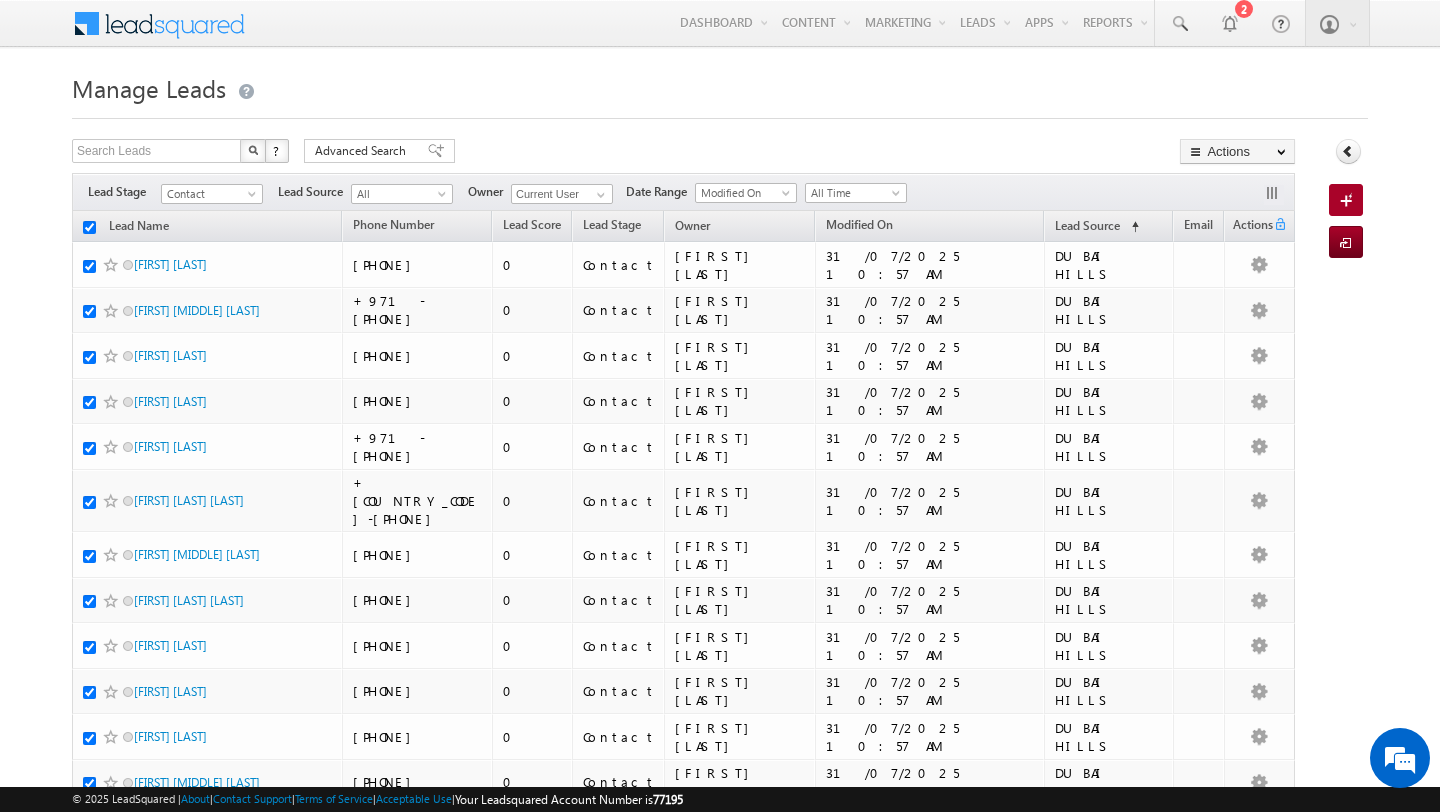 checkbox on "true" 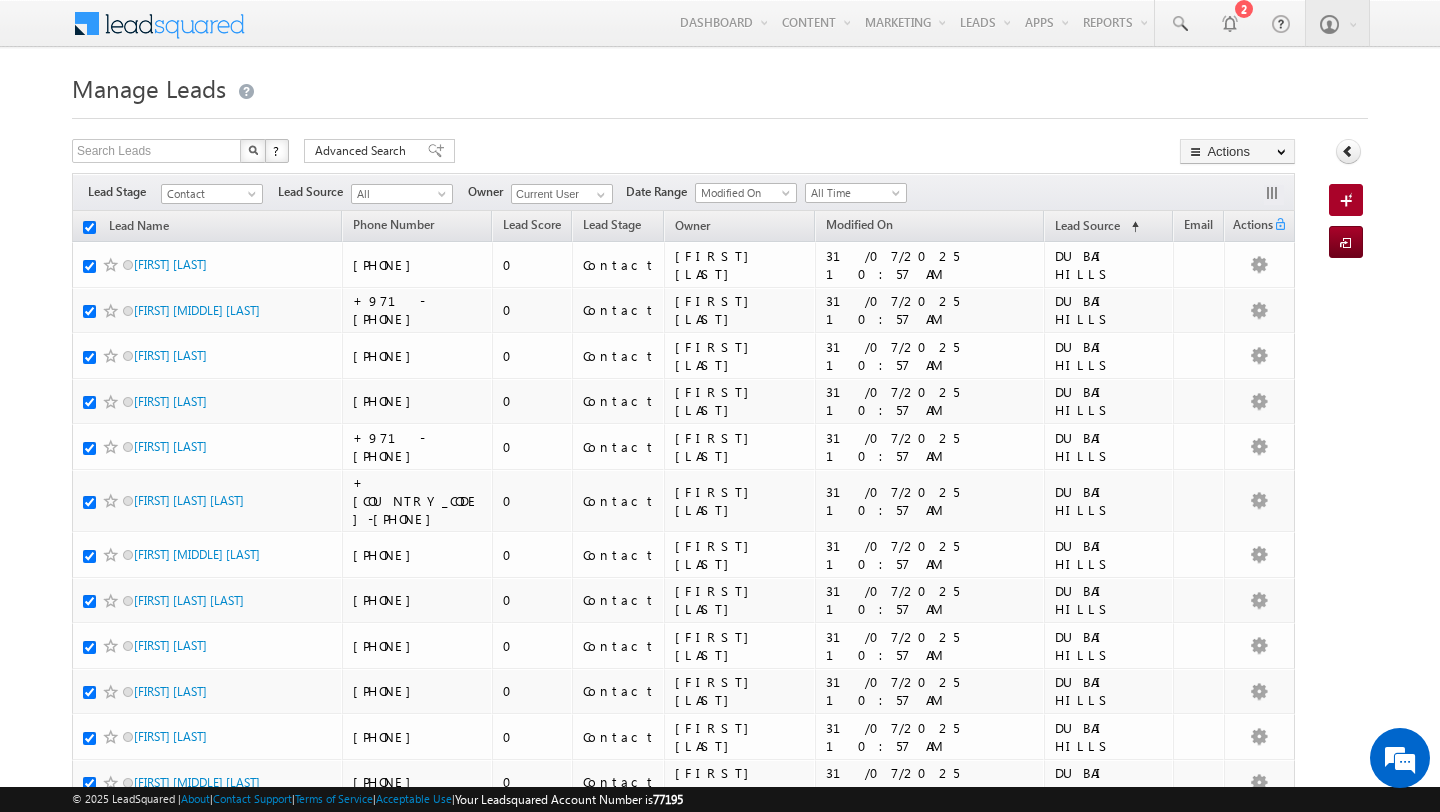 checkbox on "true" 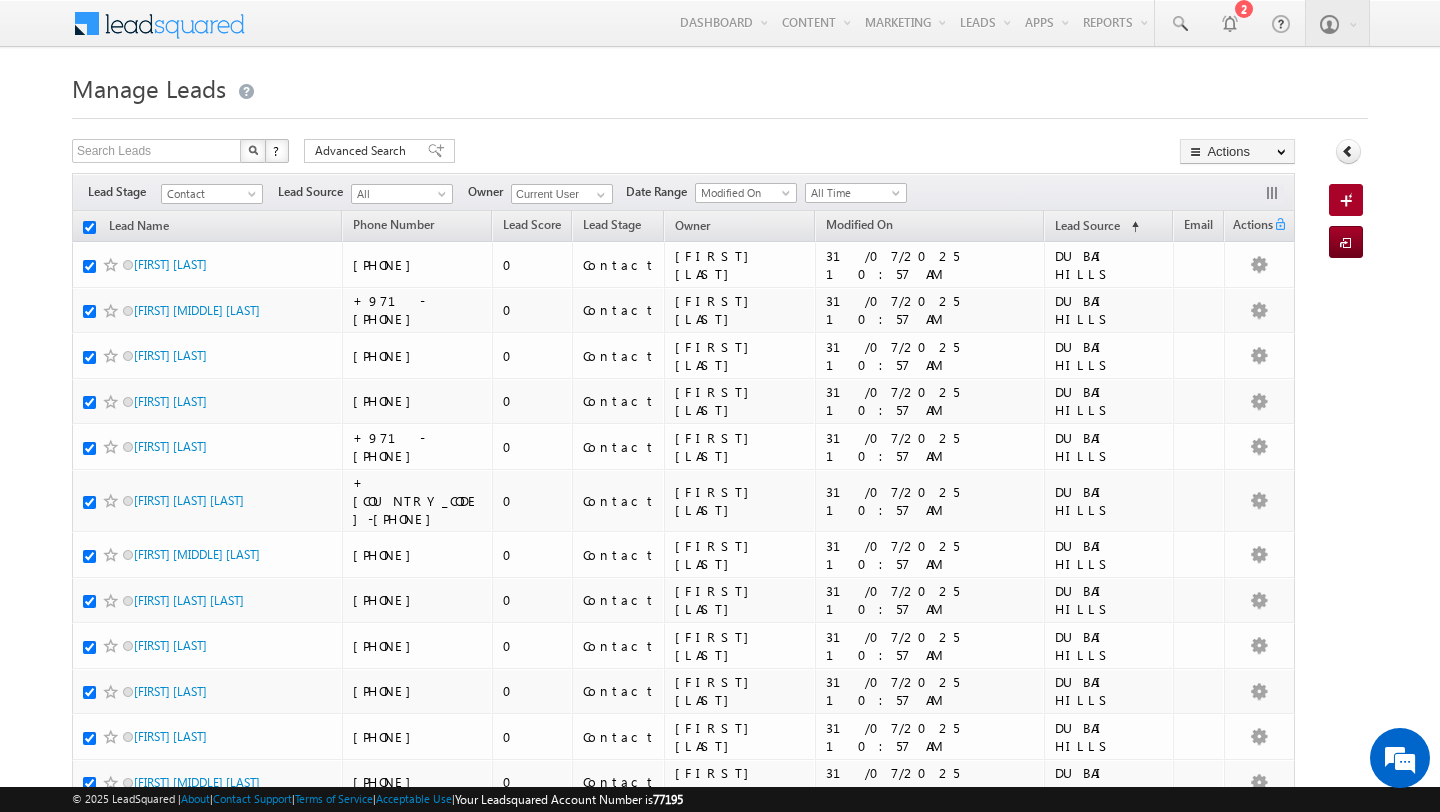 checkbox on "true" 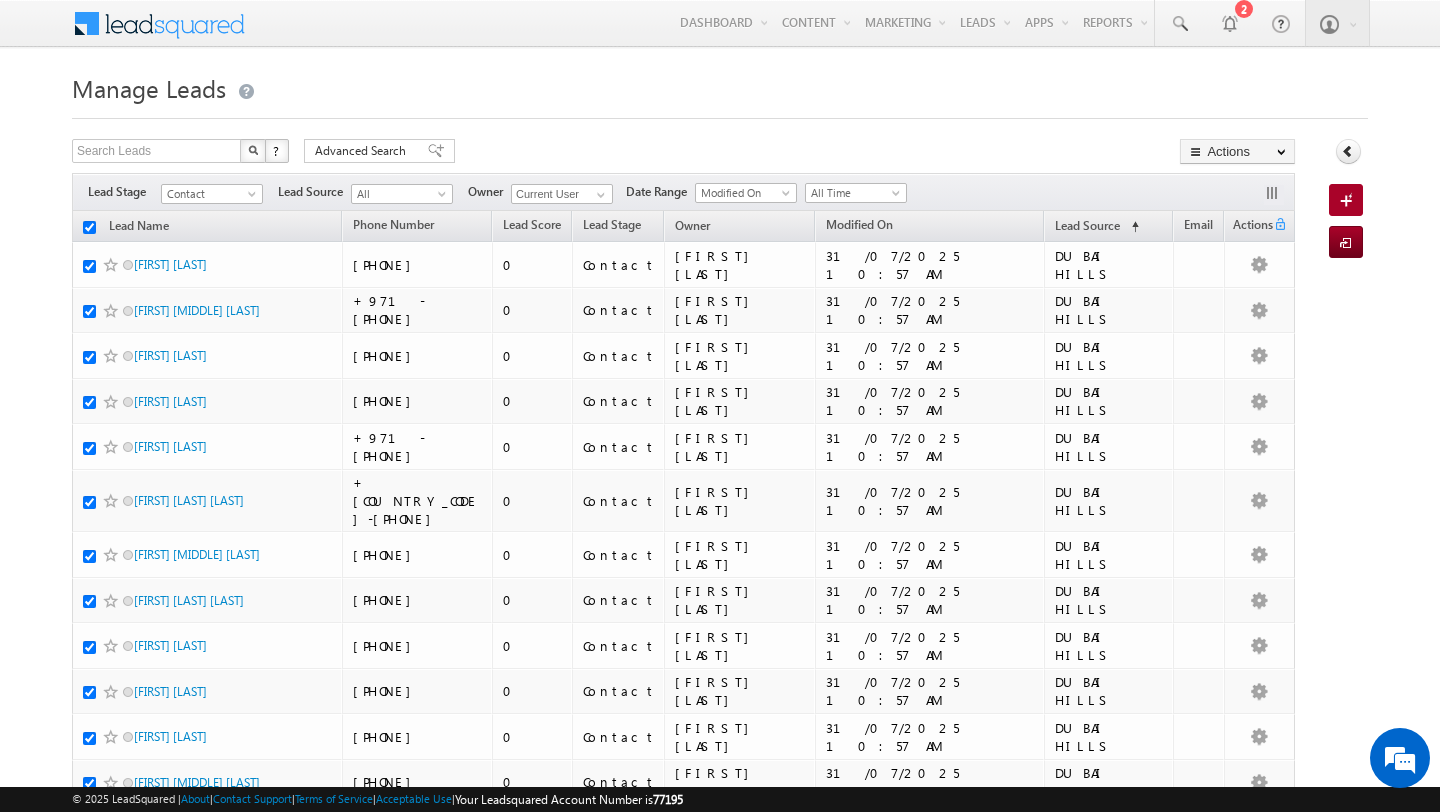 checkbox on "true" 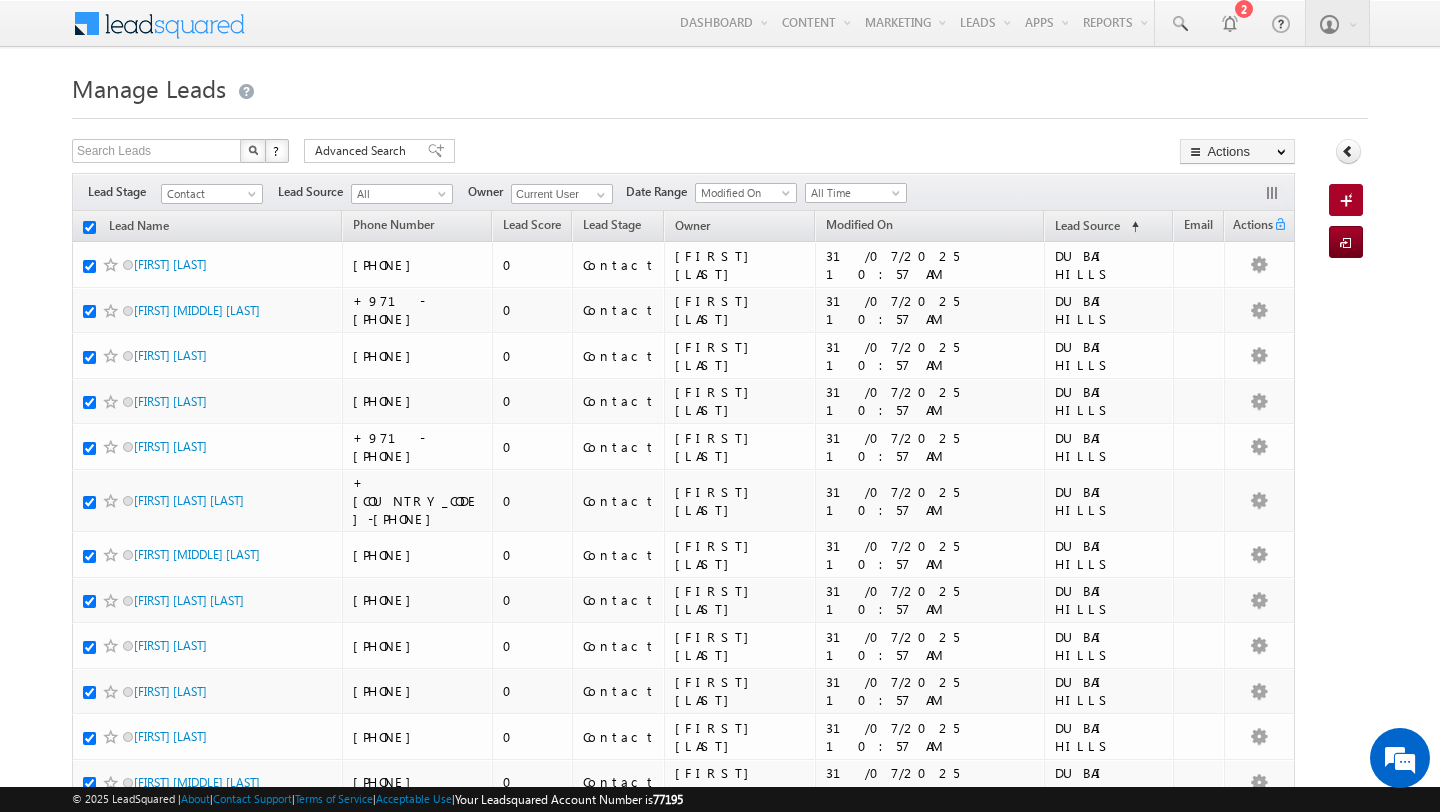 checkbox on "true" 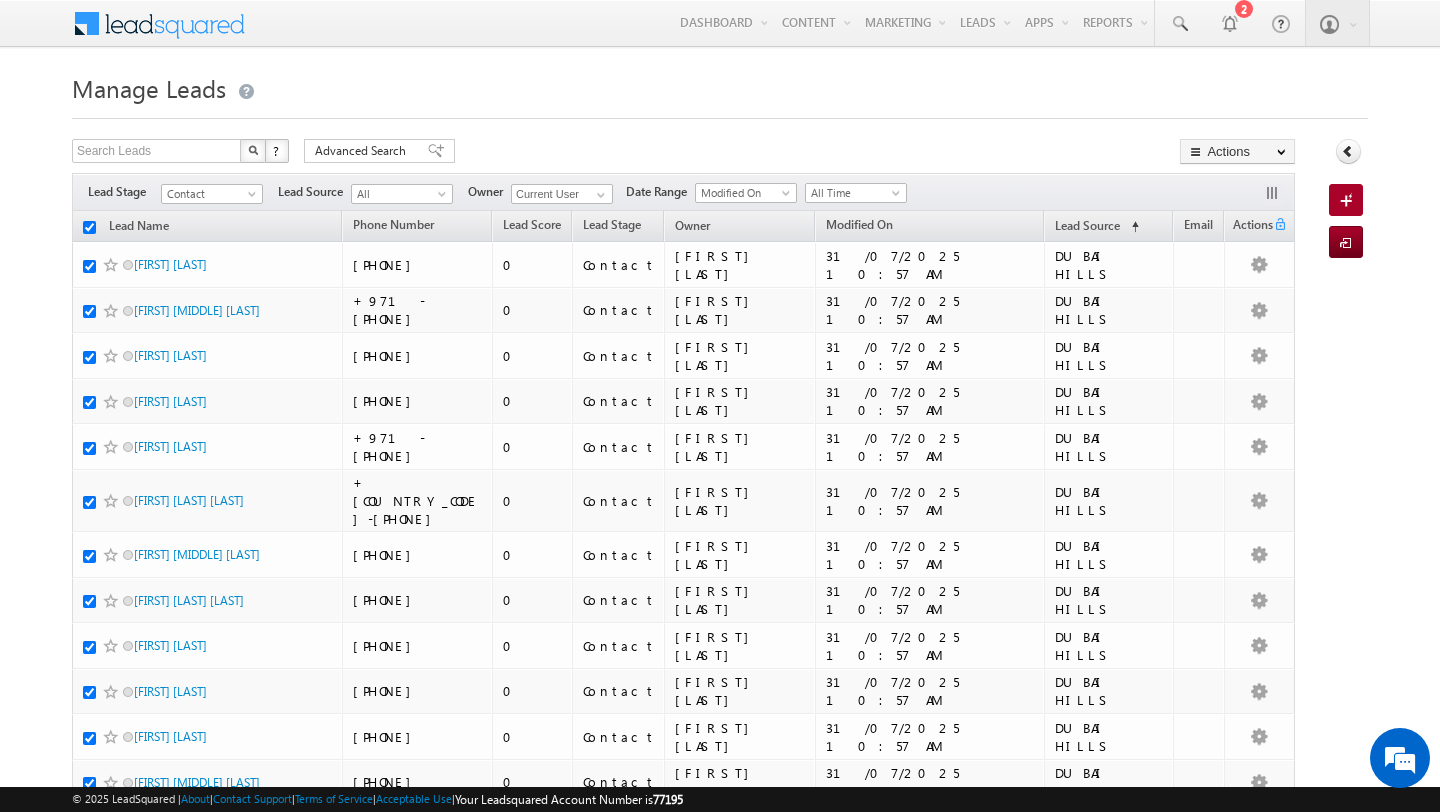 checkbox on "true" 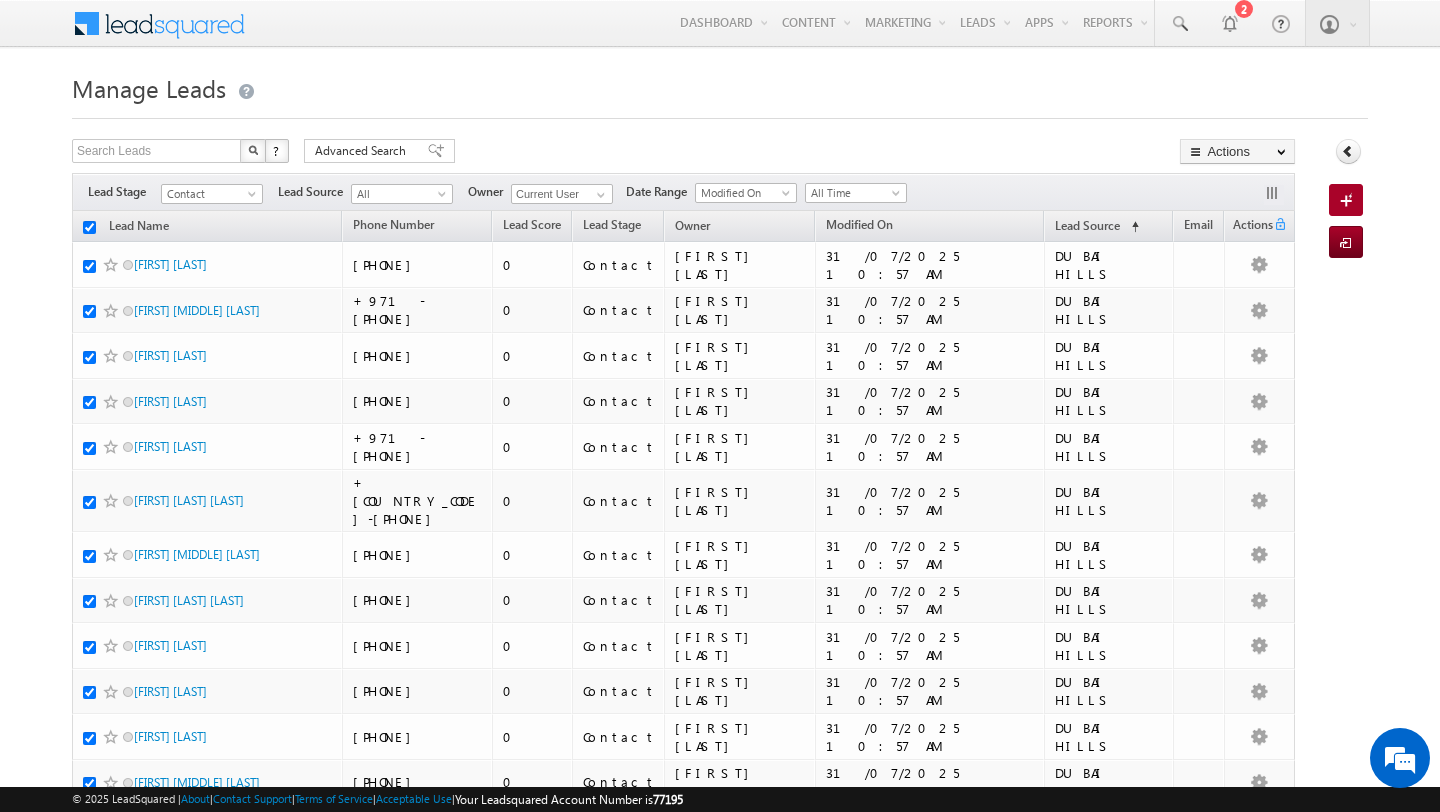 checkbox on "true" 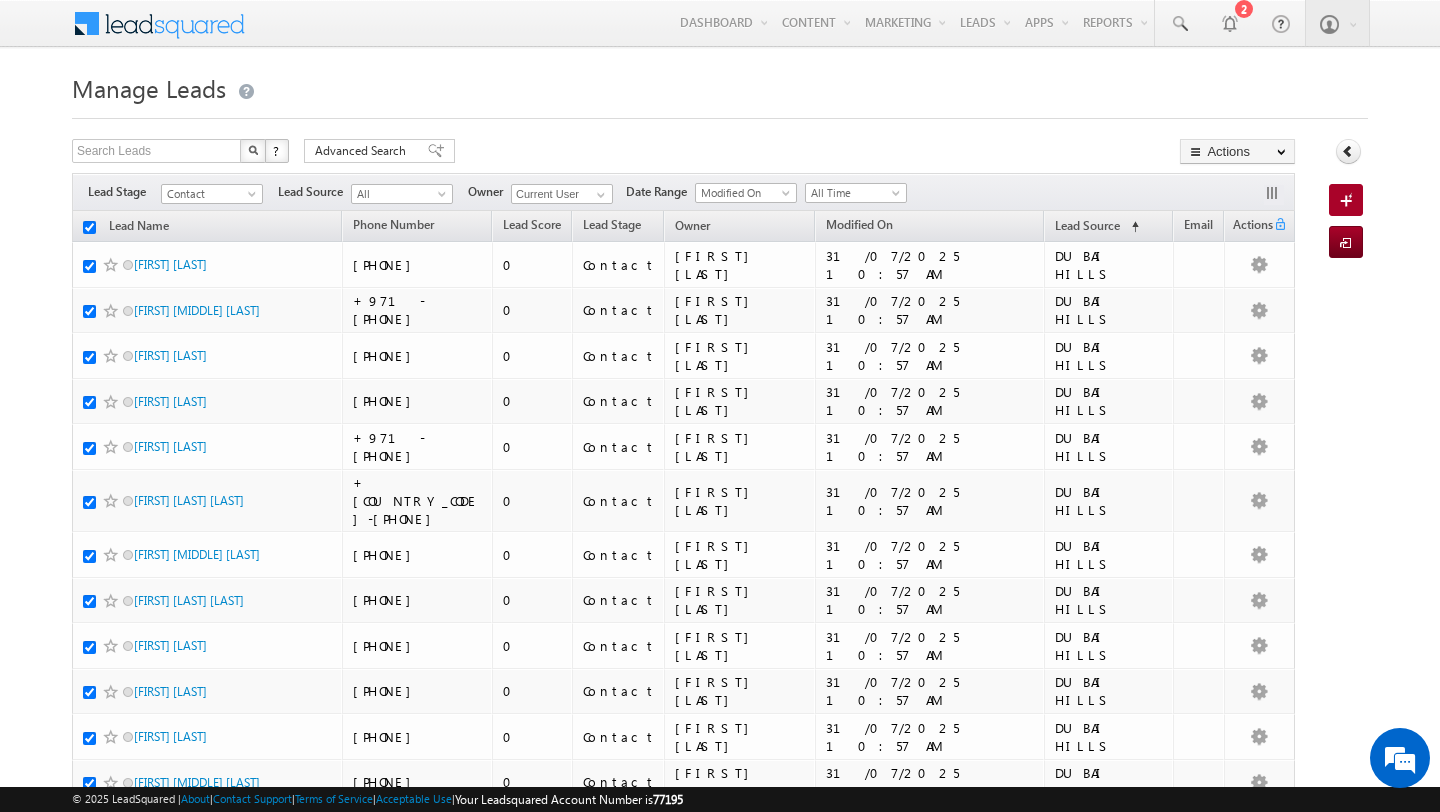 checkbox on "true" 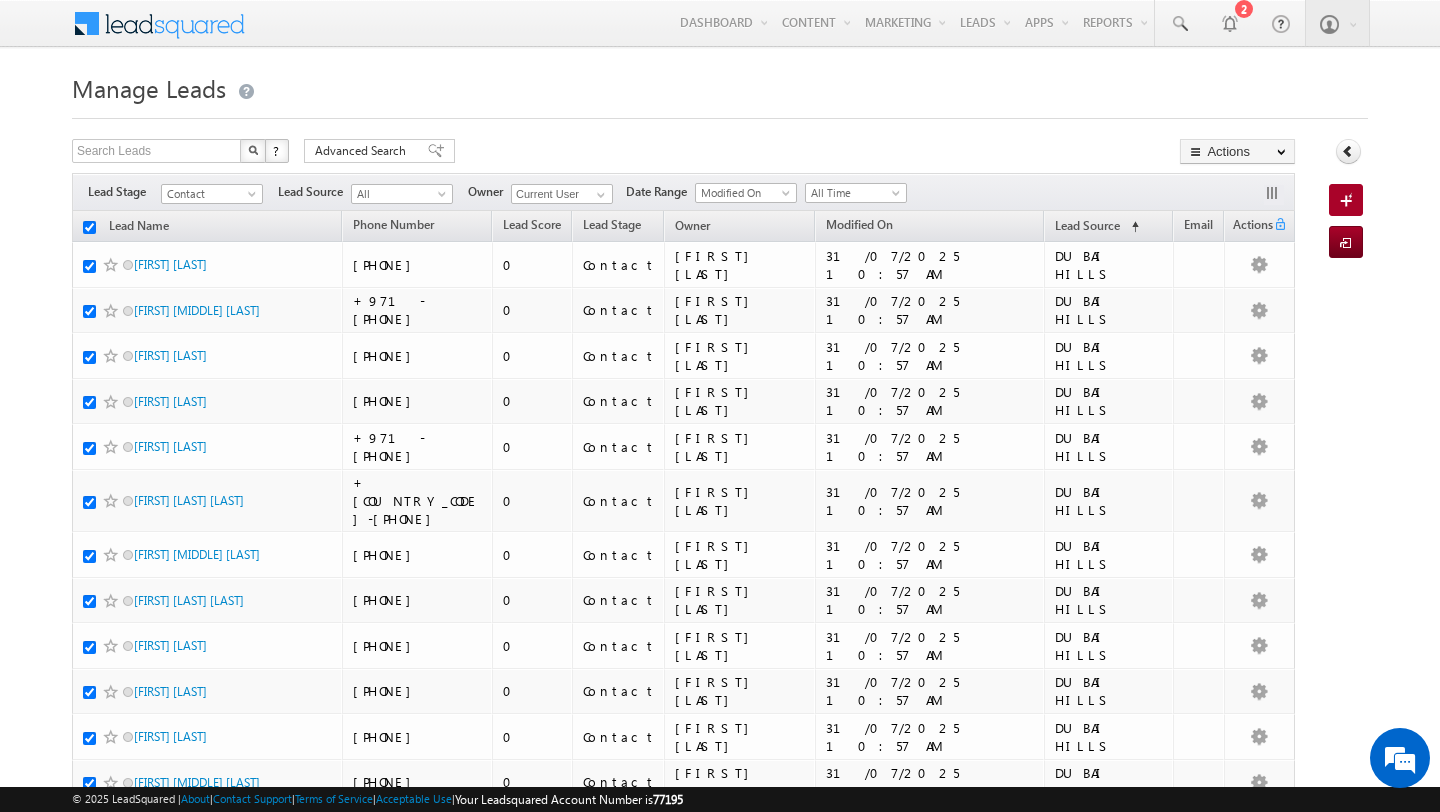 checkbox on "true" 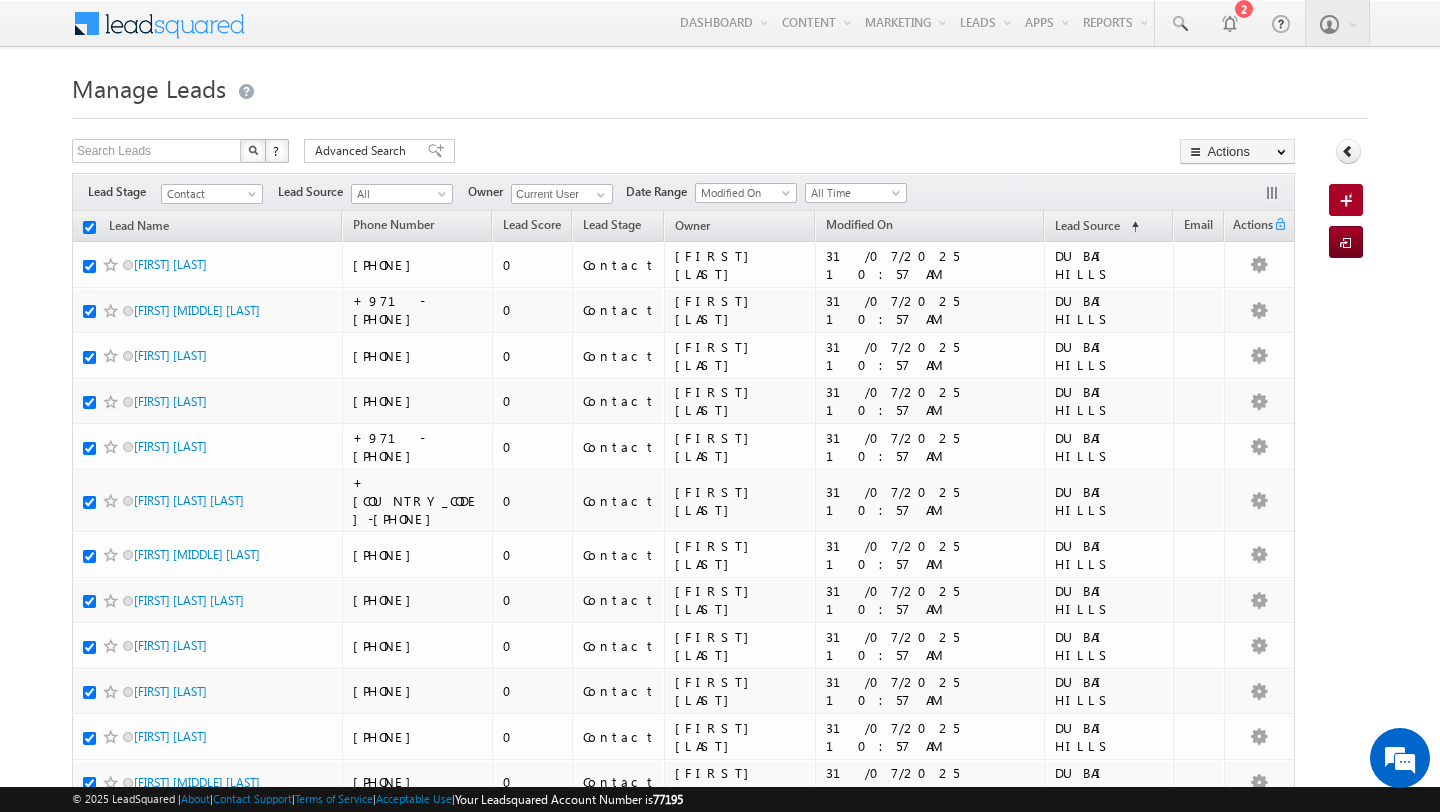 checkbox on "true" 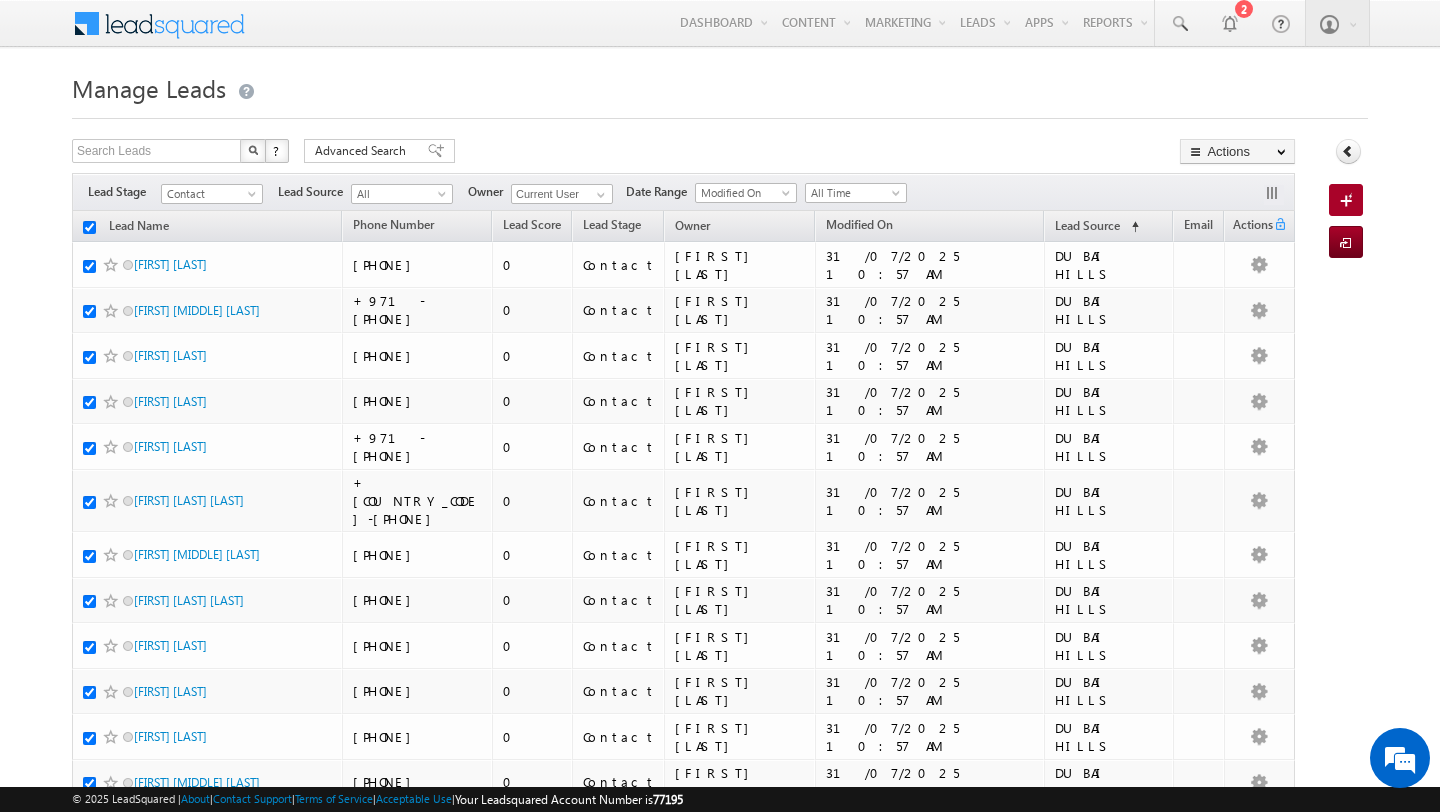 checkbox on "true" 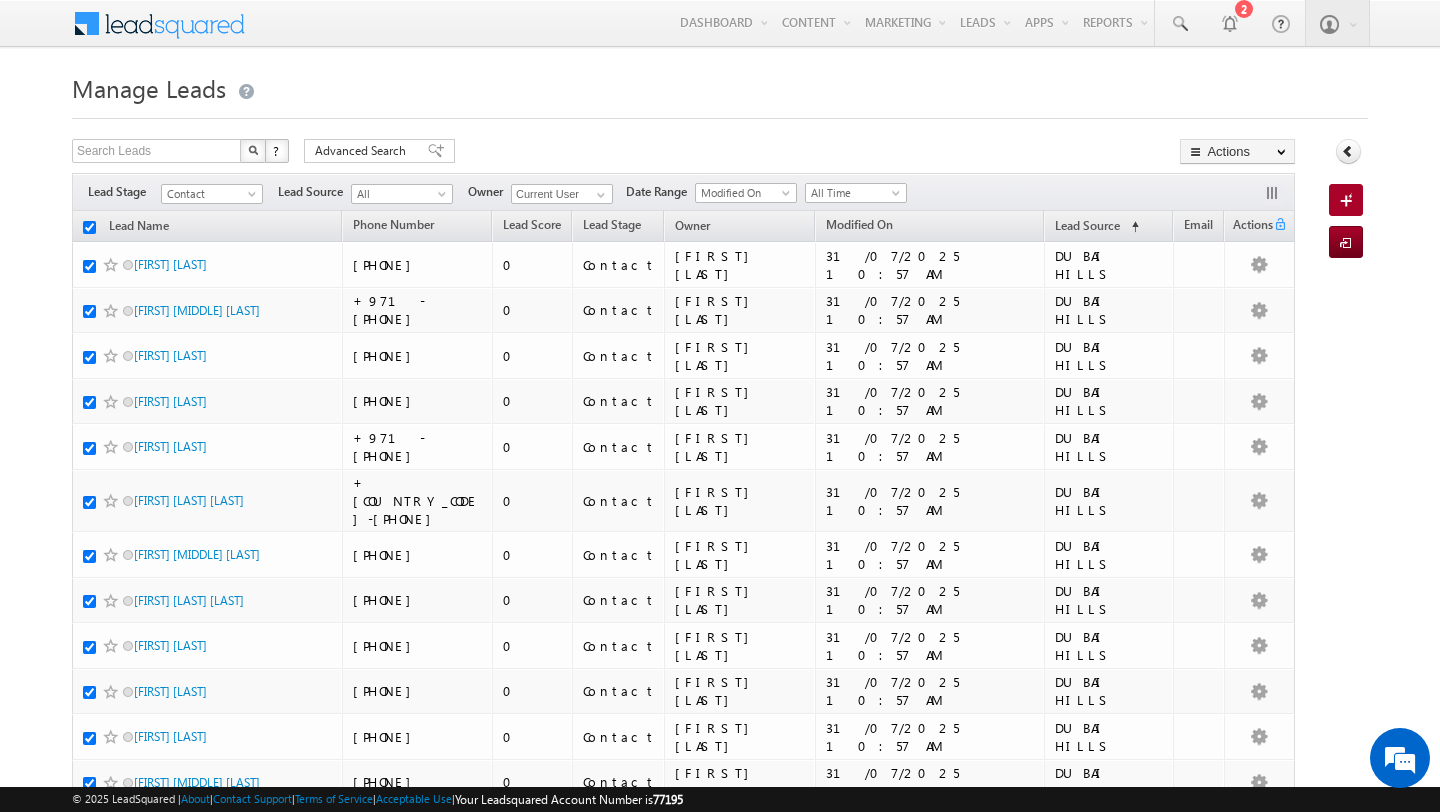 checkbox on "true" 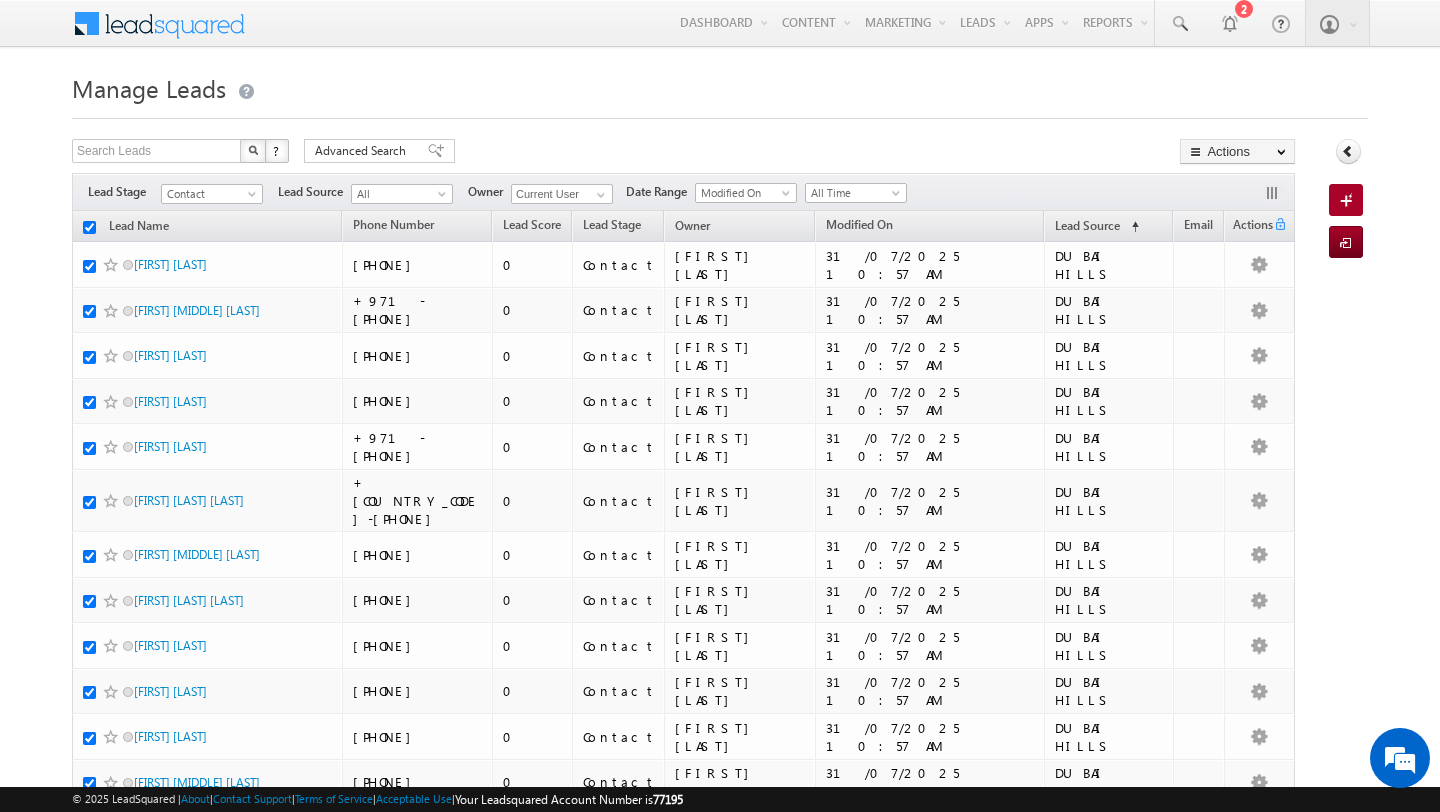 checkbox on "true" 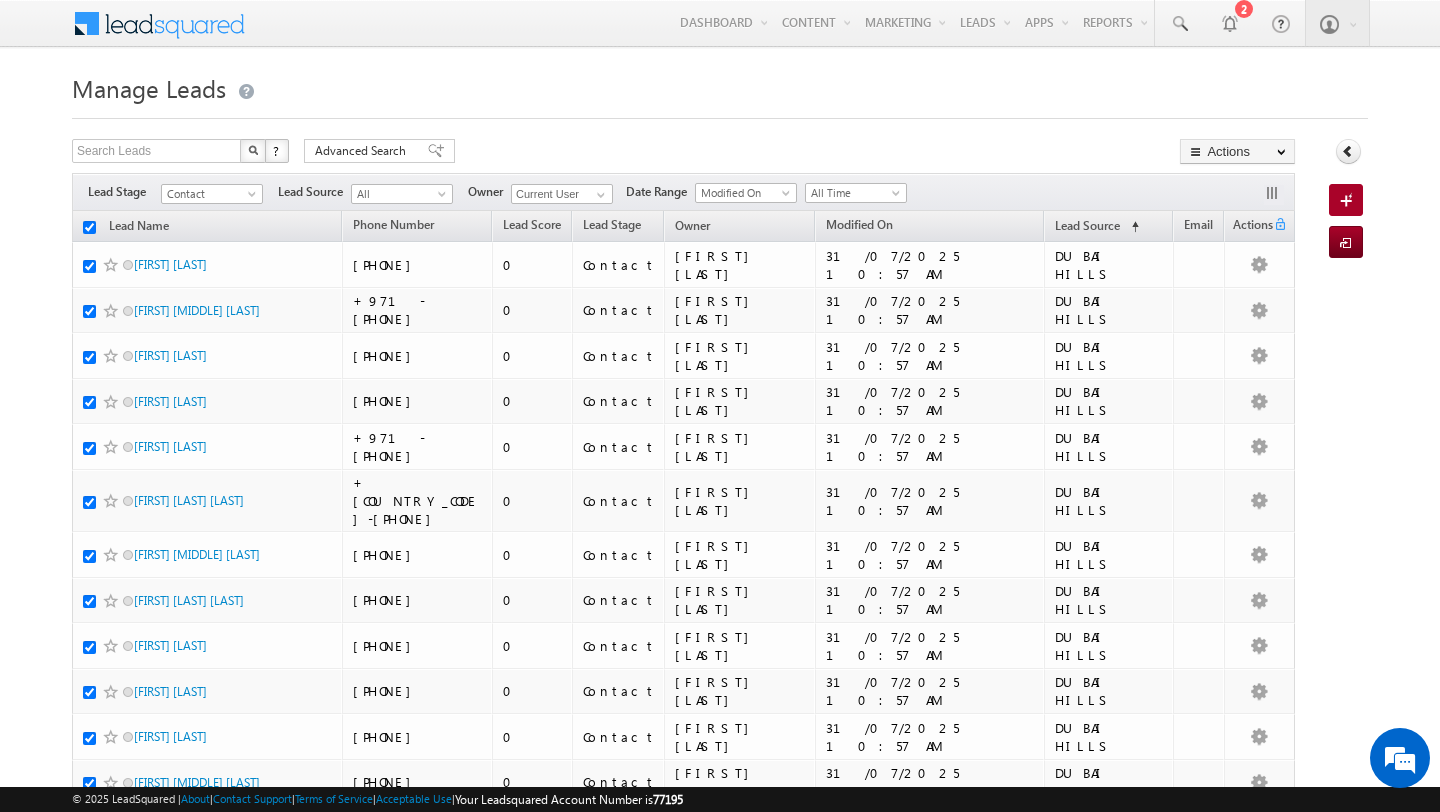checkbox on "true" 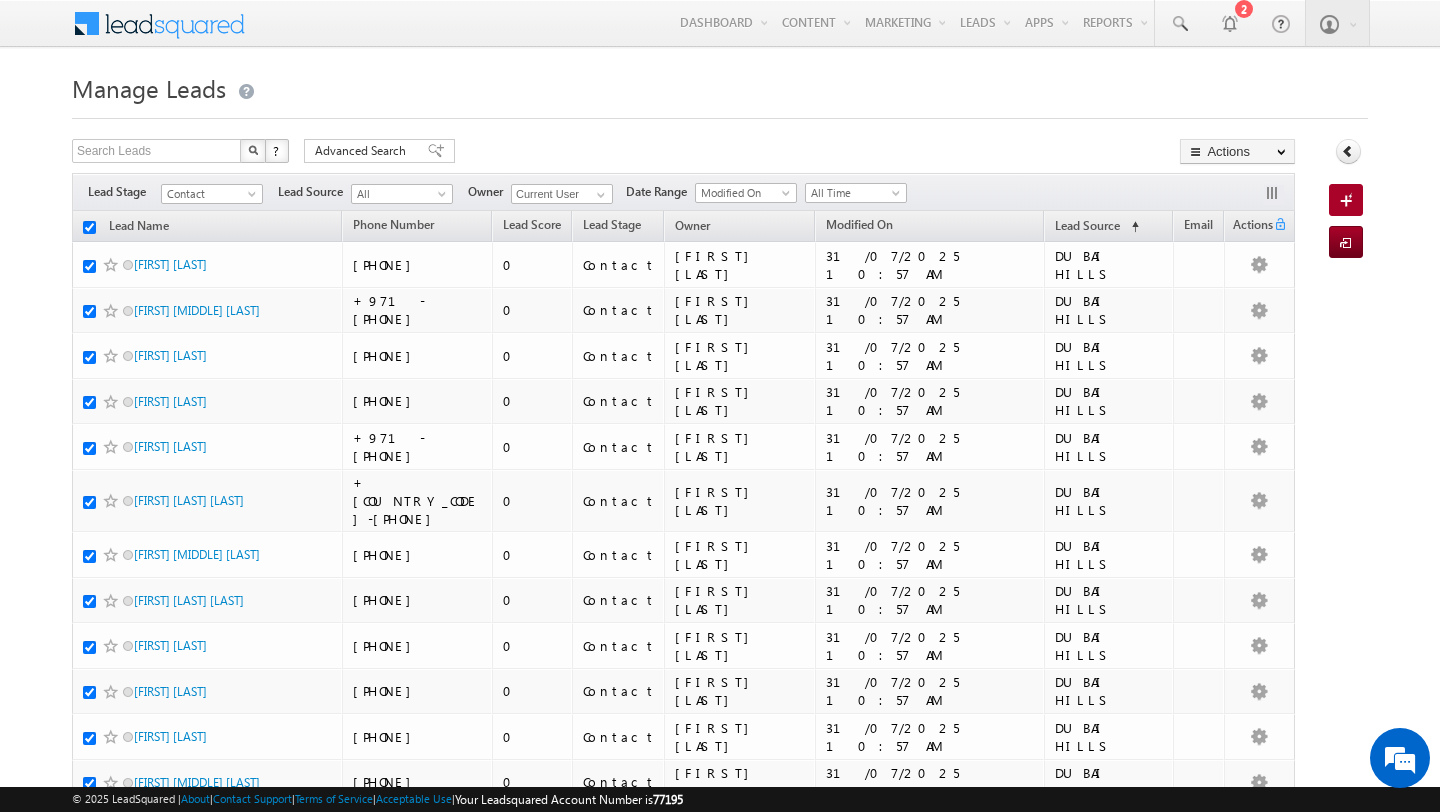 checkbox on "true" 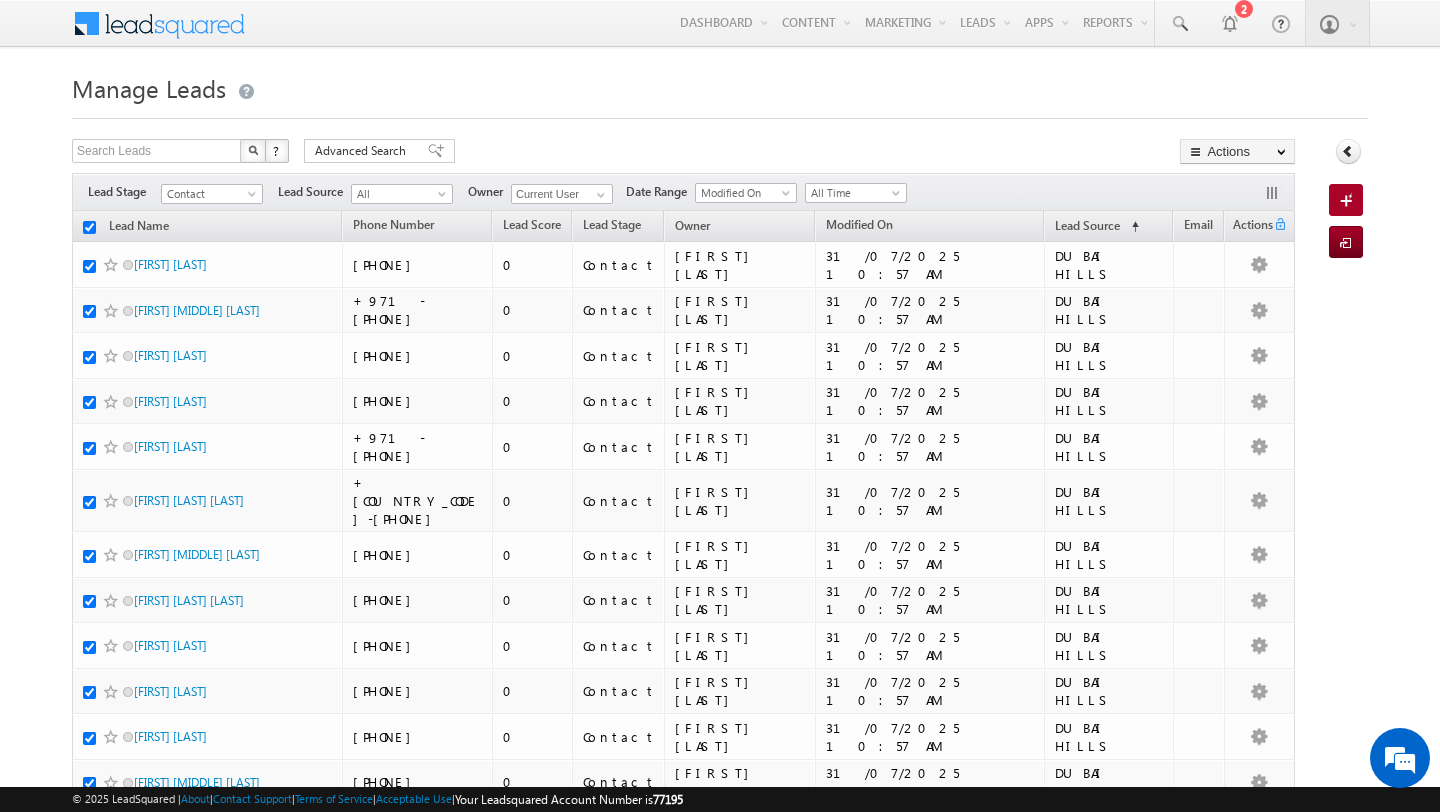 checkbox on "true" 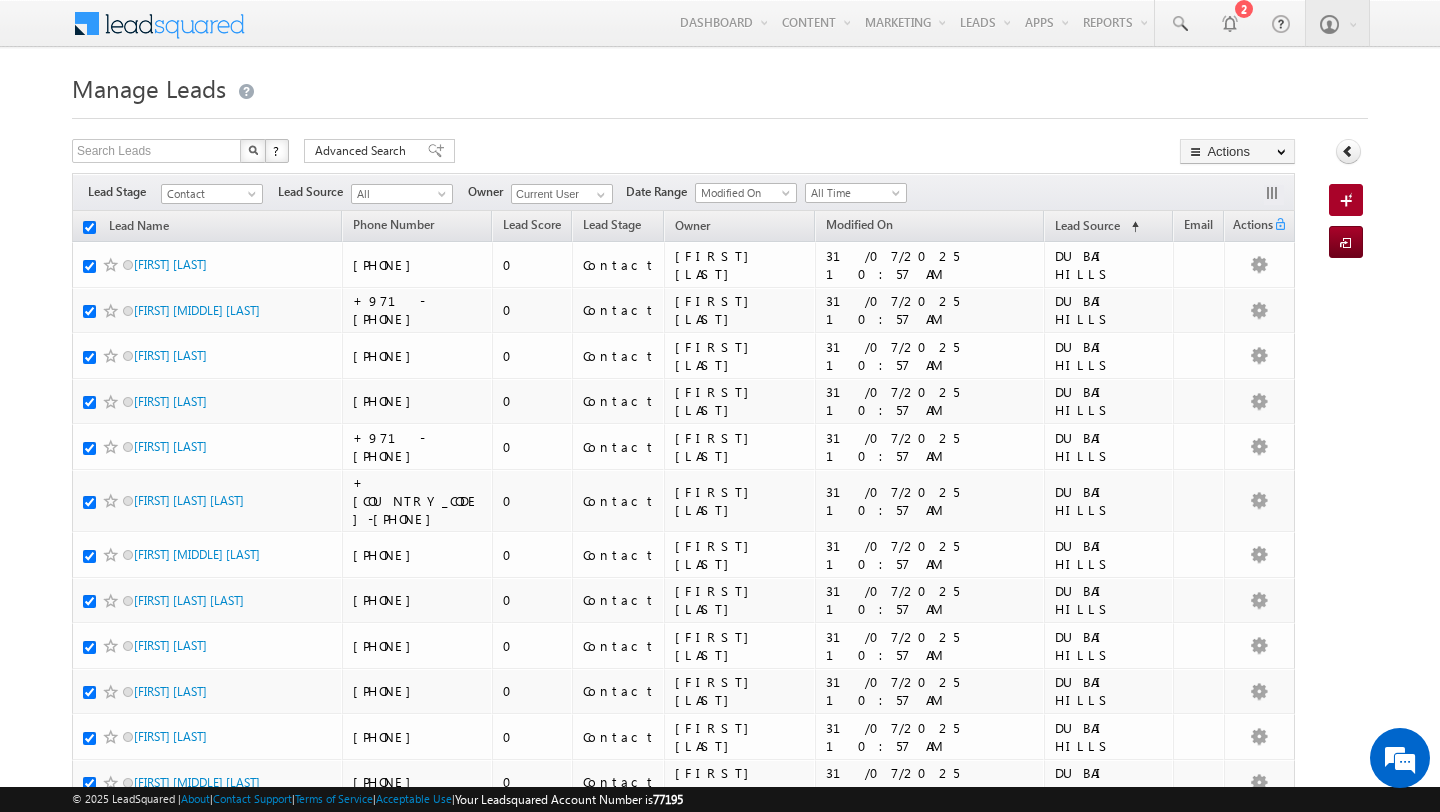 checkbox on "true" 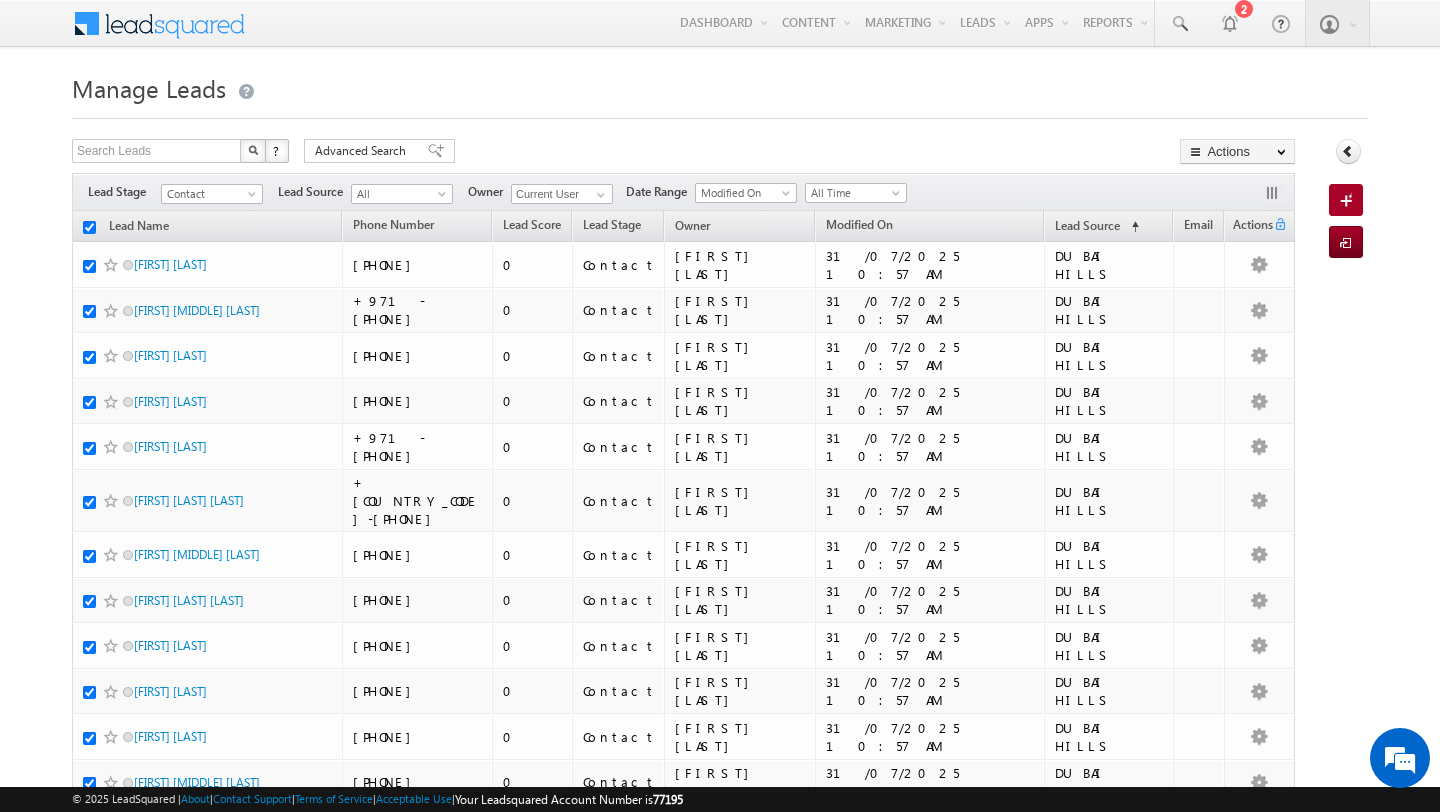 checkbox on "true" 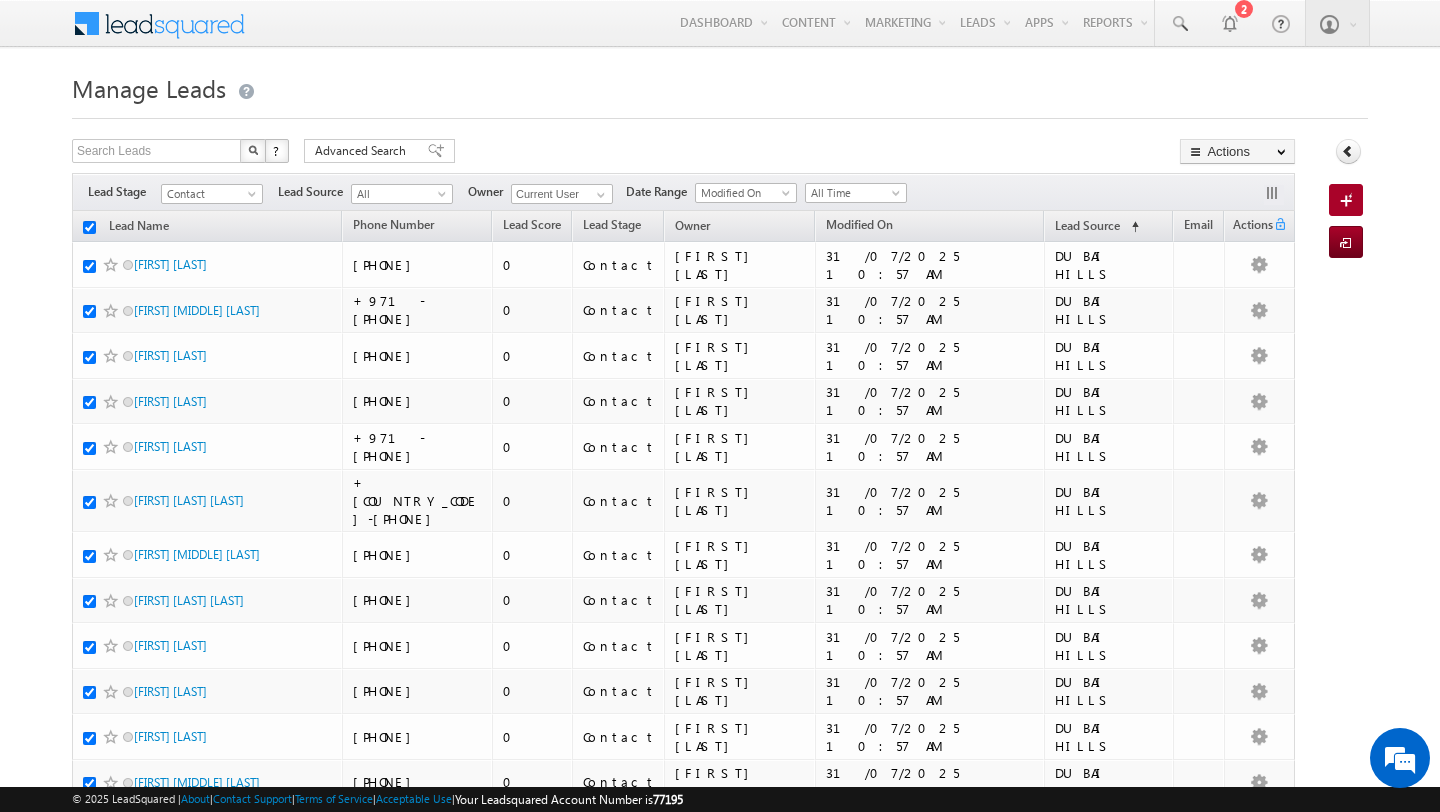 checkbox on "true" 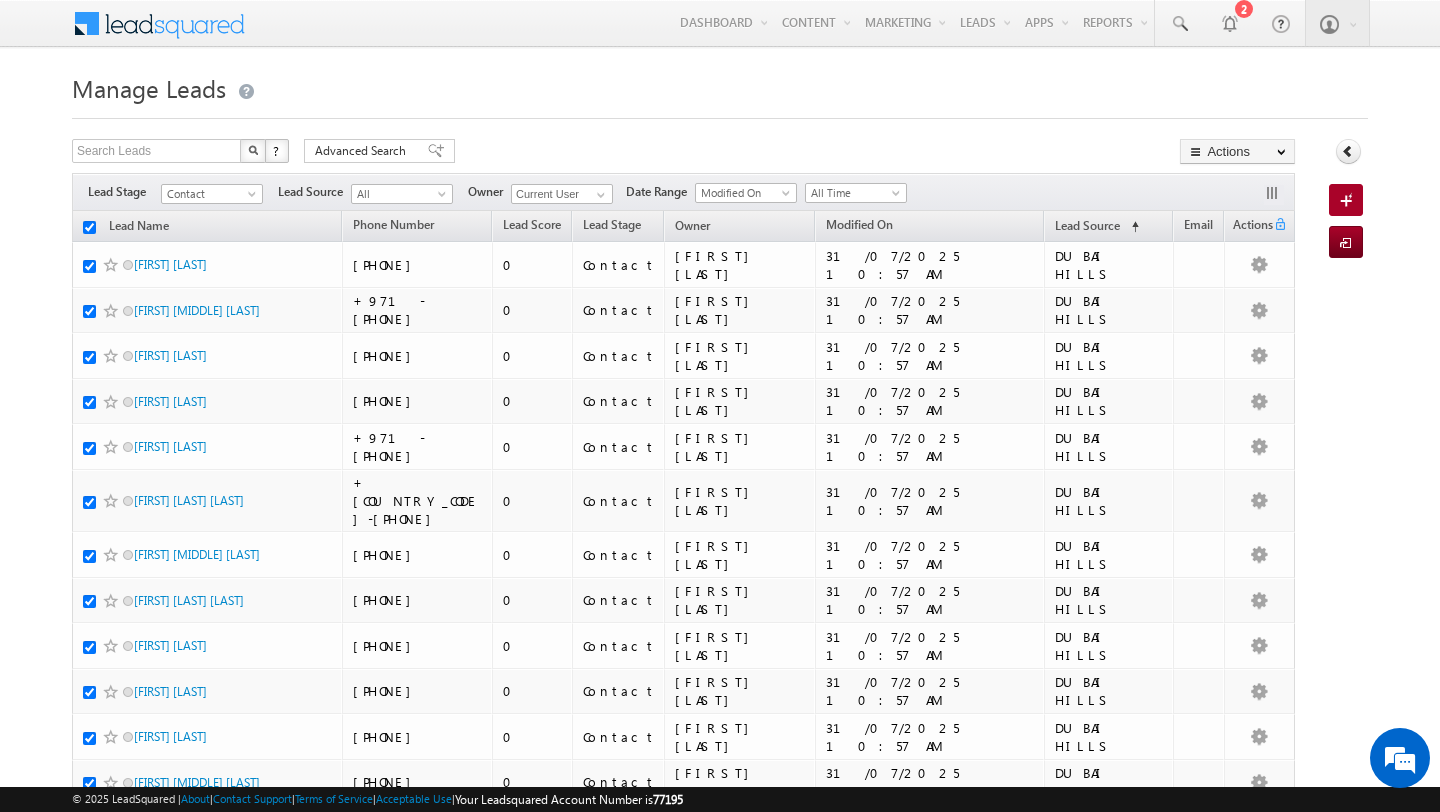 checkbox on "true" 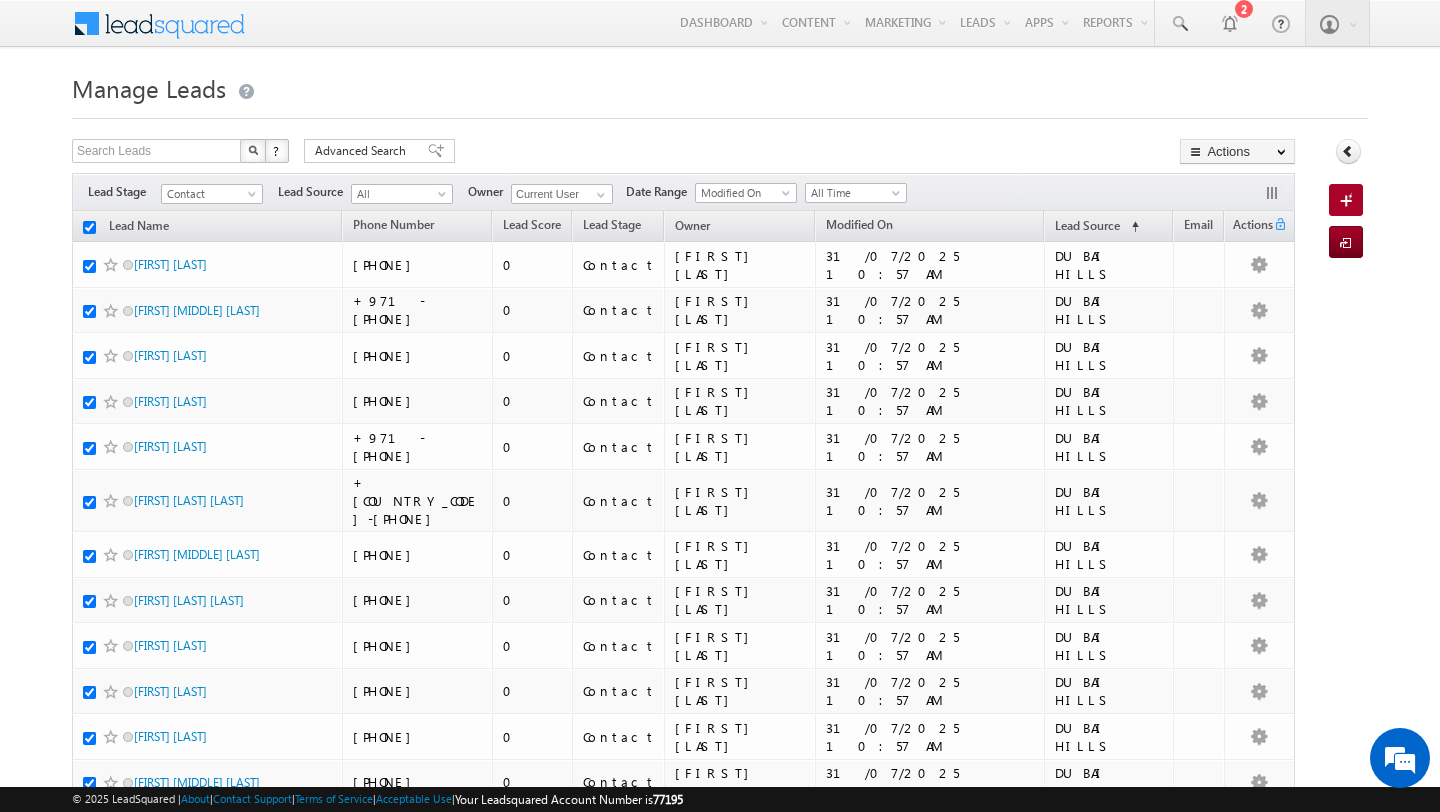 checkbox on "true" 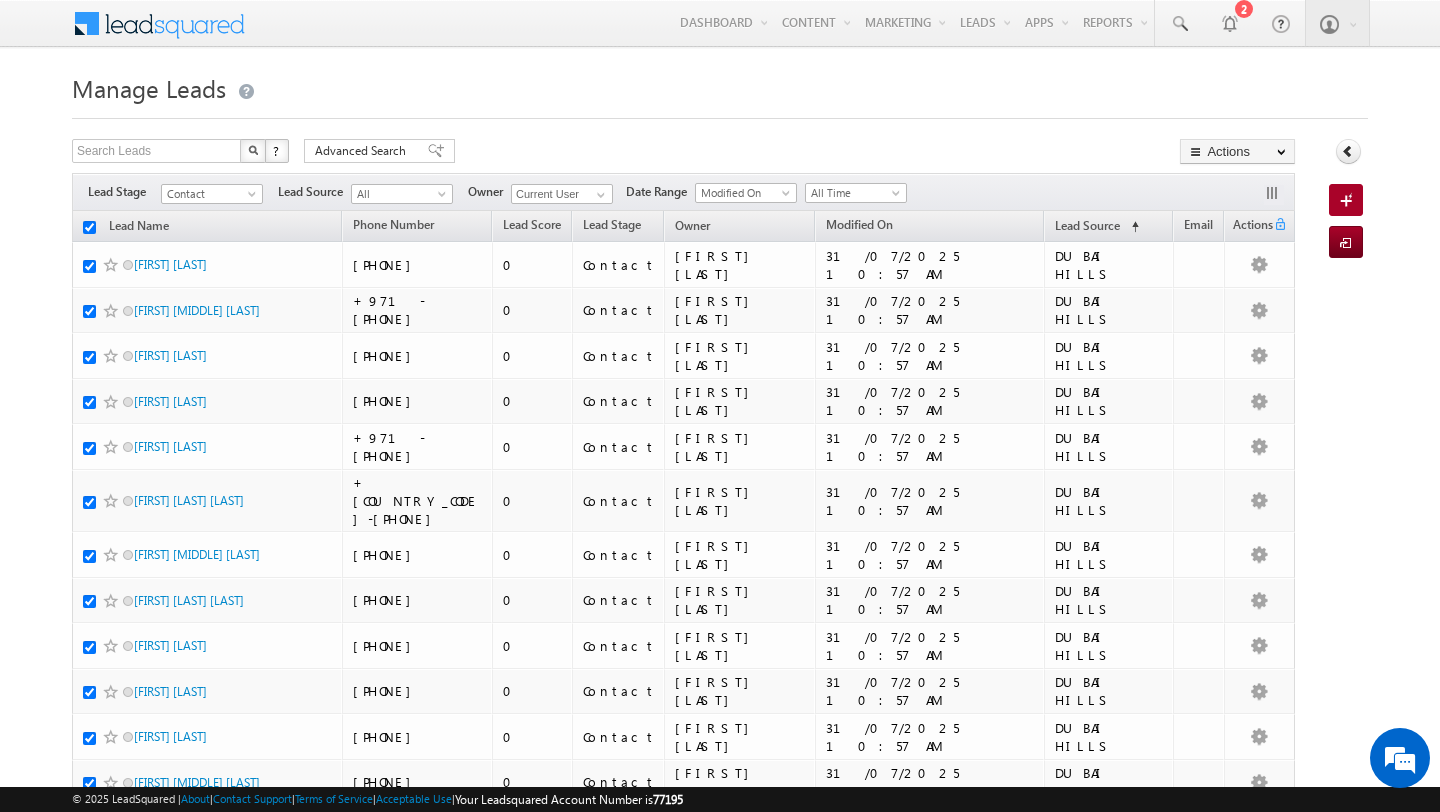 checkbox on "true" 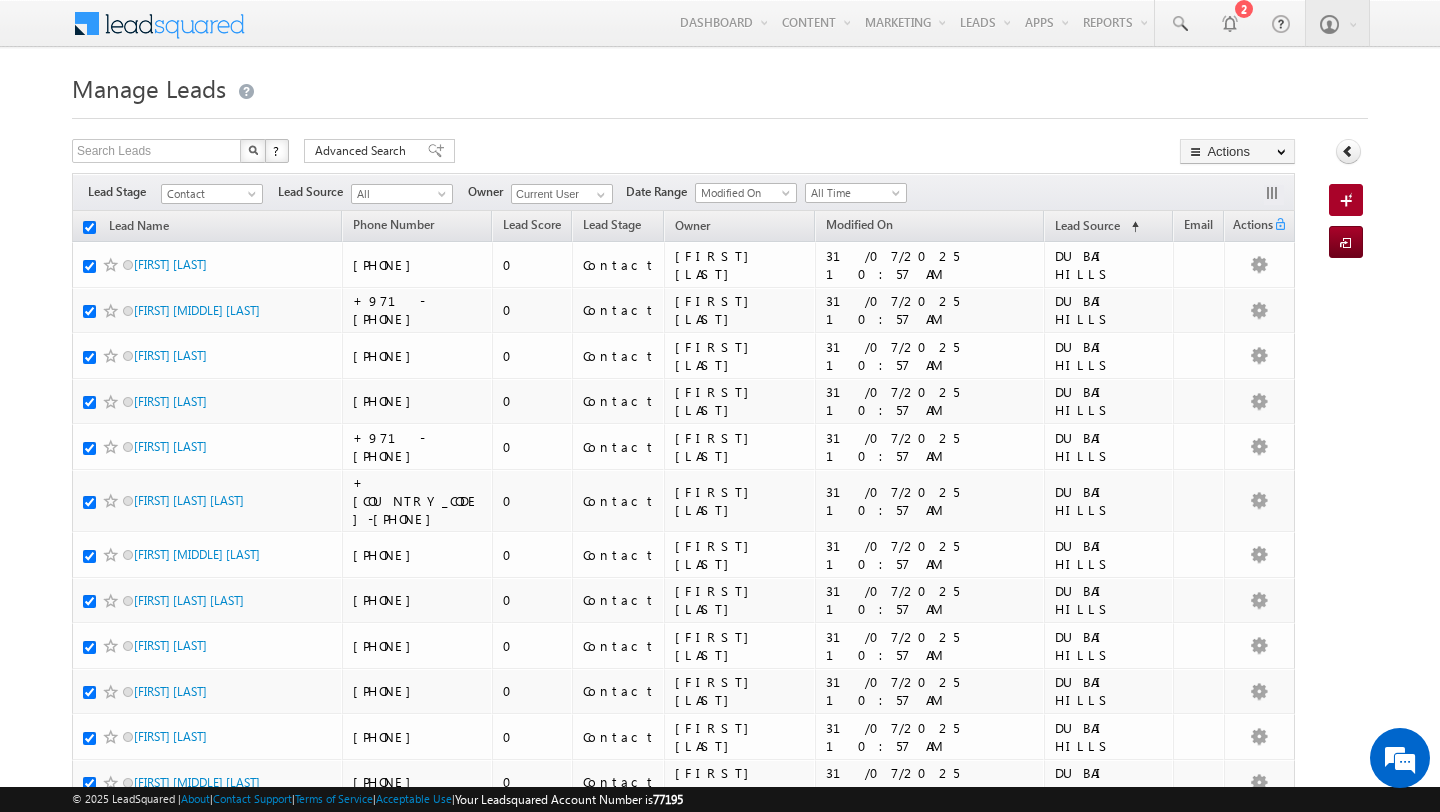 checkbox on "true" 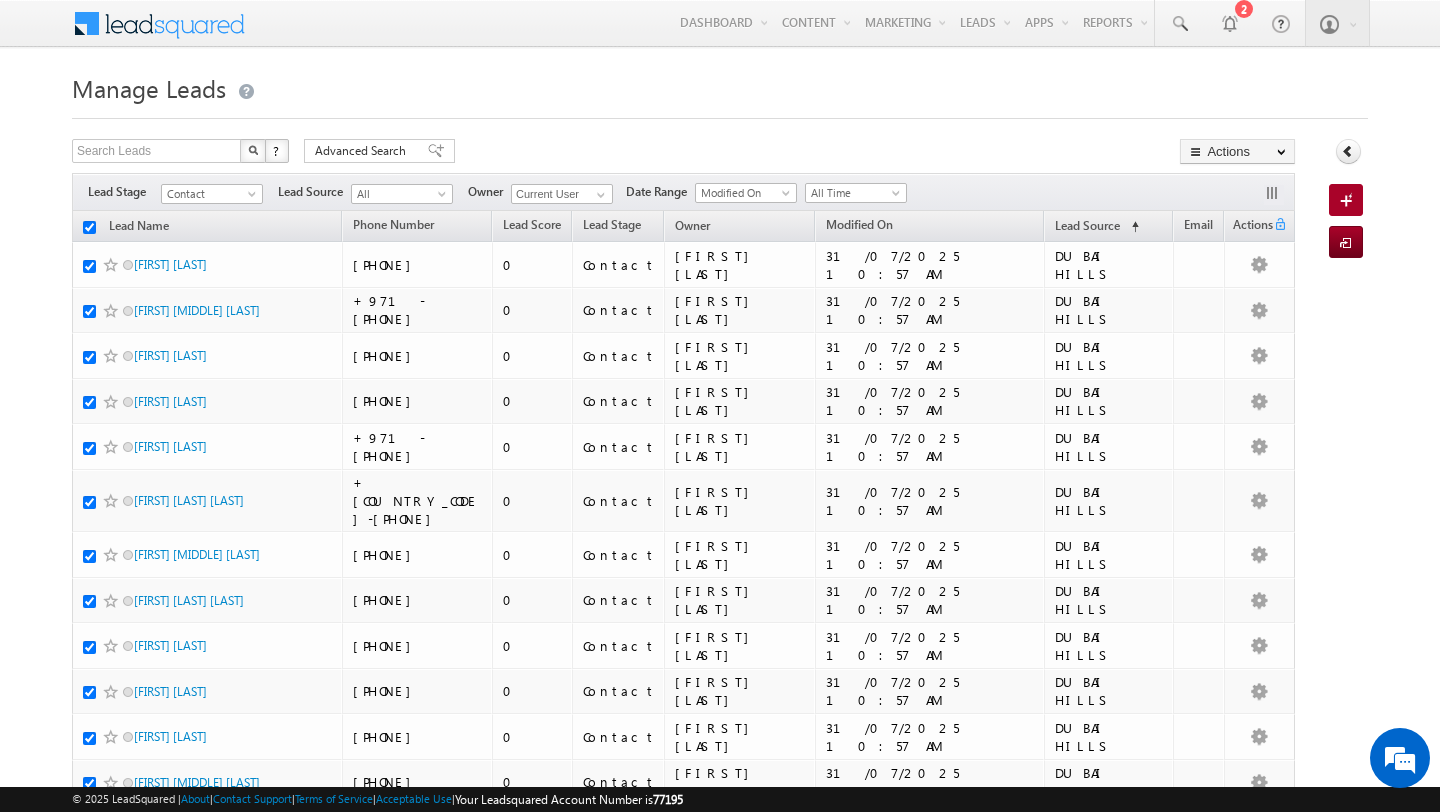 checkbox on "true" 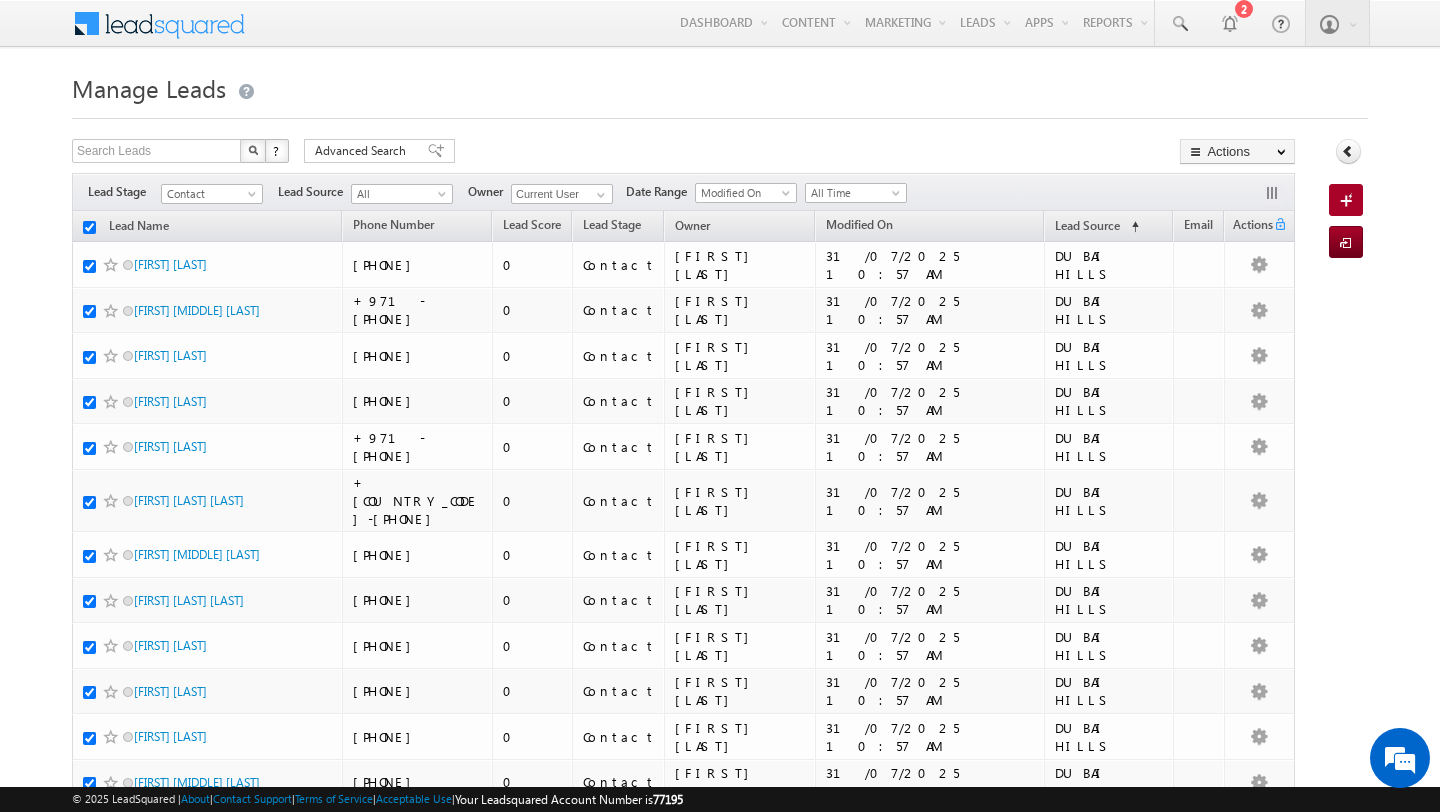 checkbox on "true" 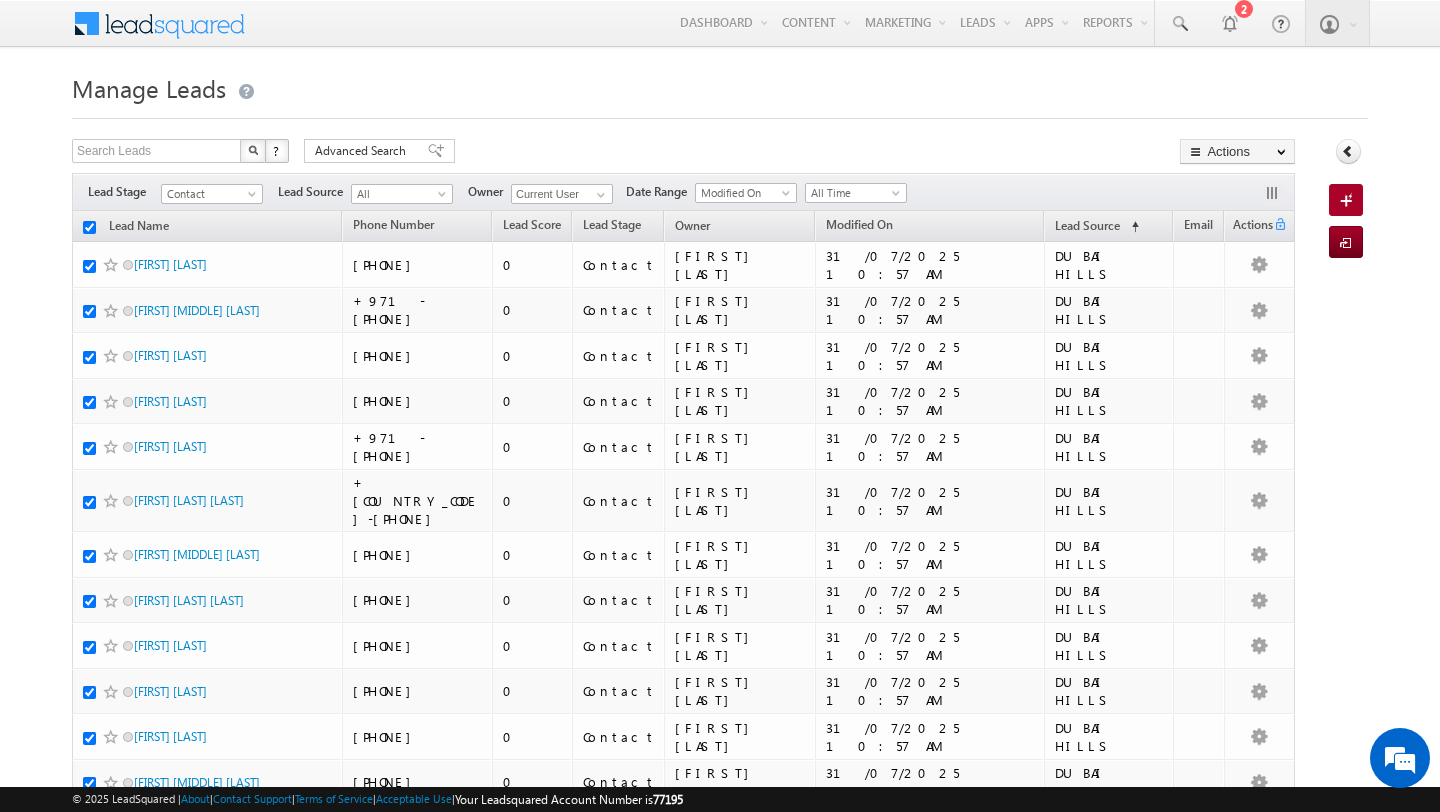 checkbox on "true" 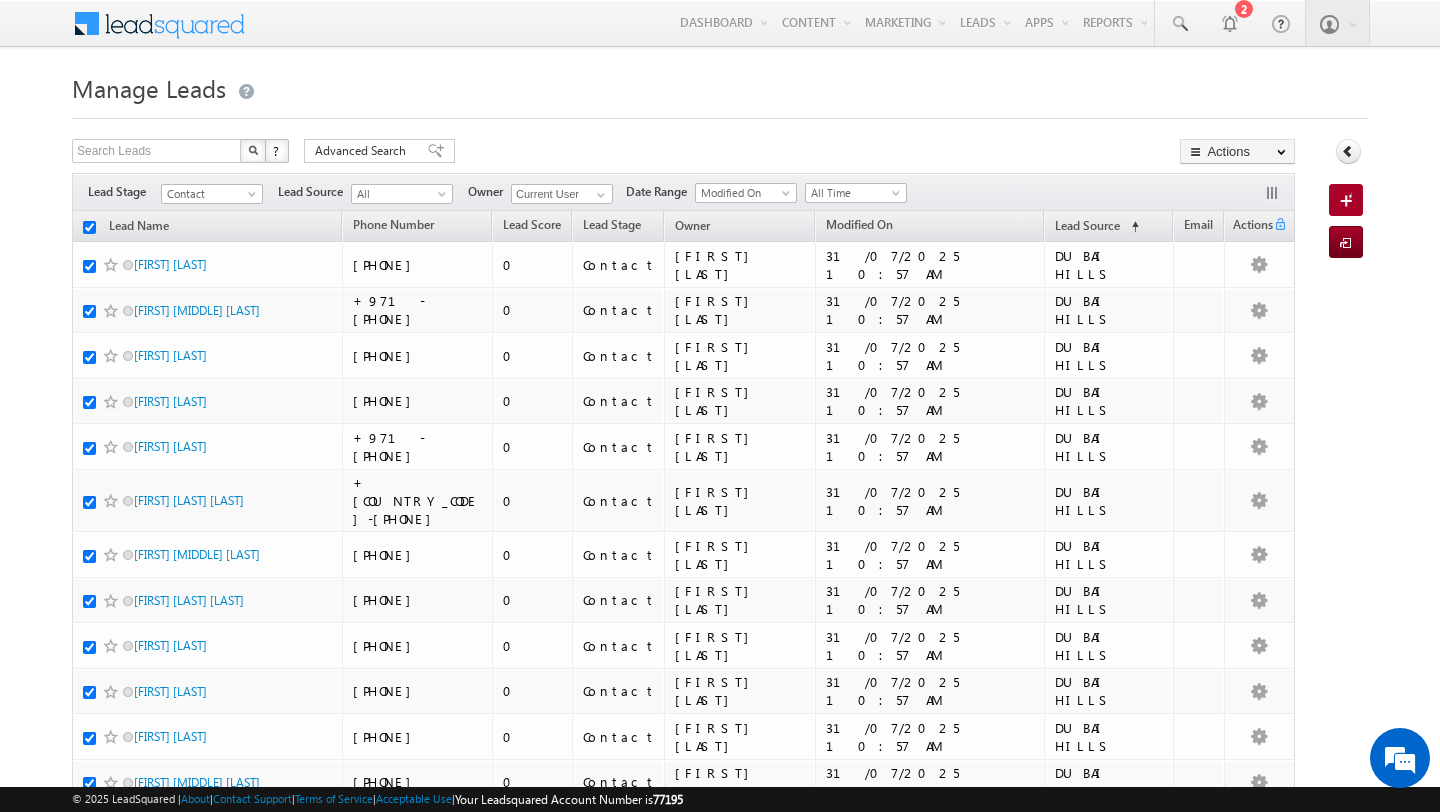 checkbox on "true" 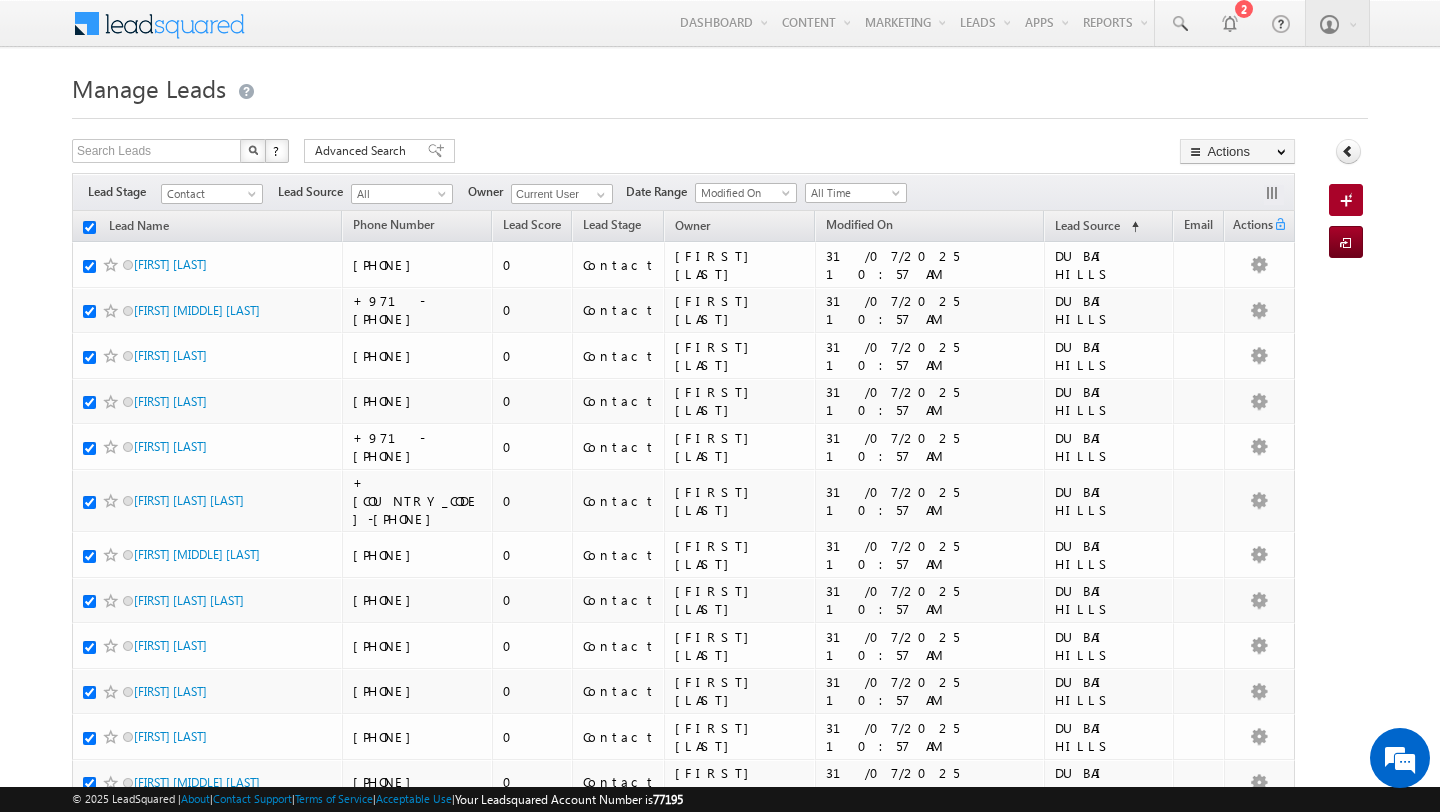 checkbox on "true" 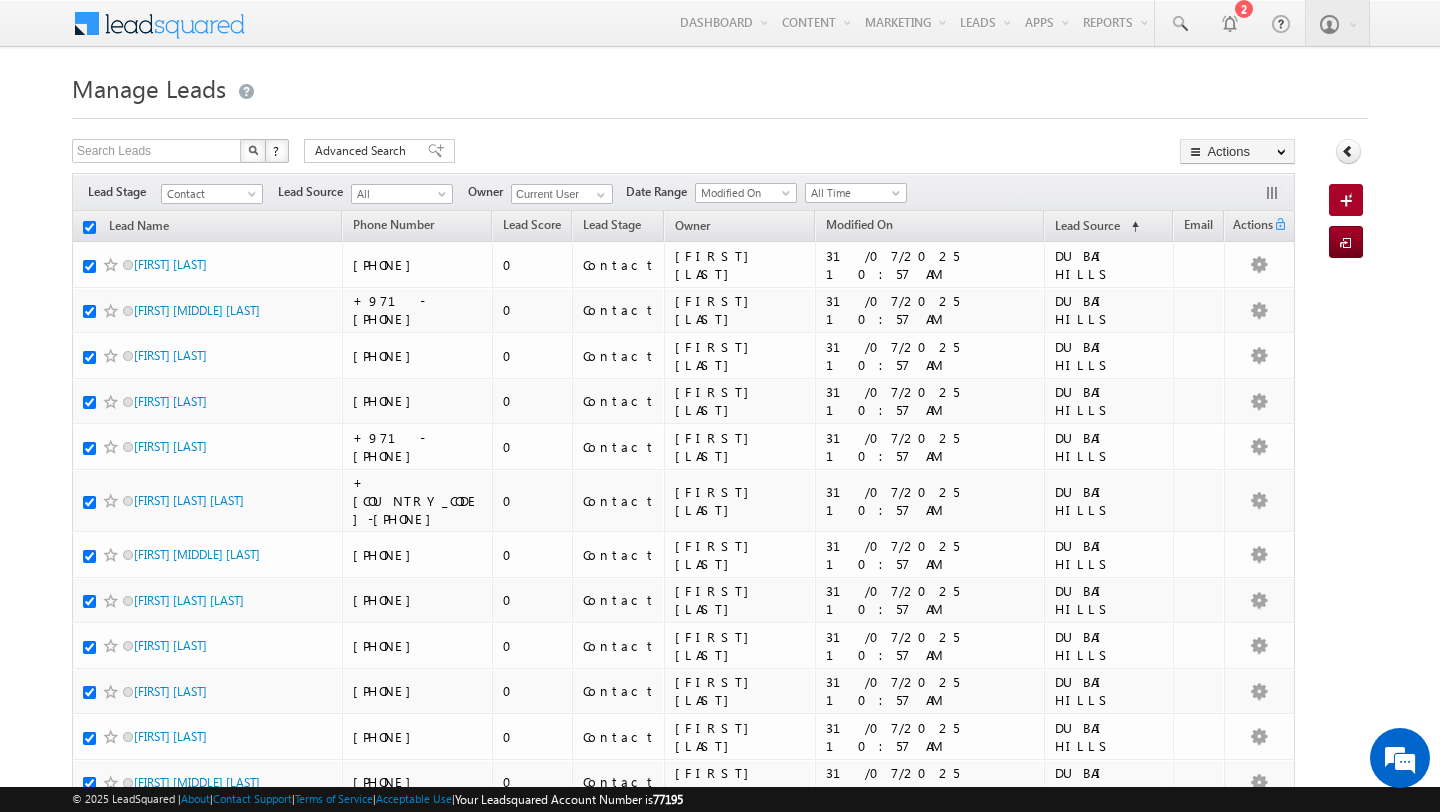 checkbox on "true" 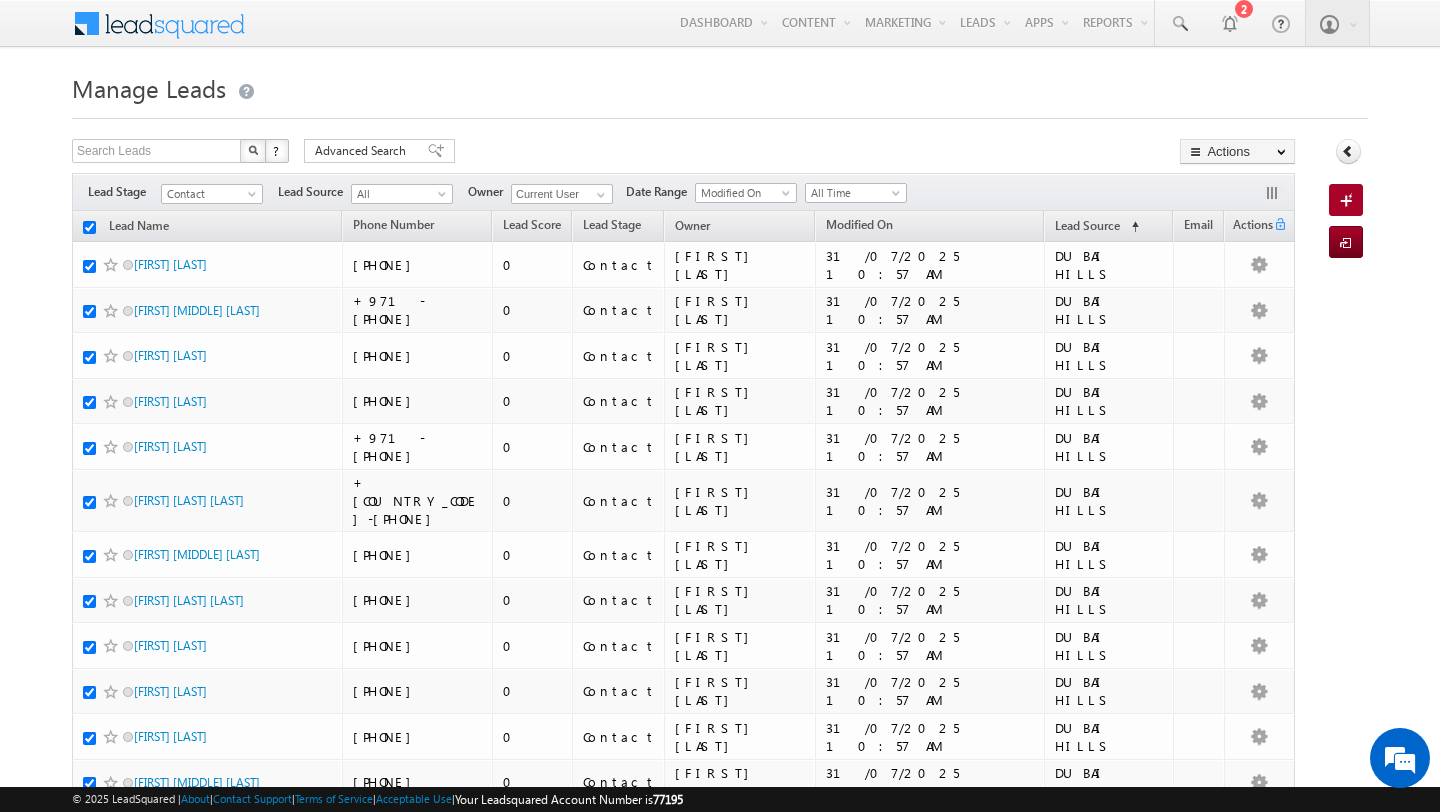 checkbox on "true" 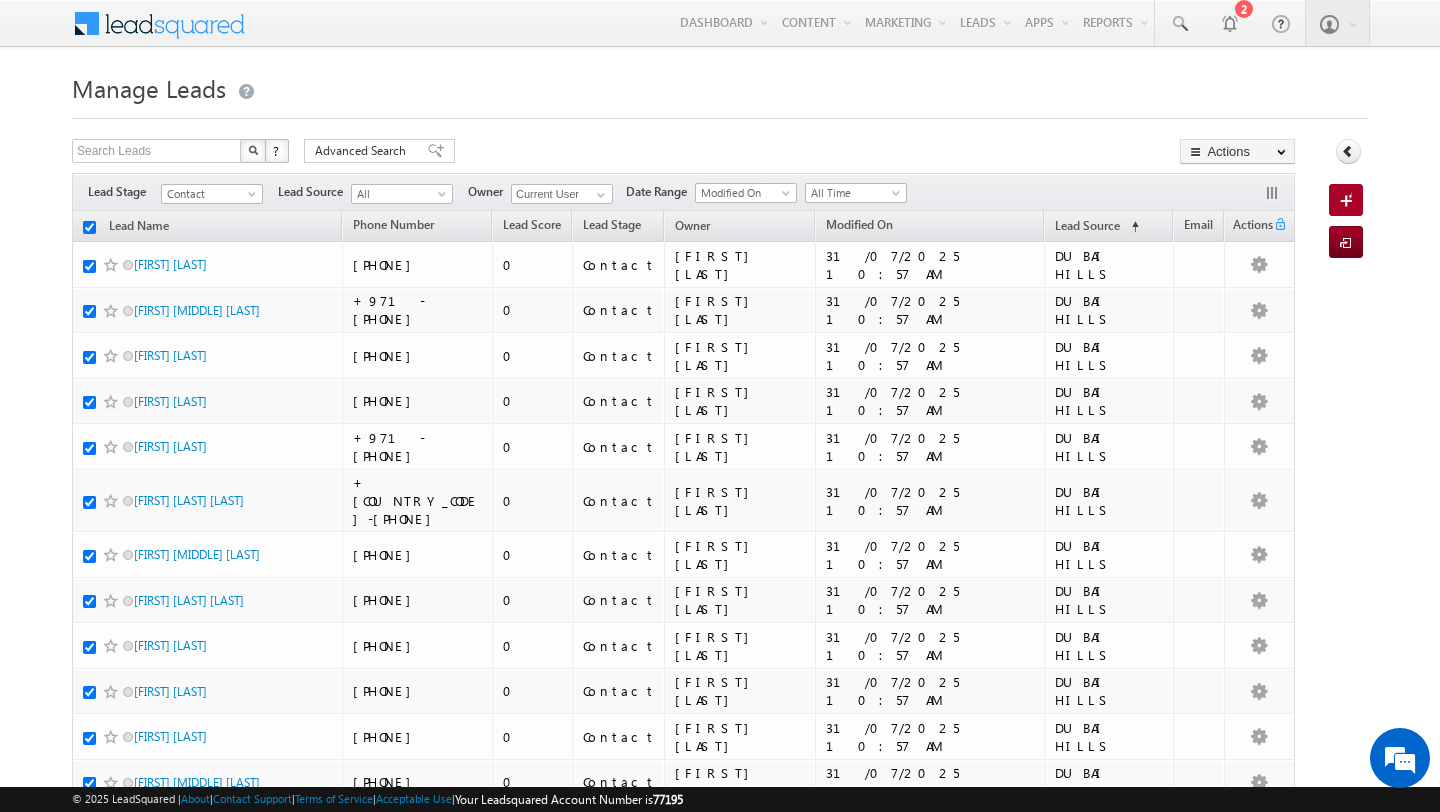 checkbox on "true" 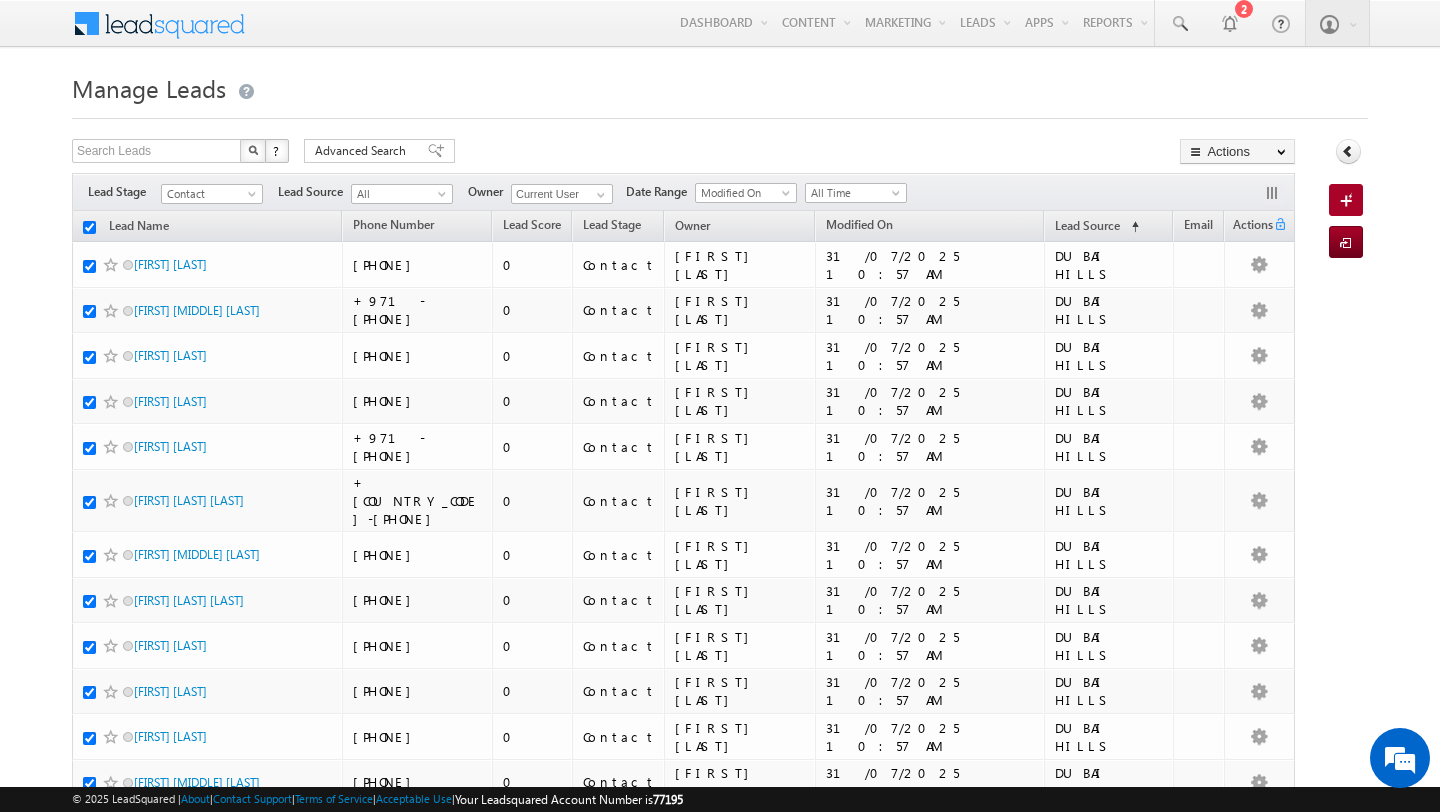 checkbox on "true" 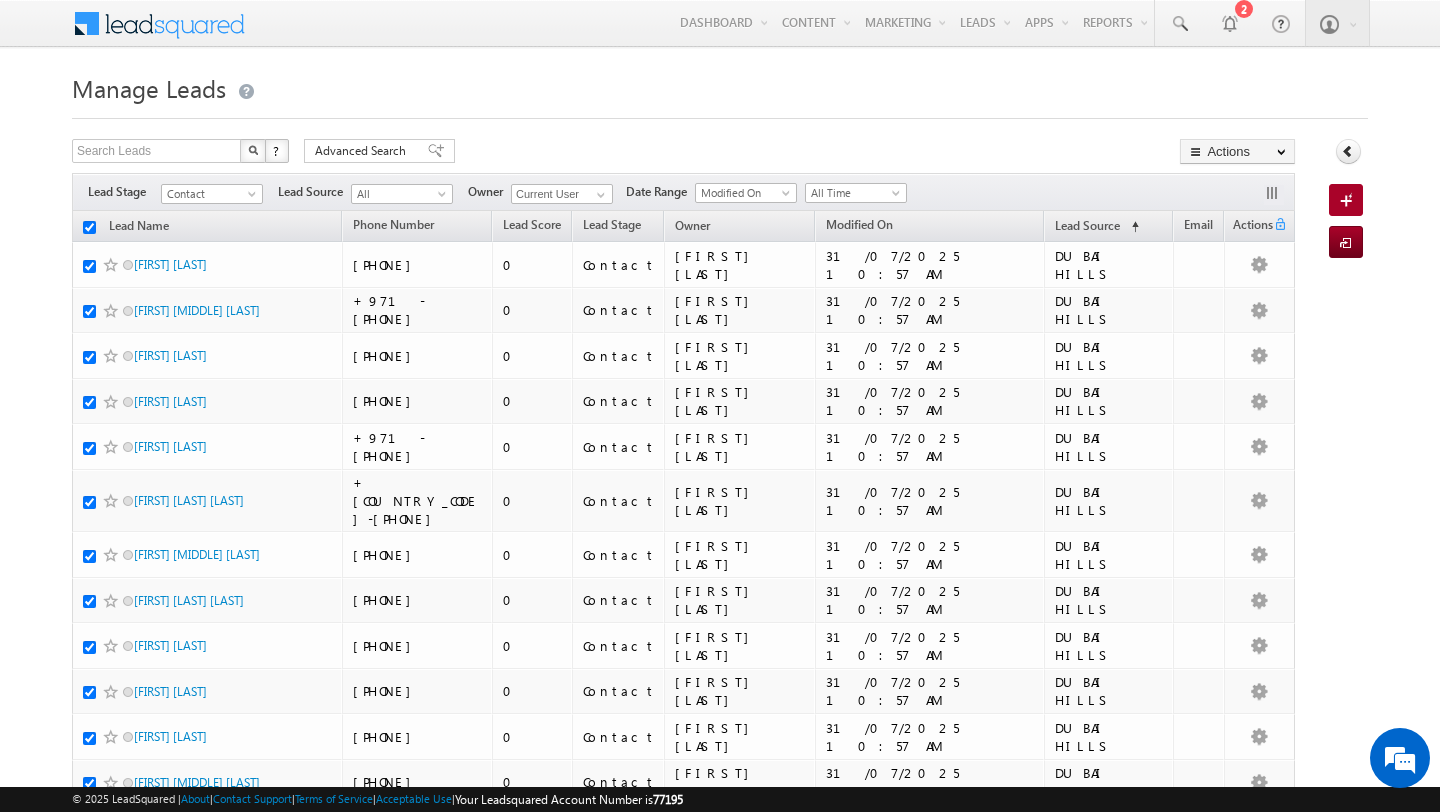 checkbox on "true" 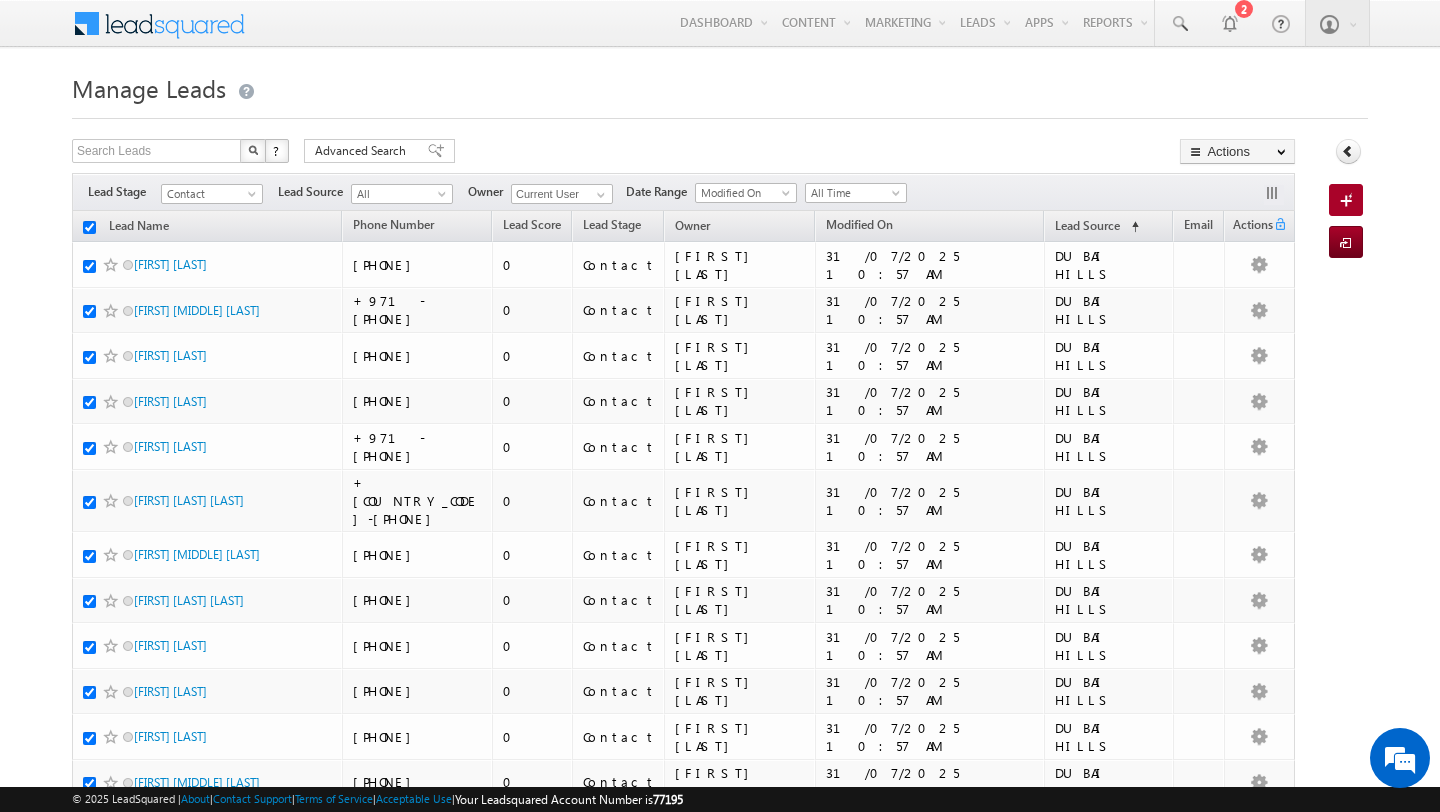 checkbox on "true" 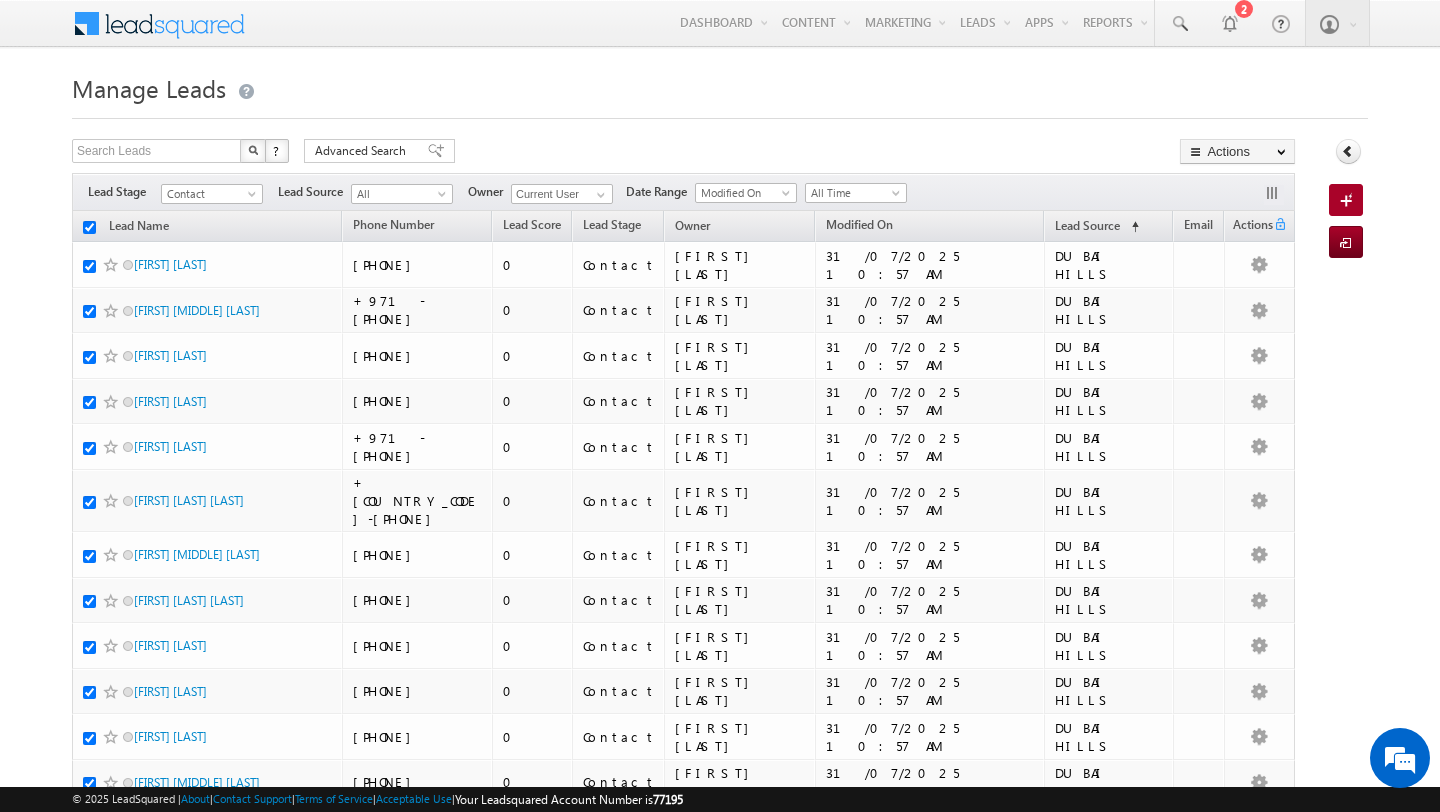 checkbox on "true" 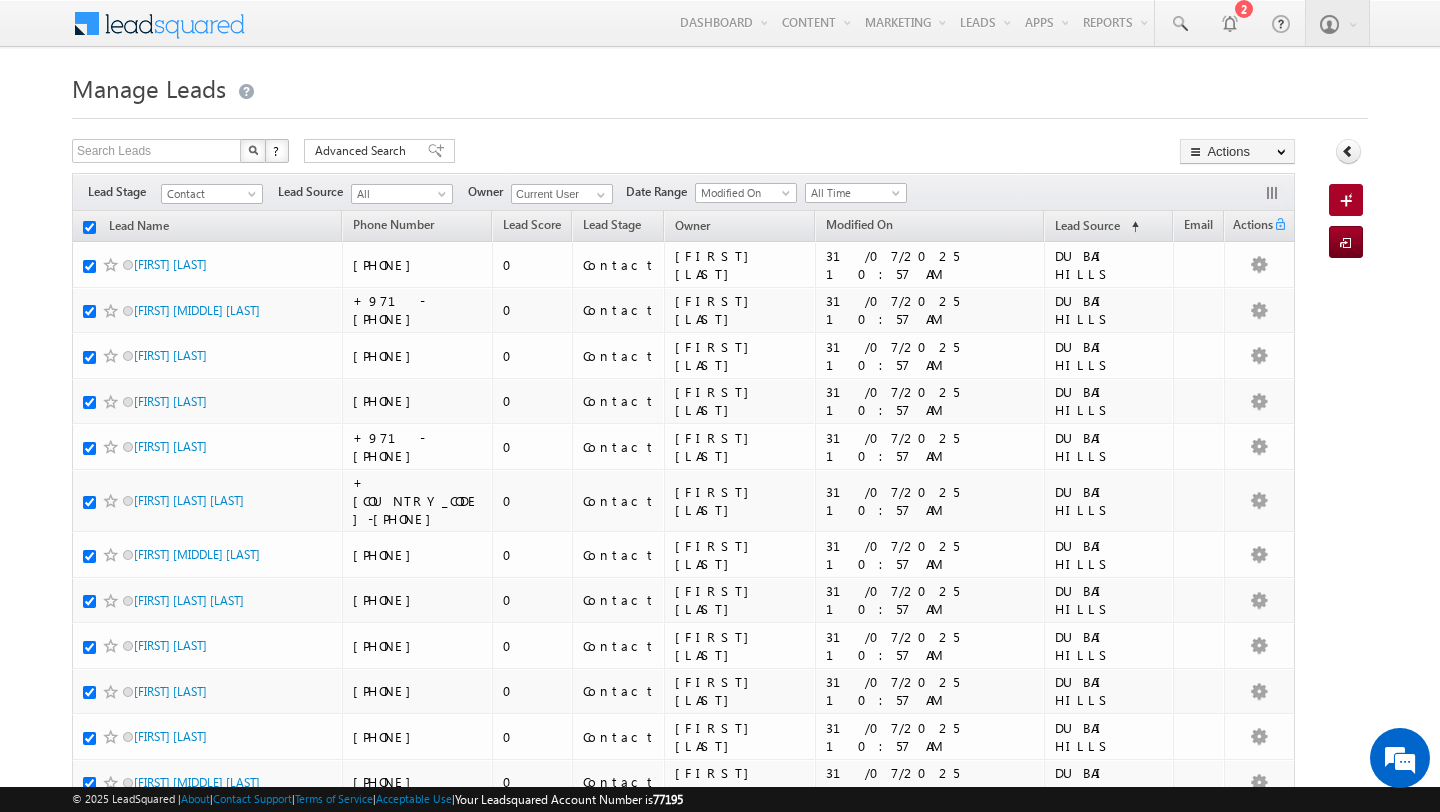 checkbox on "true" 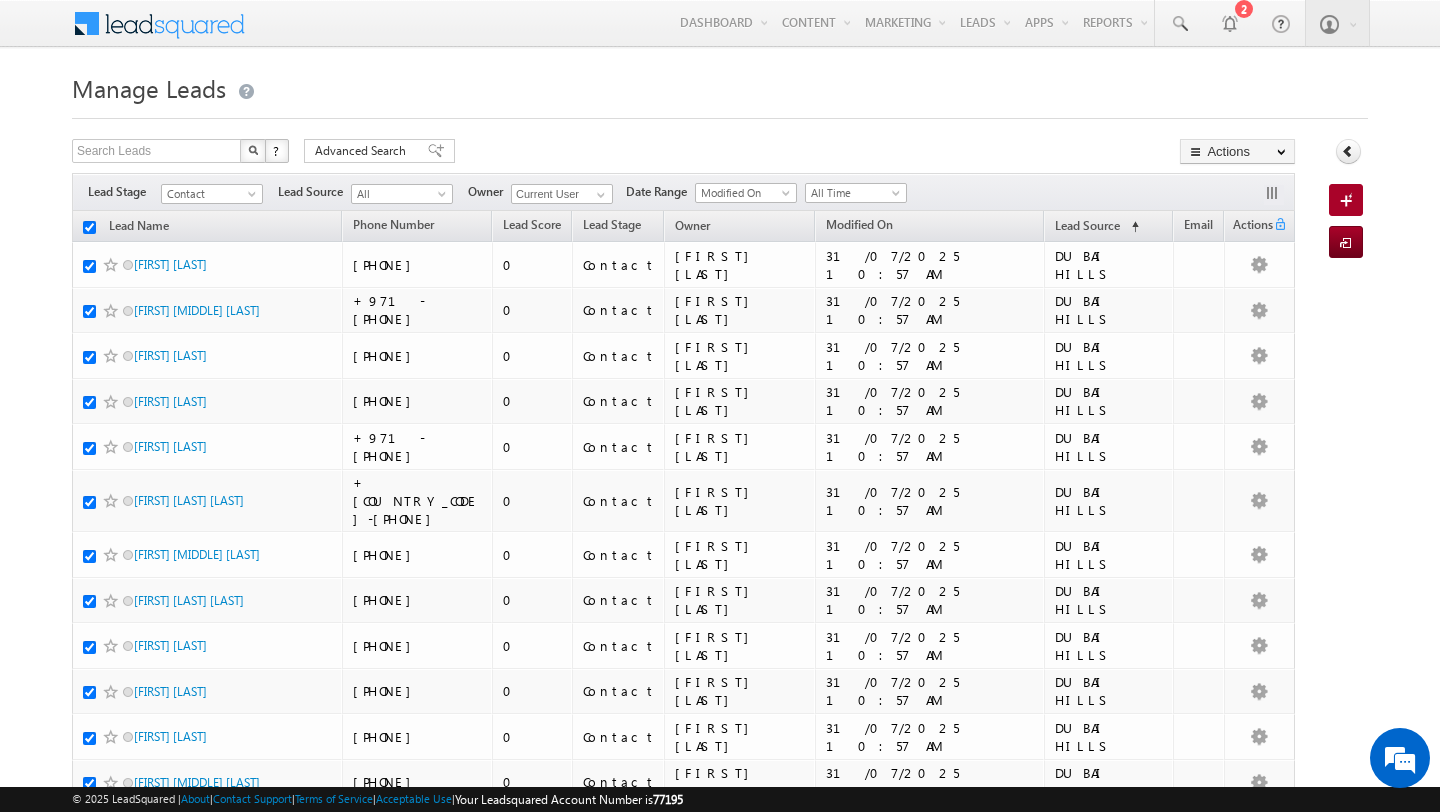 checkbox on "true" 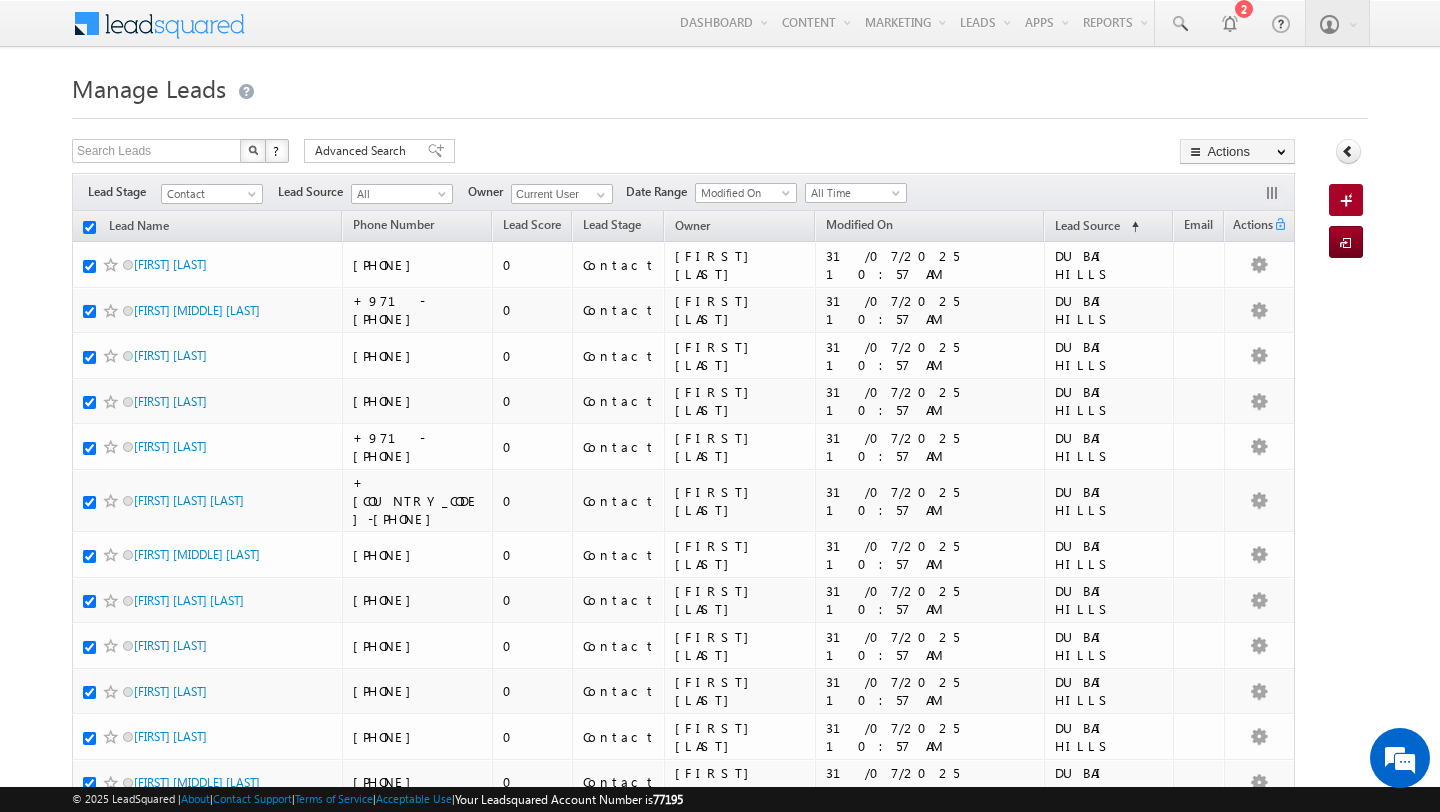 checkbox on "true" 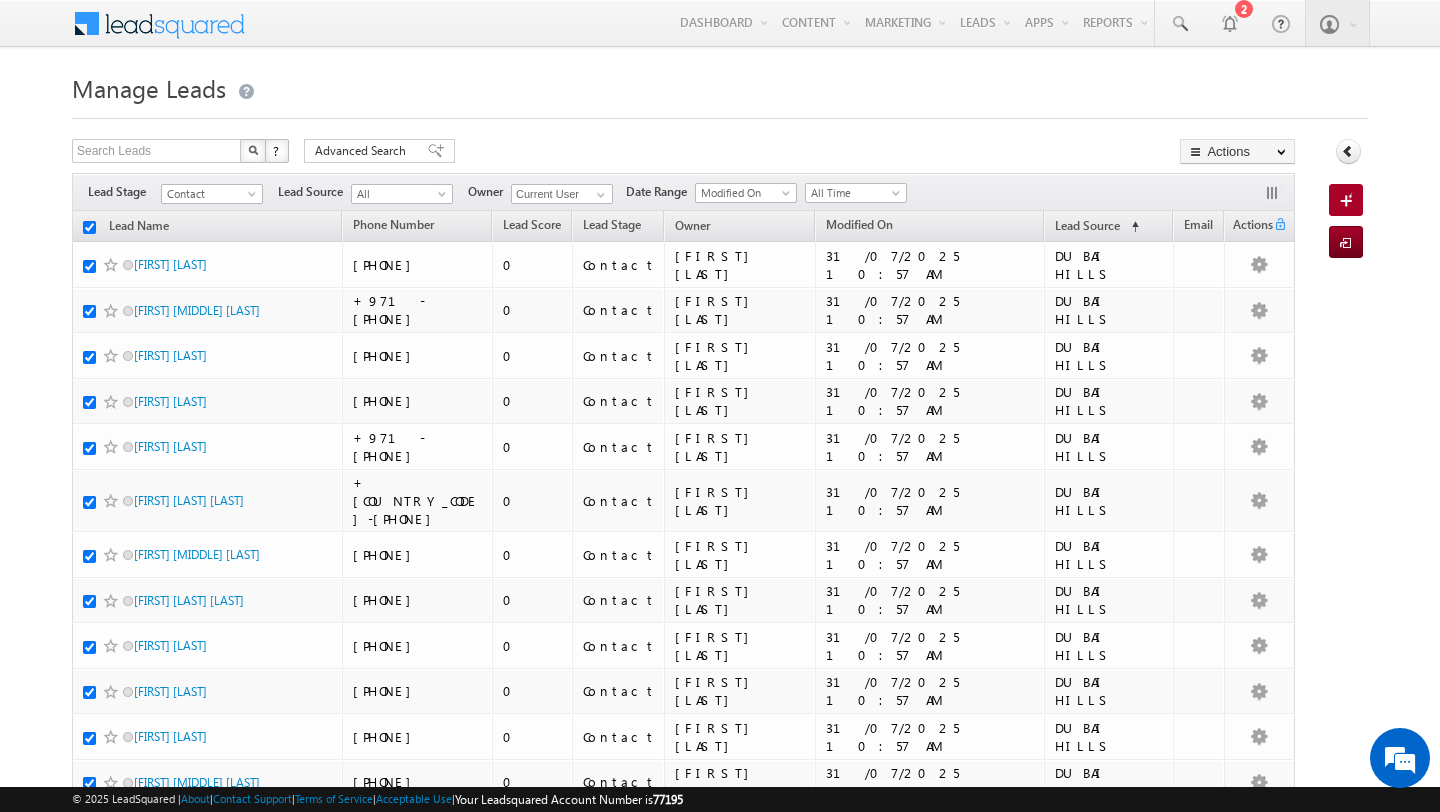 checkbox on "true" 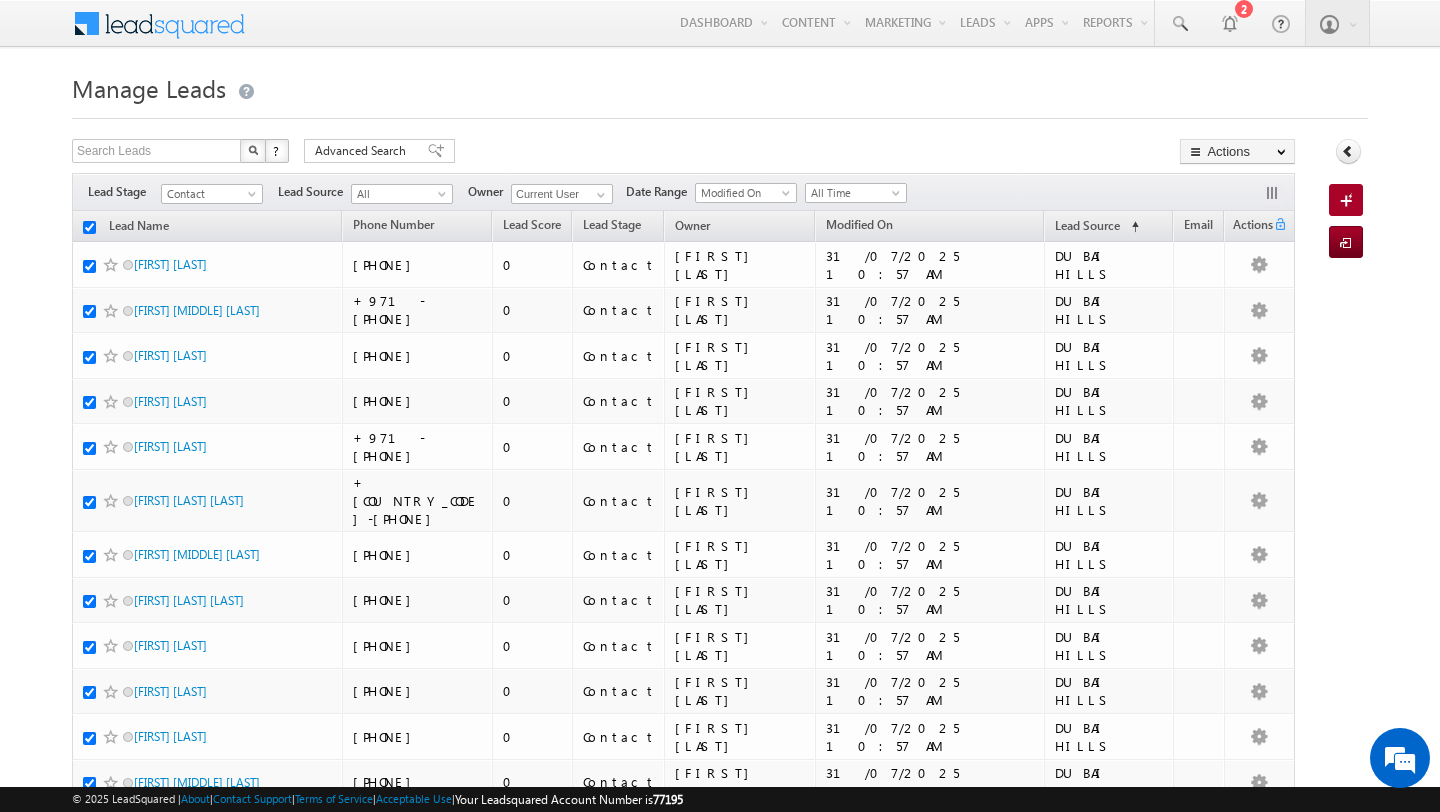 checkbox on "true" 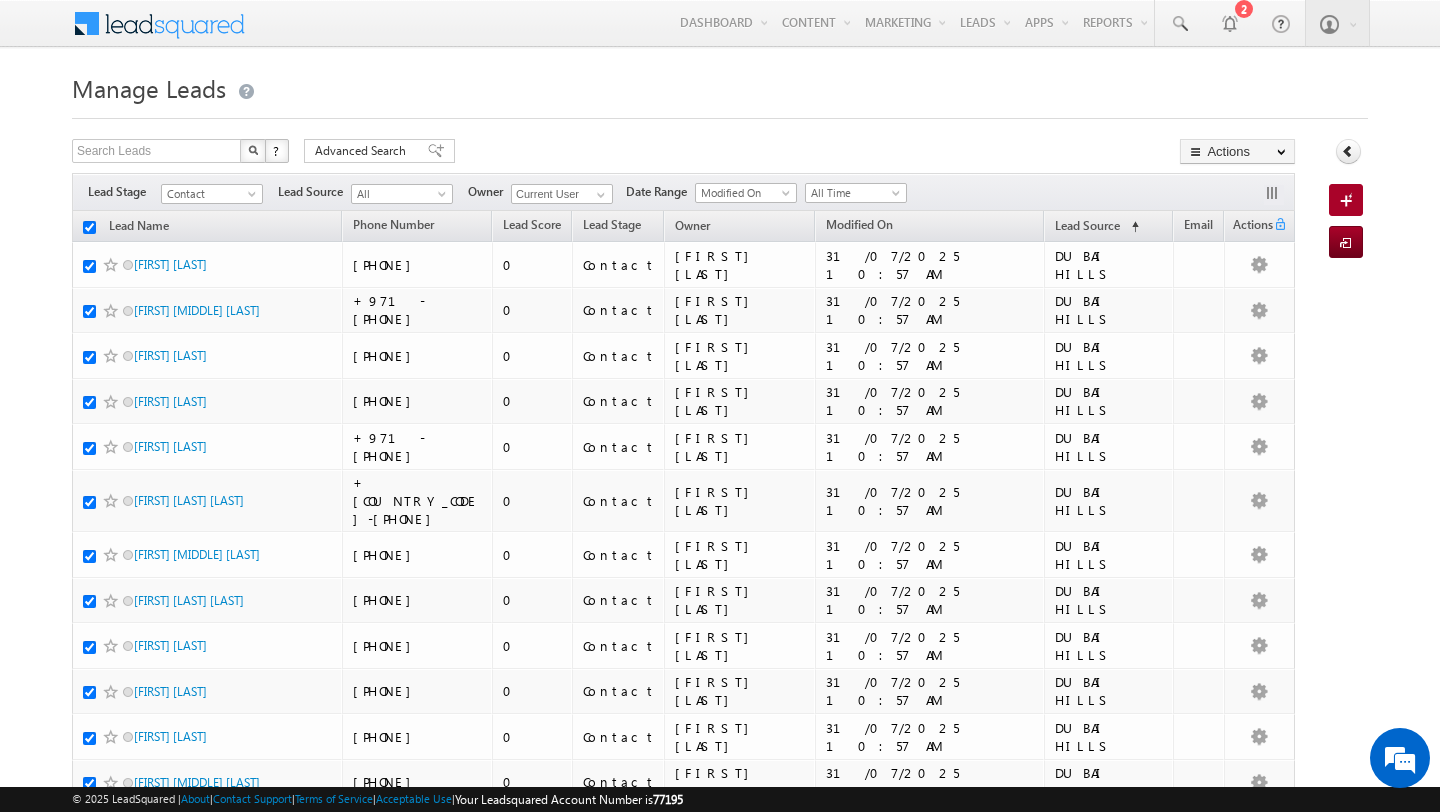 checkbox on "true" 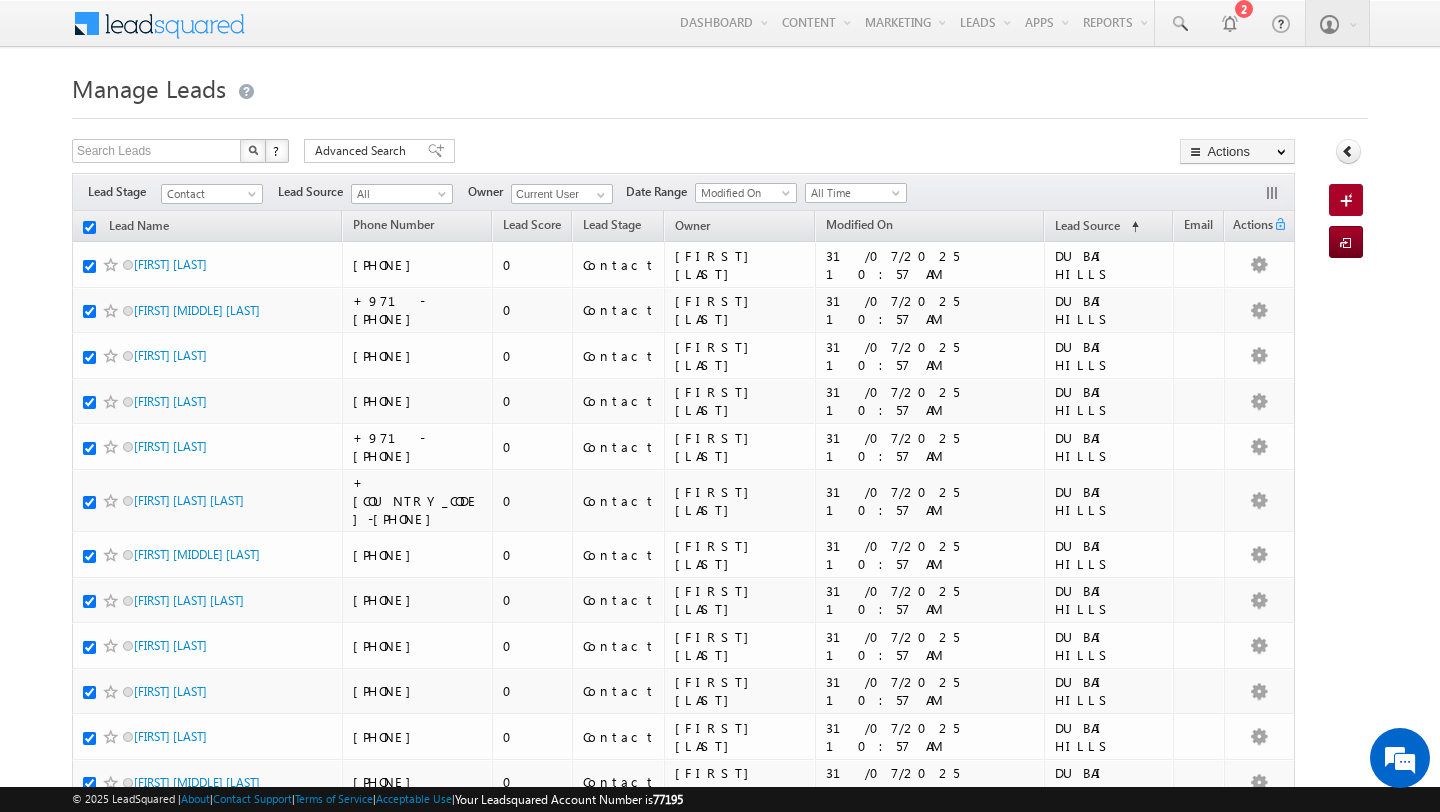 checkbox on "true" 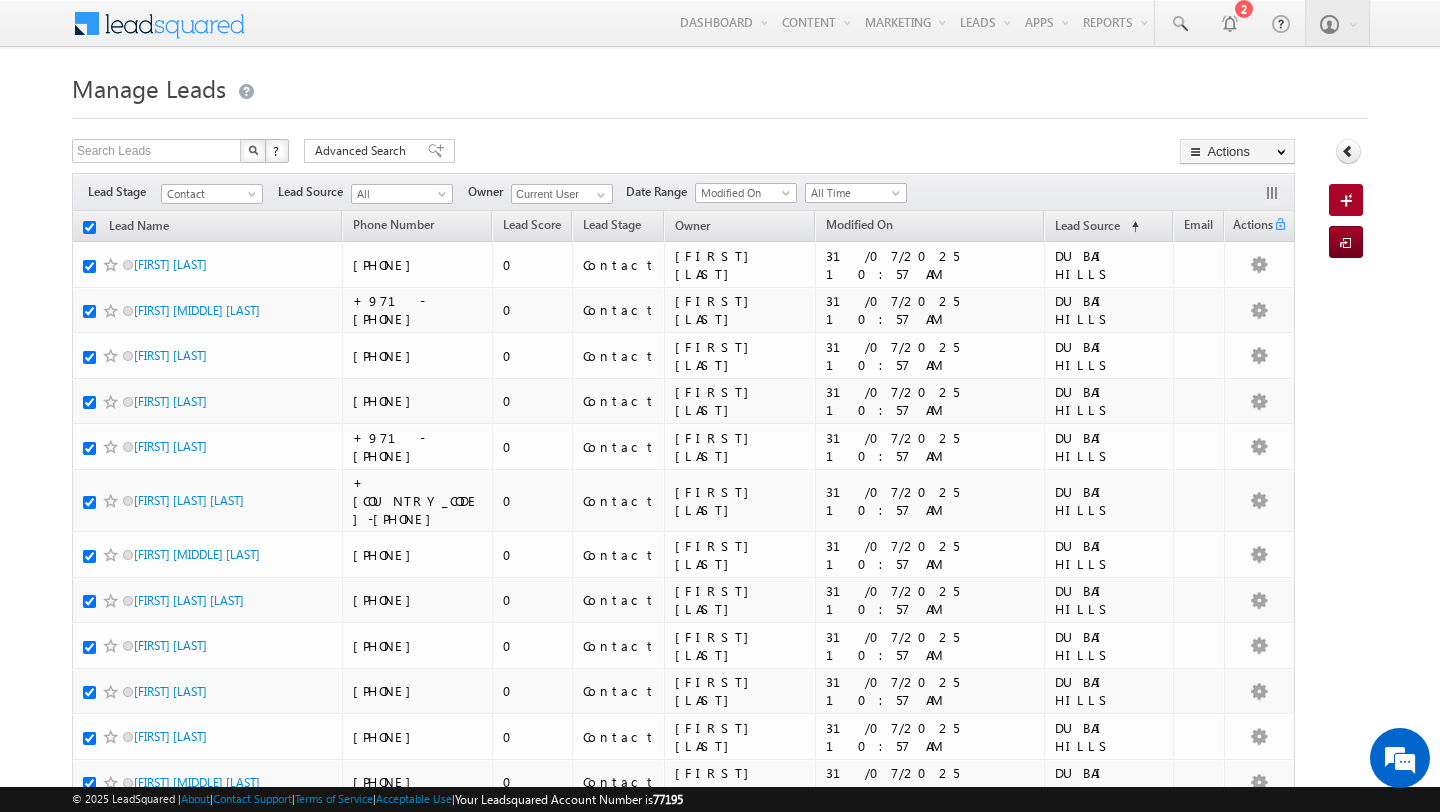 checkbox on "true" 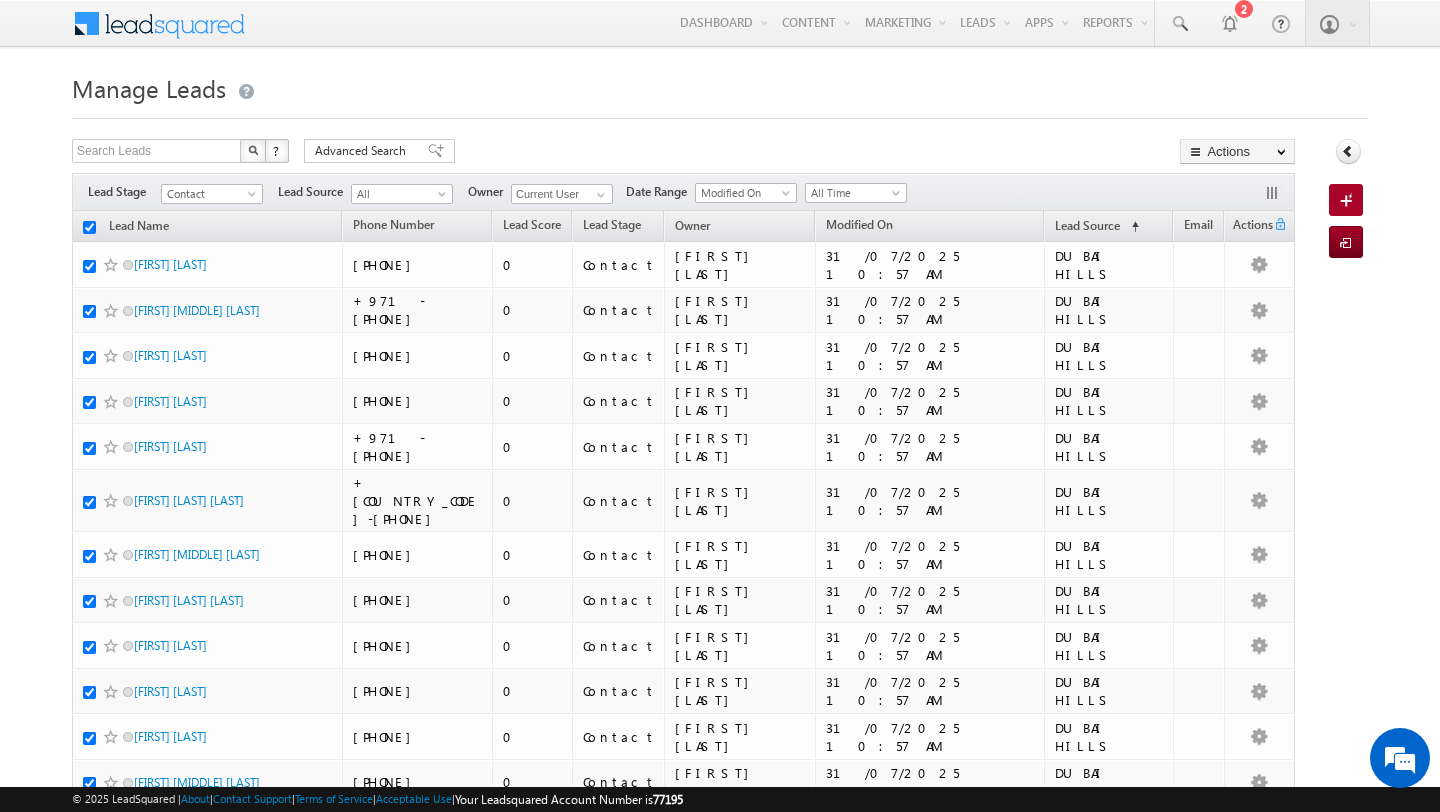 checkbox on "true" 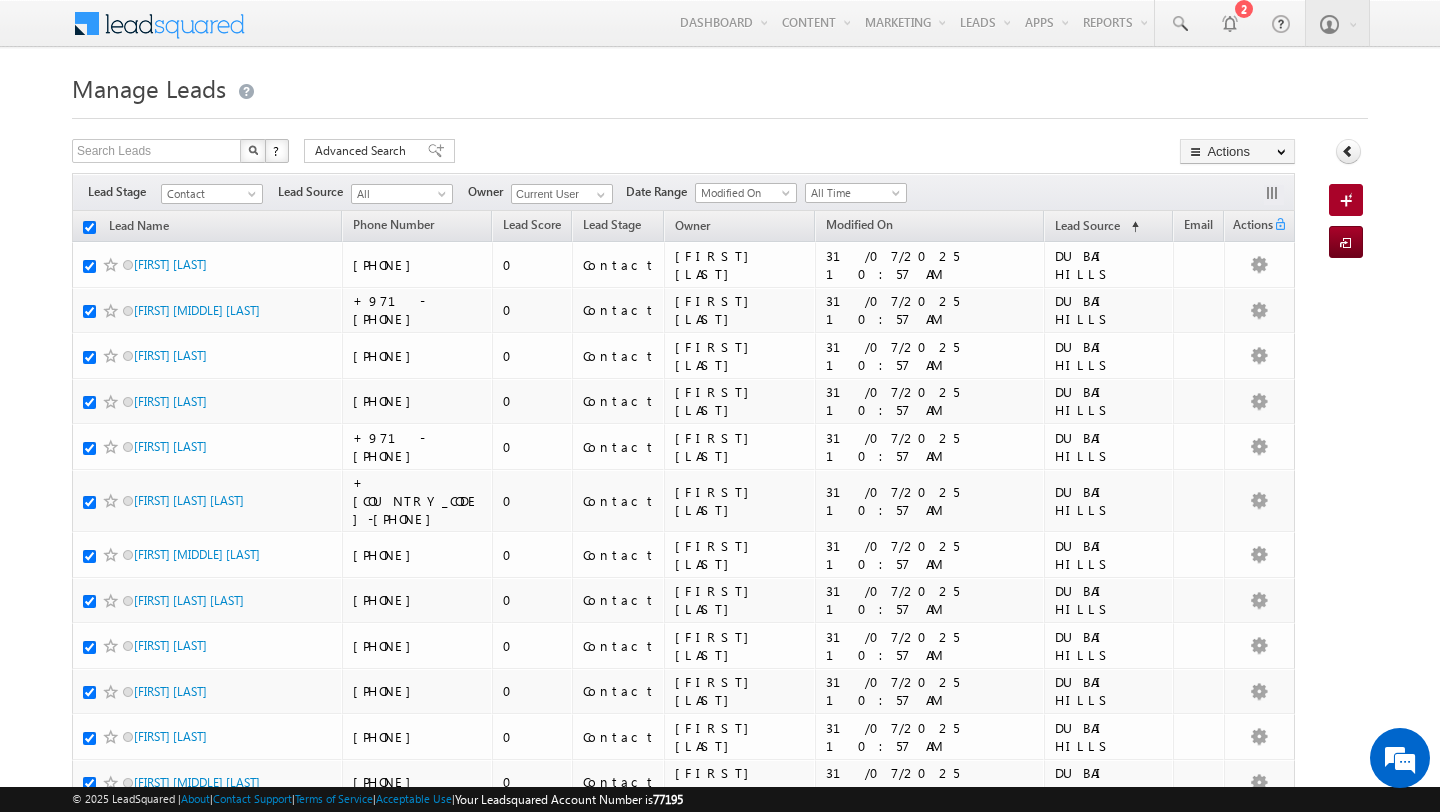 checkbox on "true" 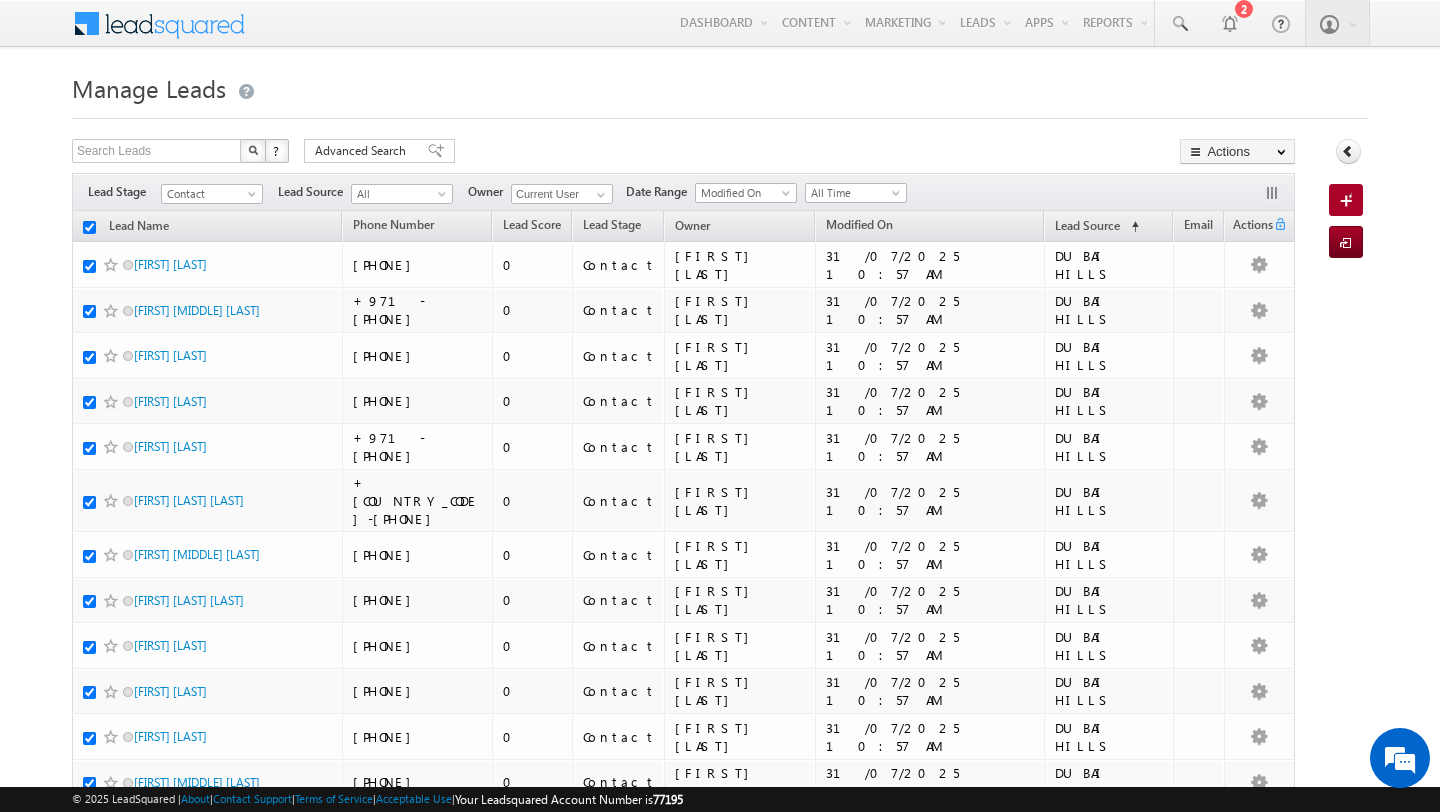 checkbox on "true" 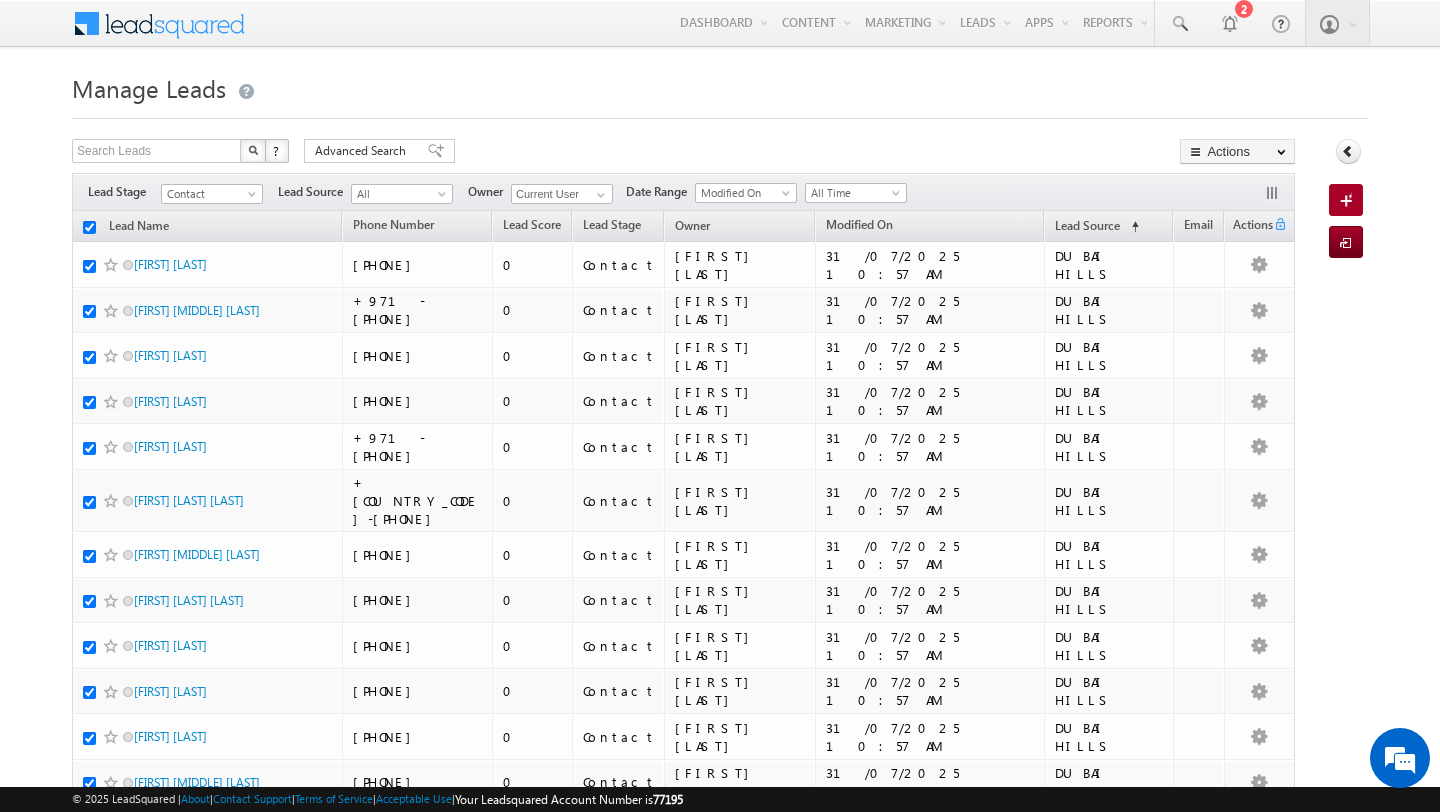 checkbox on "true" 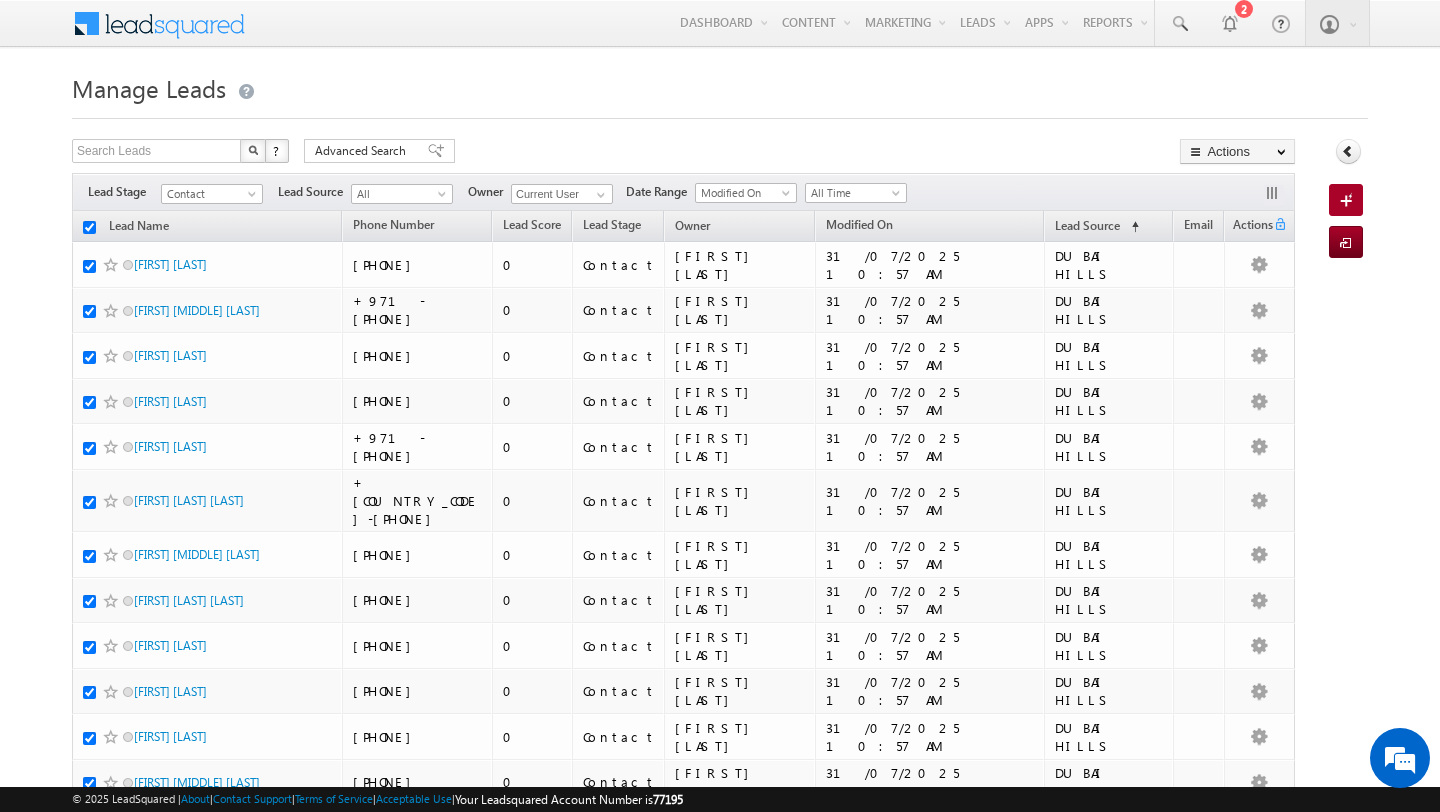 checkbox on "true" 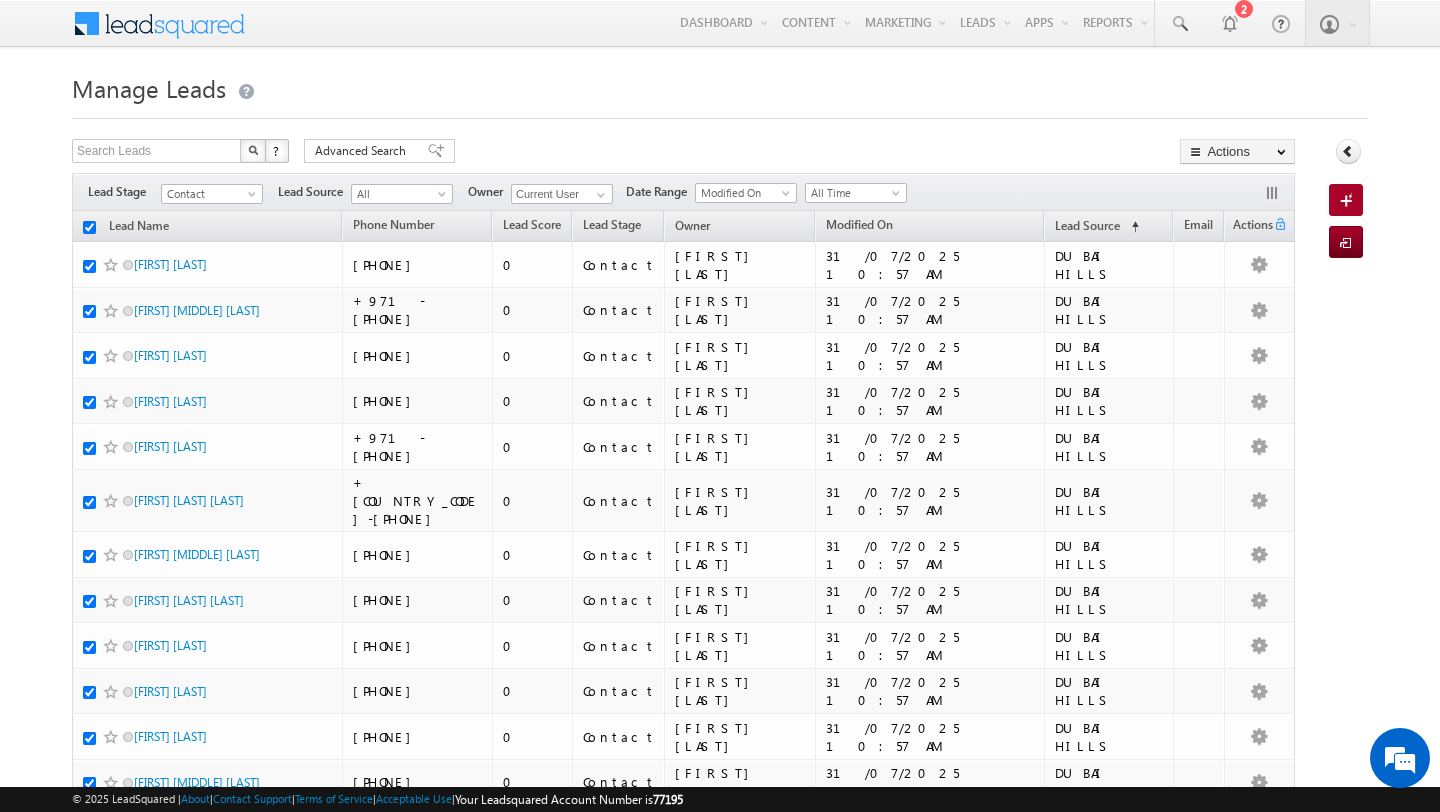 checkbox on "true" 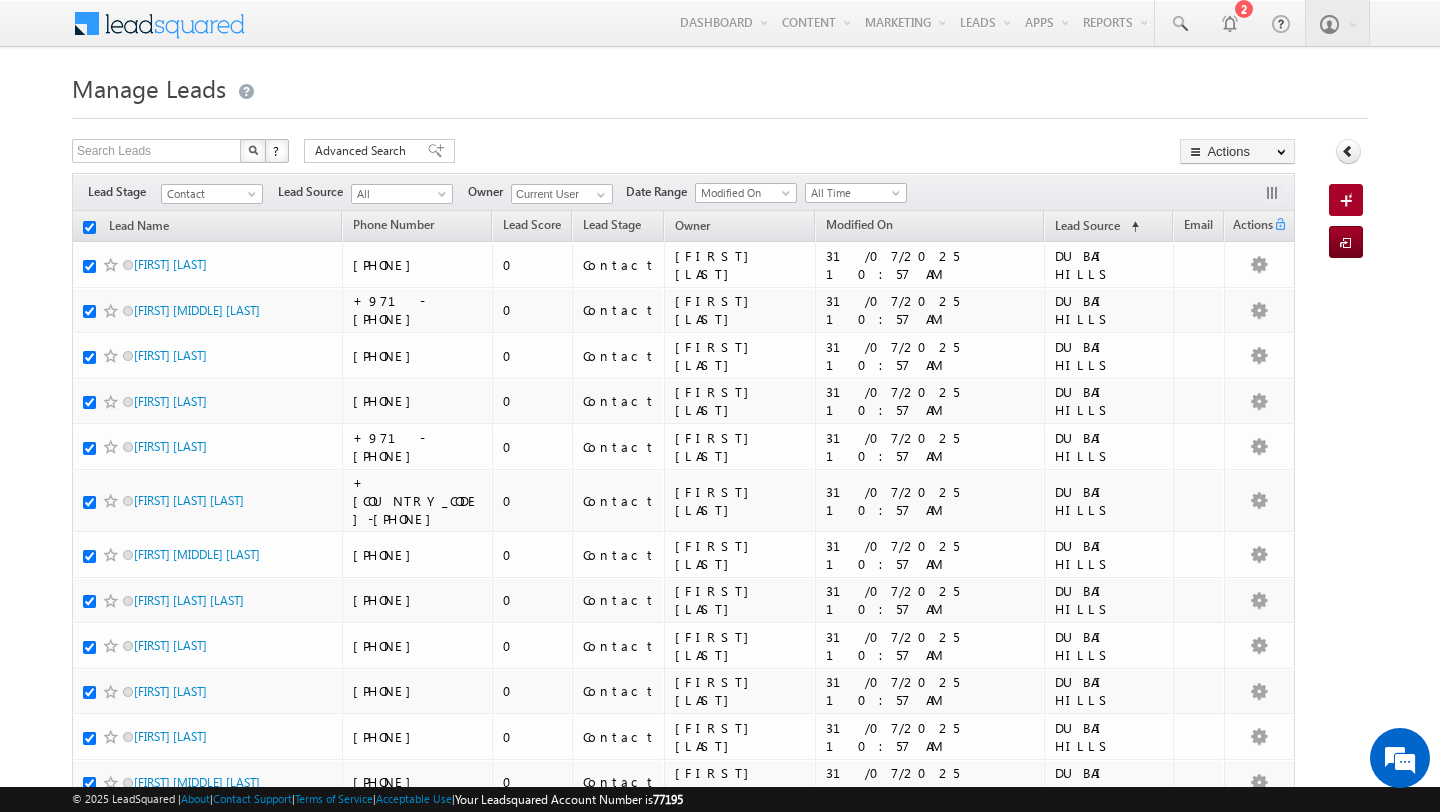 checkbox on "true" 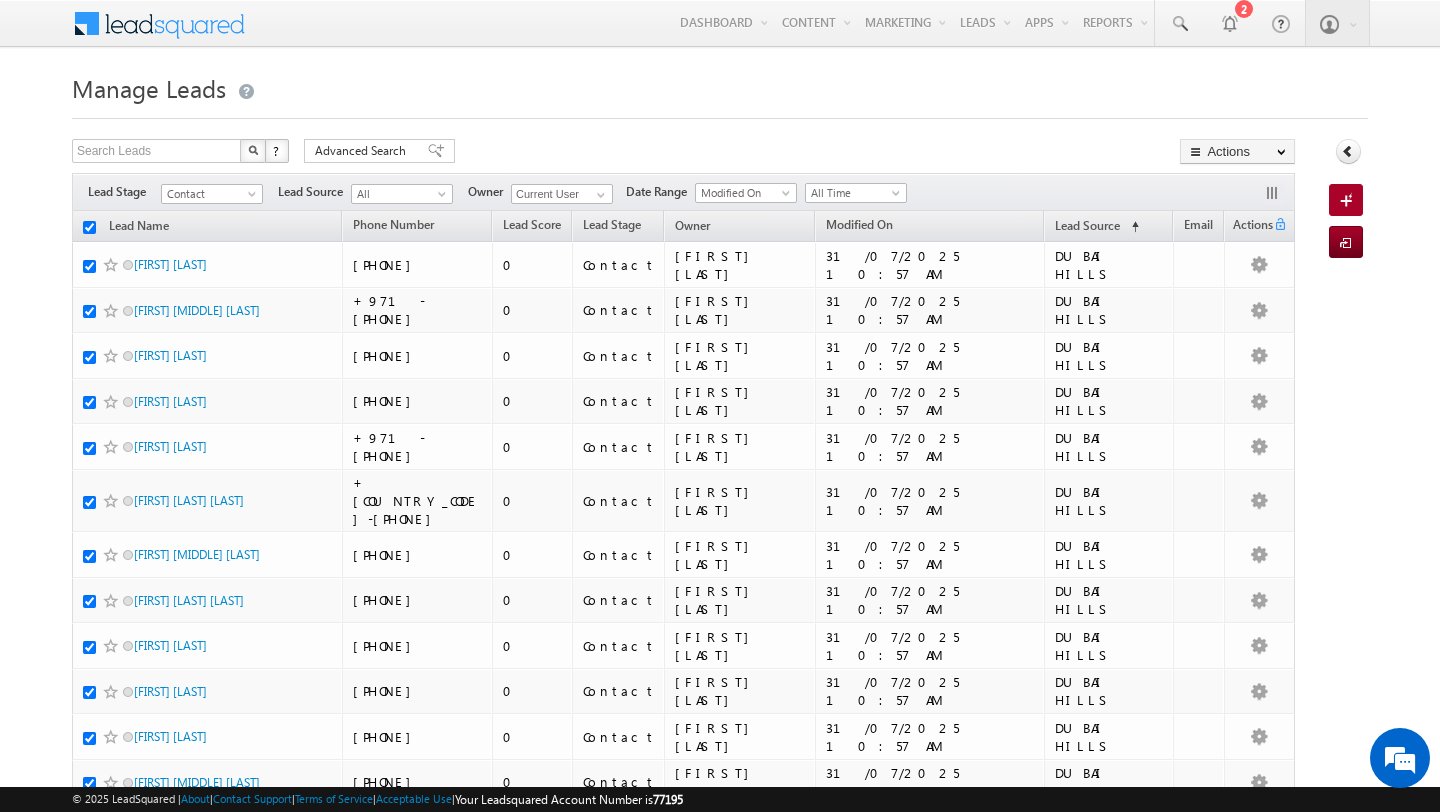 checkbox on "true" 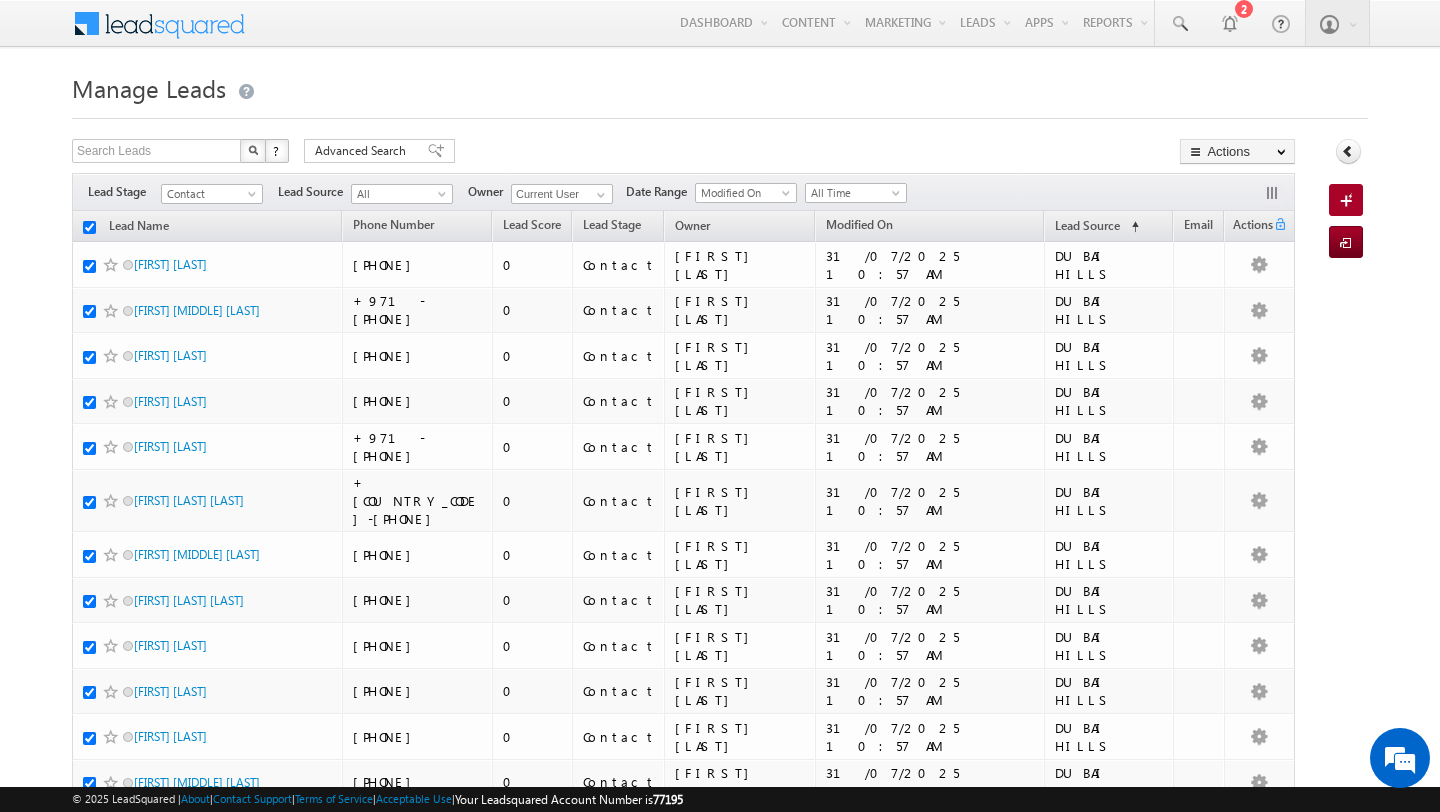 checkbox on "true" 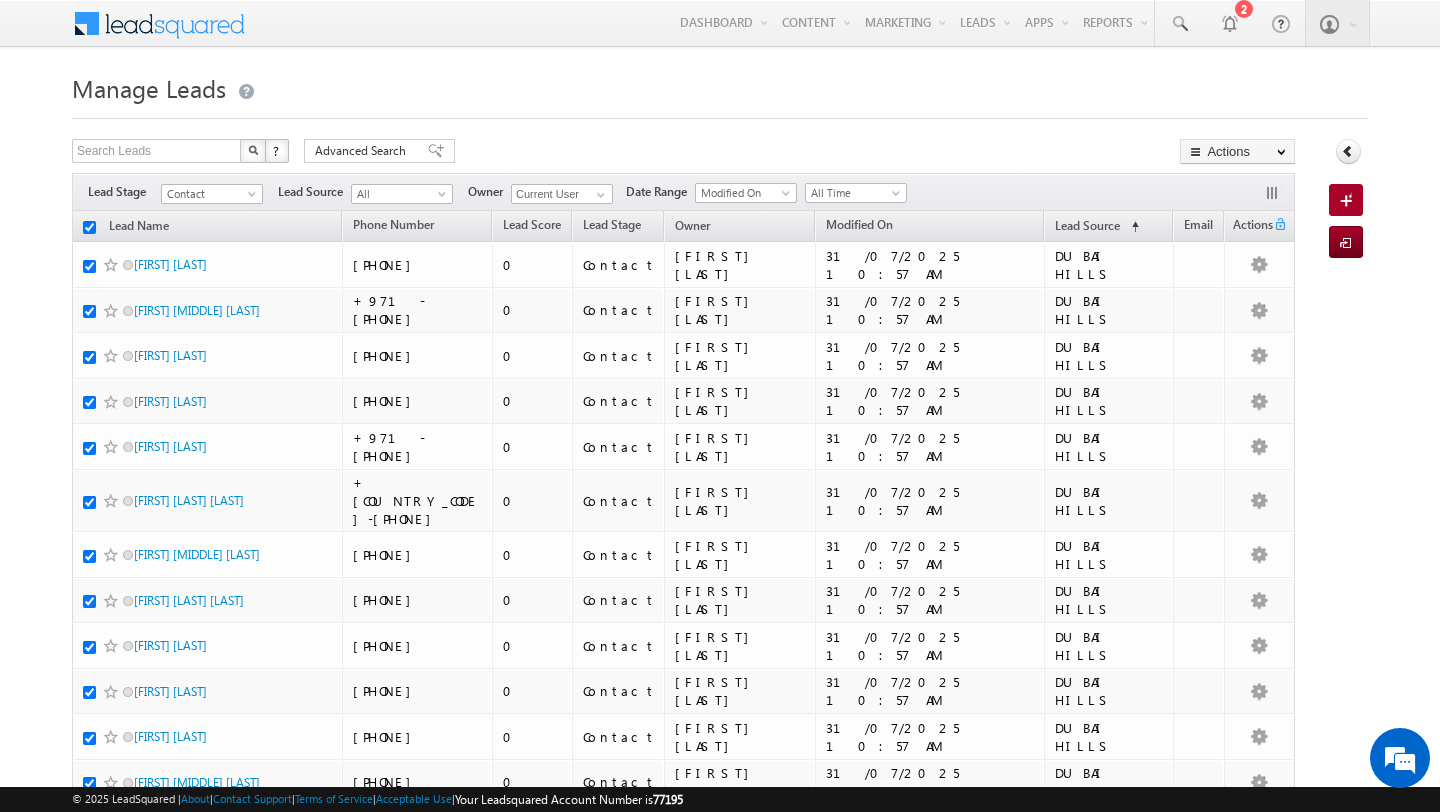 checkbox on "true" 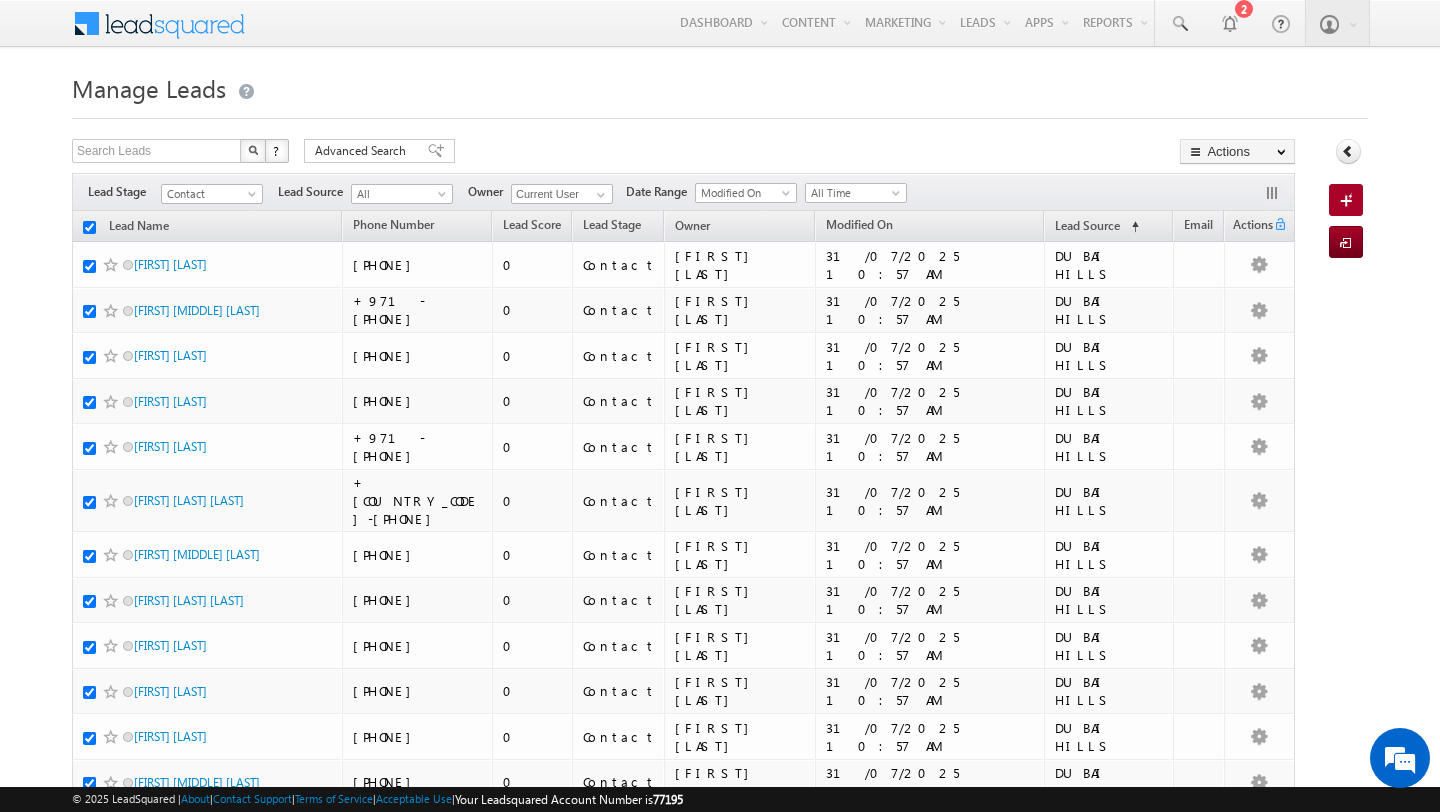 checkbox on "true" 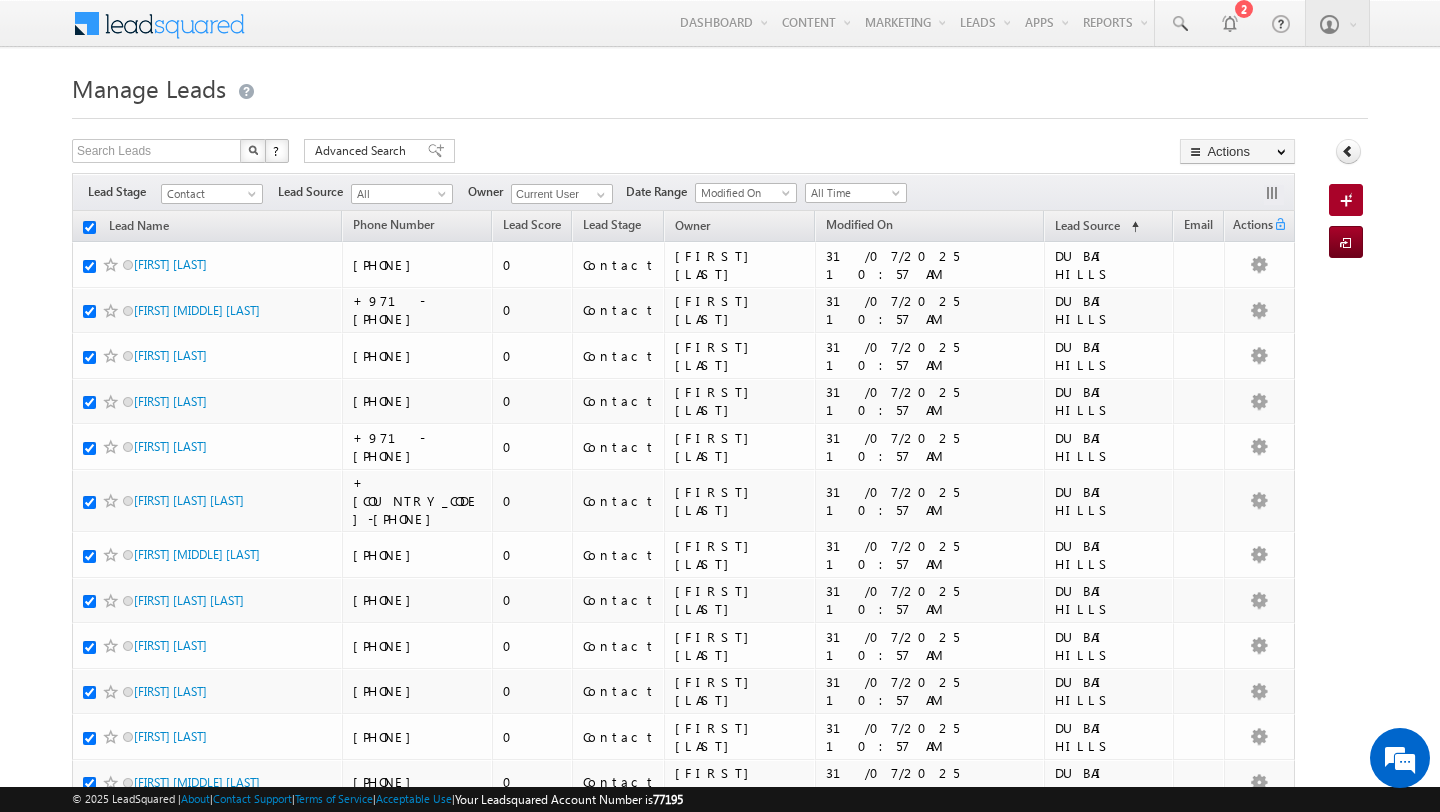 checkbox on "true" 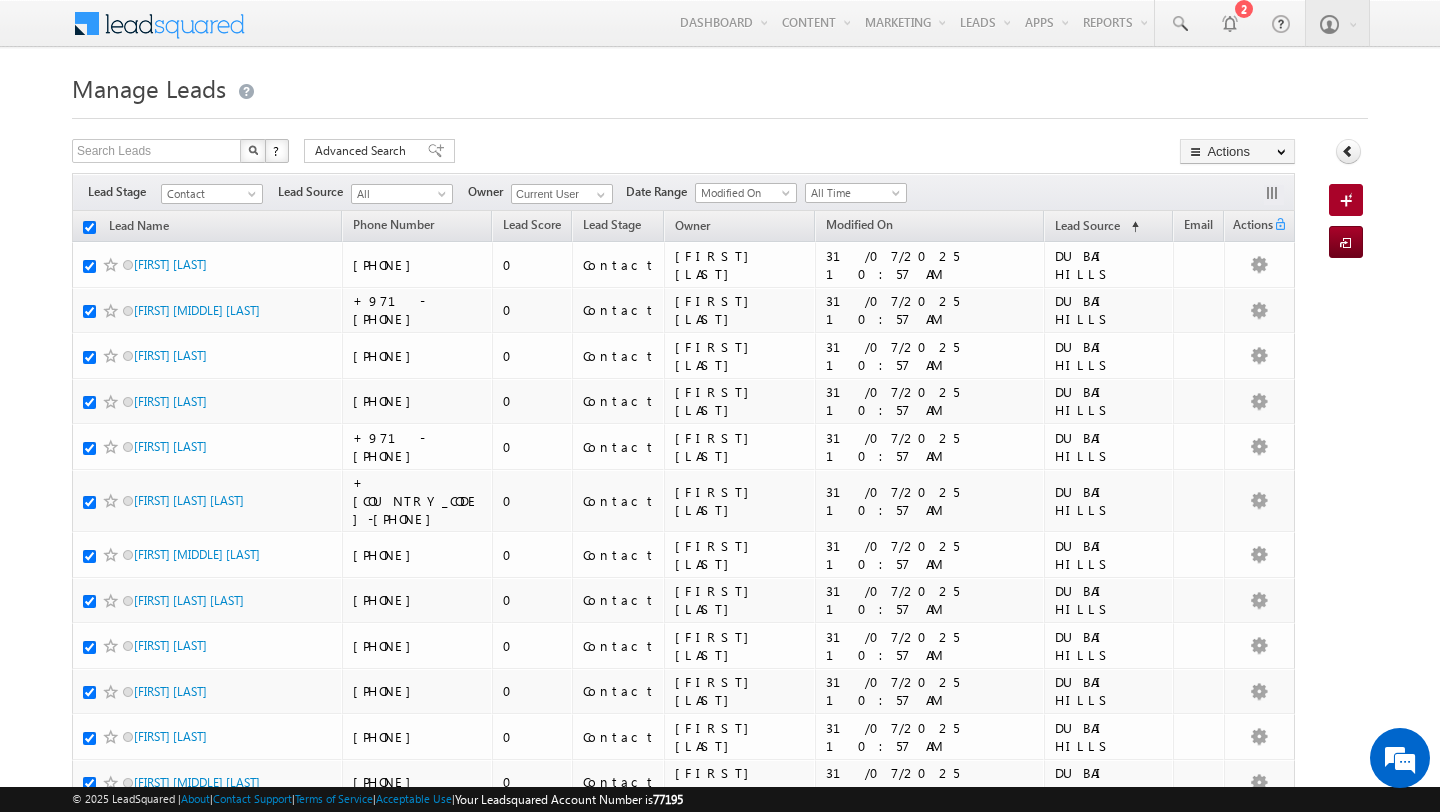 checkbox on "true" 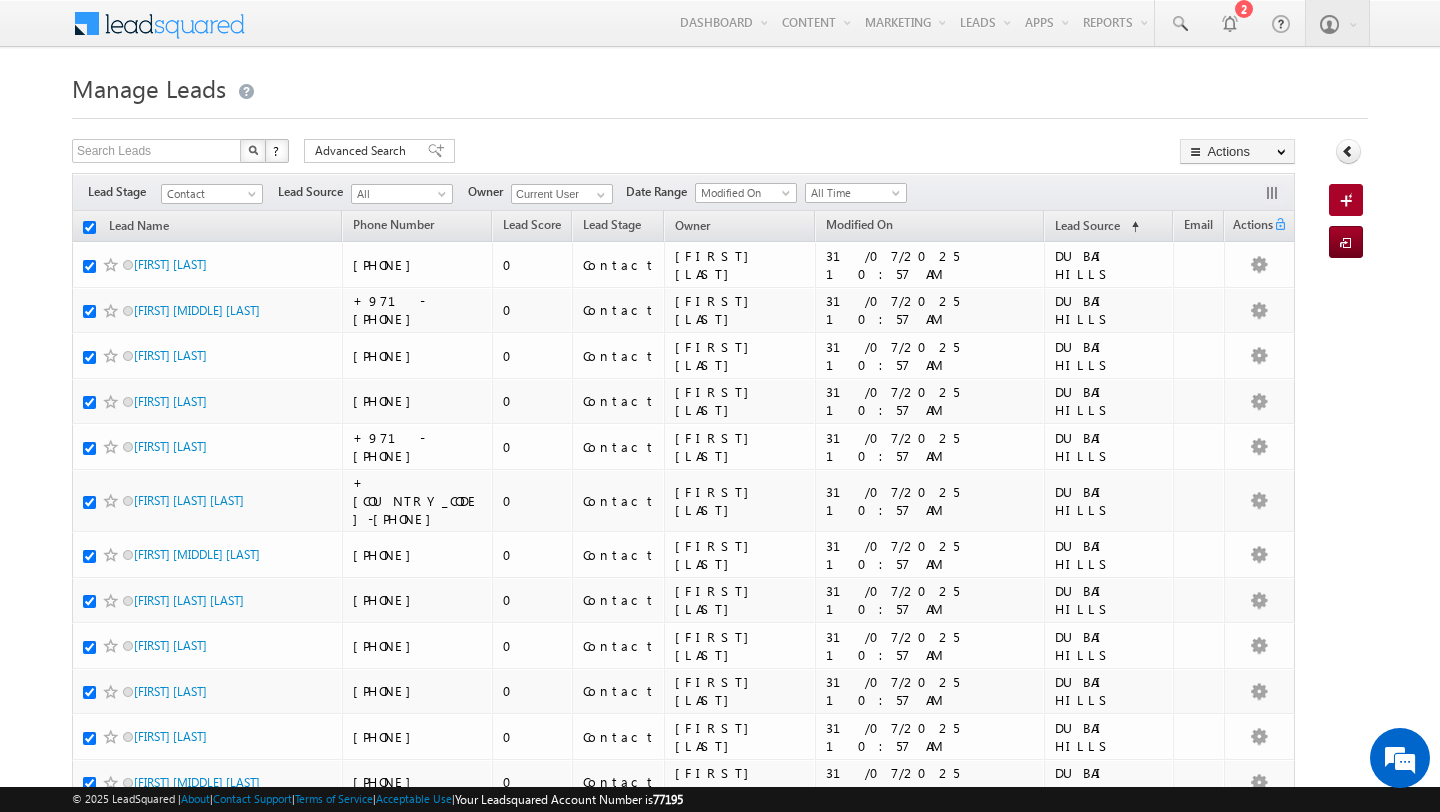checkbox on "true" 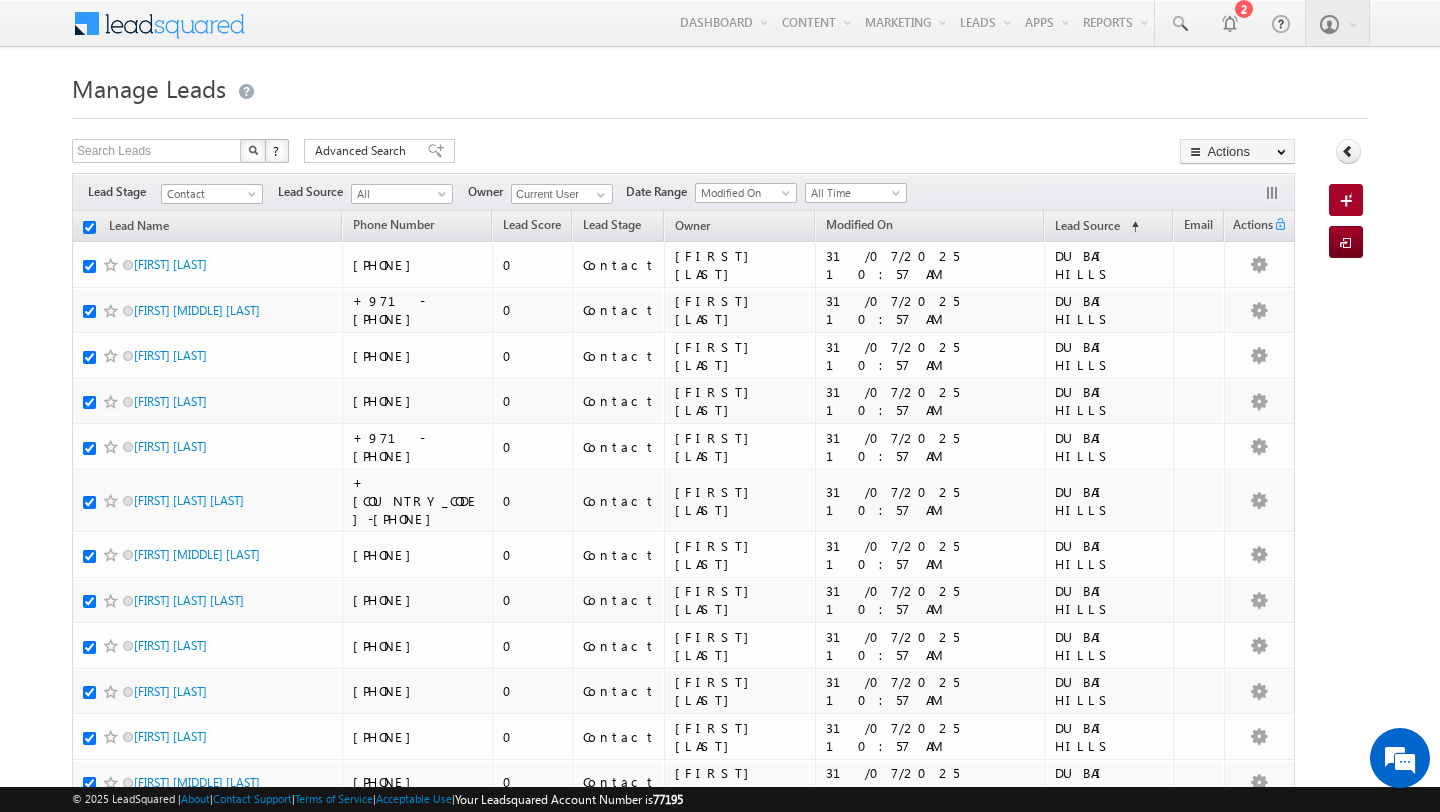 checkbox on "true" 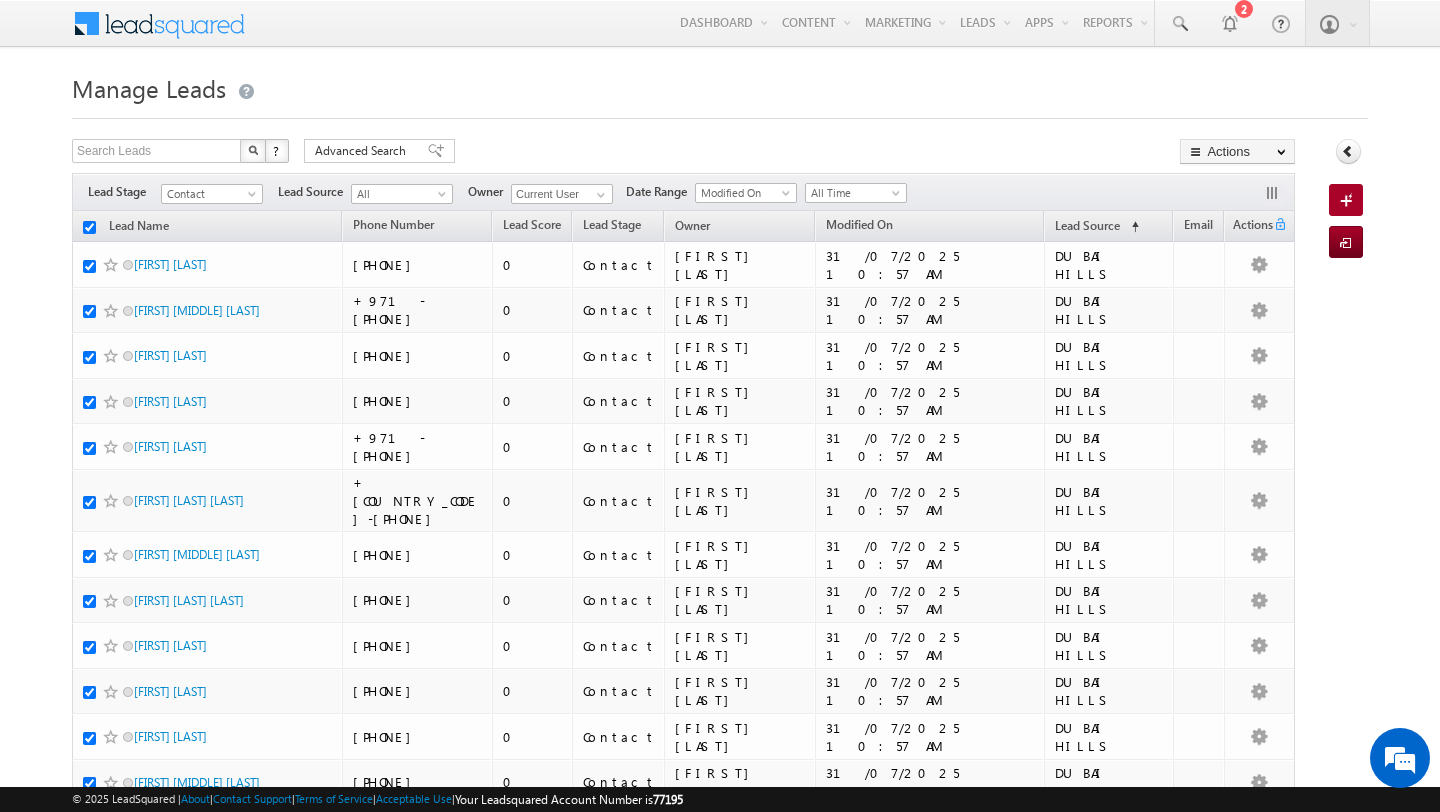 checkbox on "true" 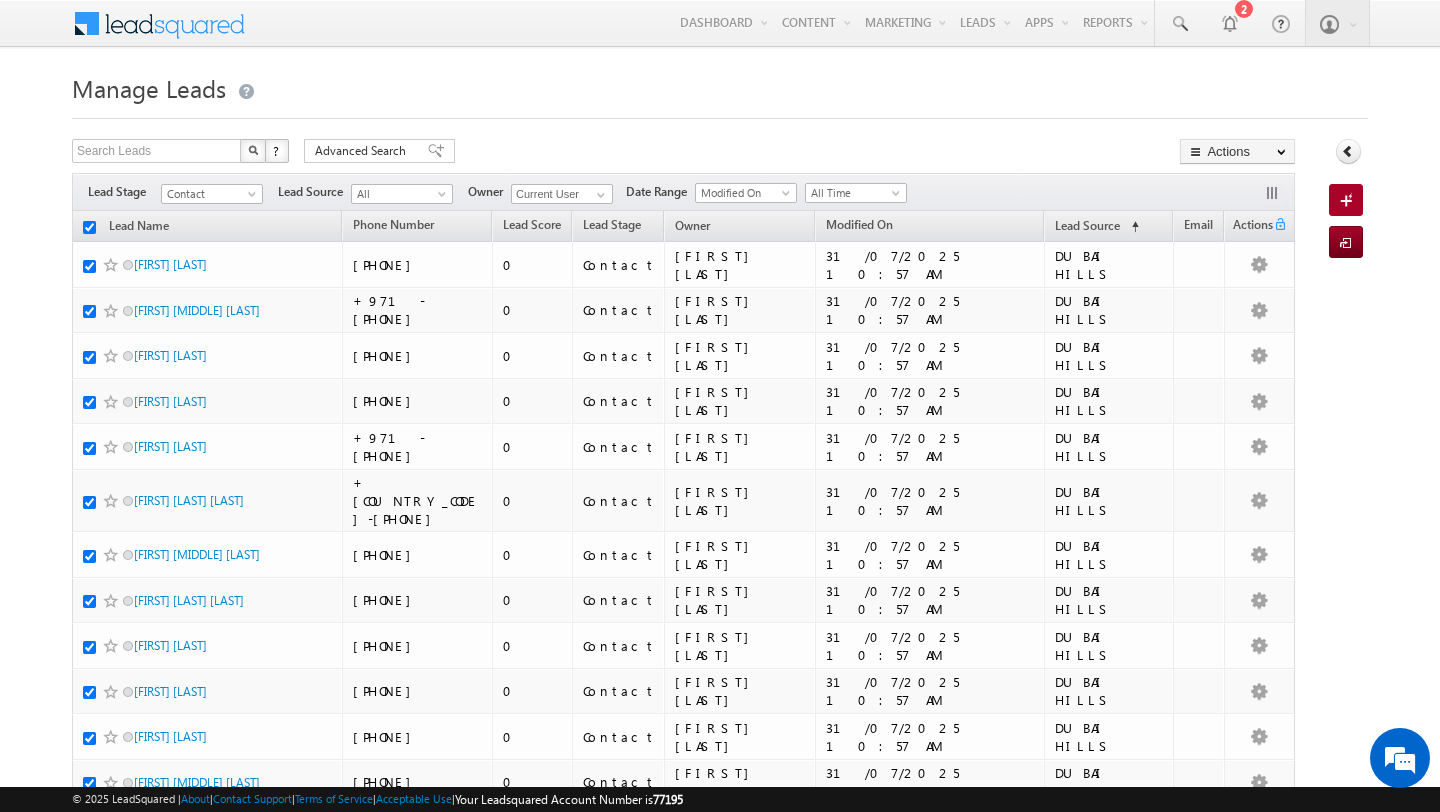 checkbox on "true" 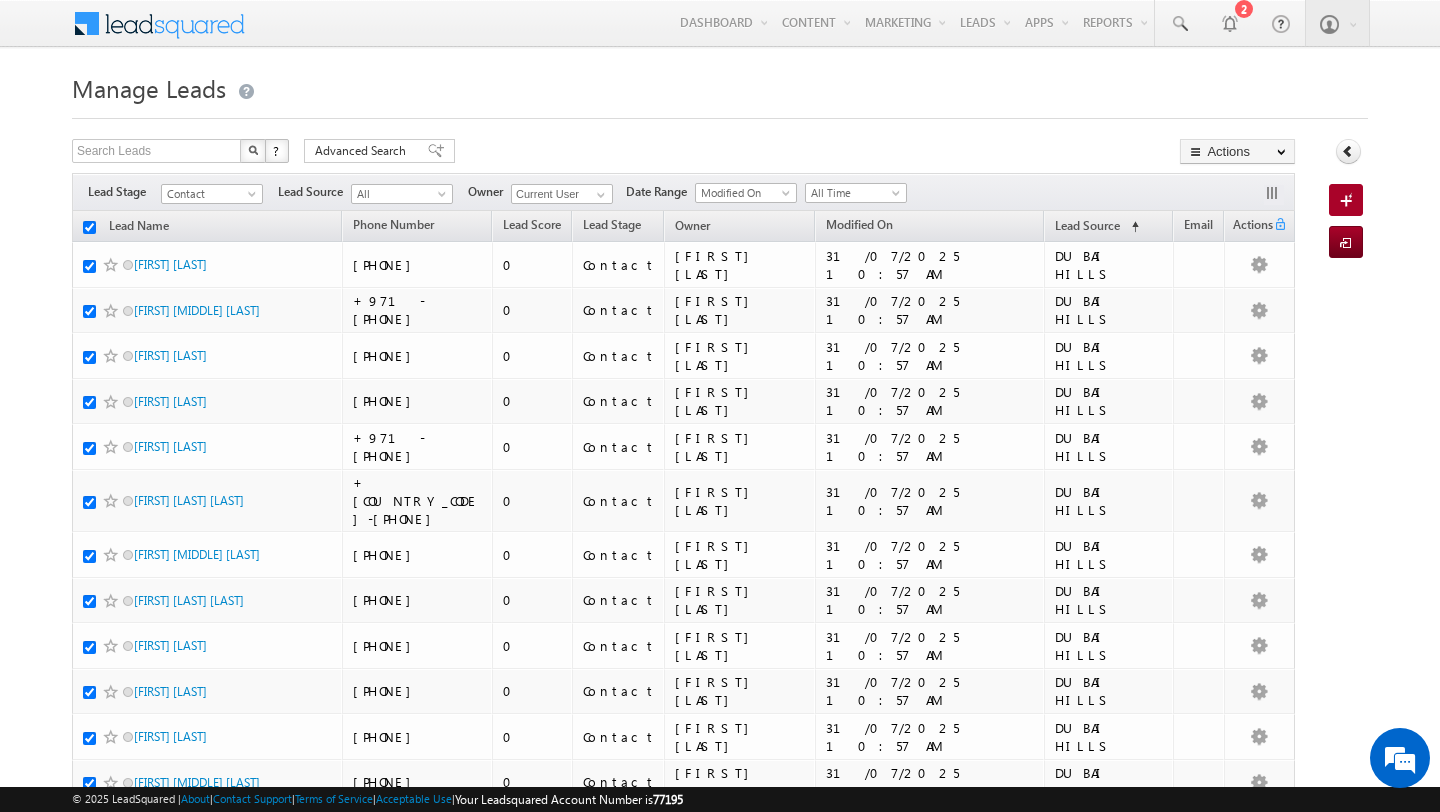 checkbox on "true" 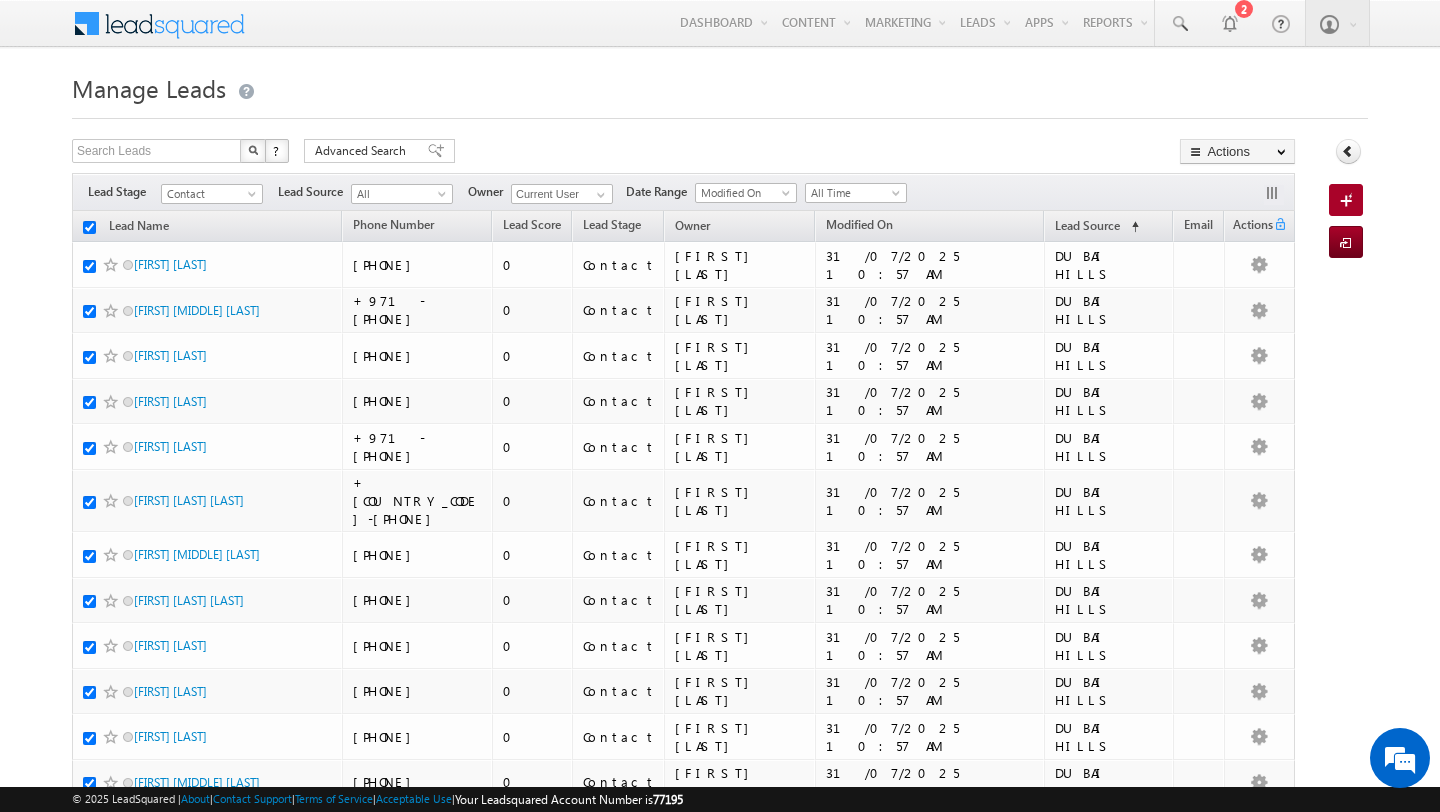 checkbox on "true" 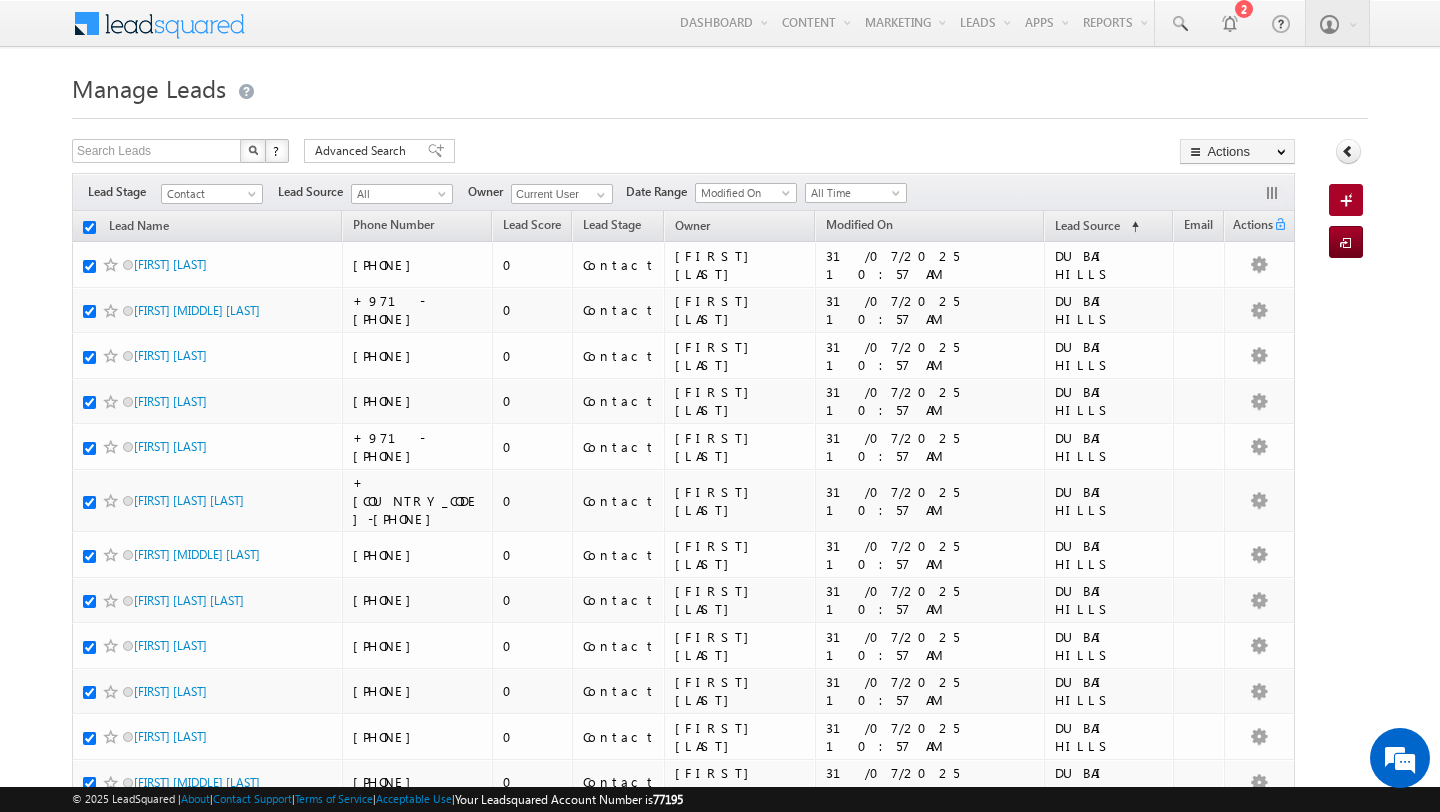 checkbox on "true" 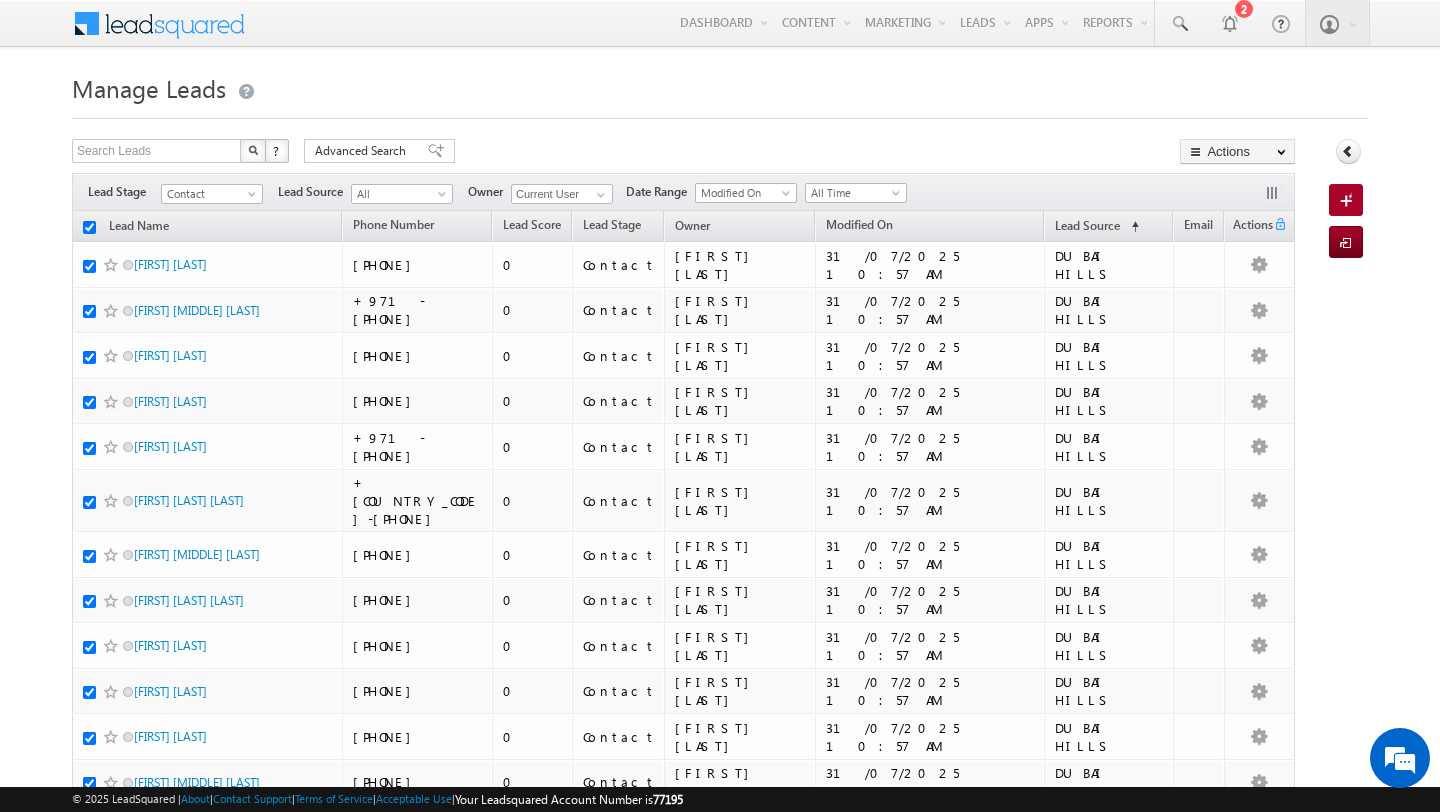 checkbox on "true" 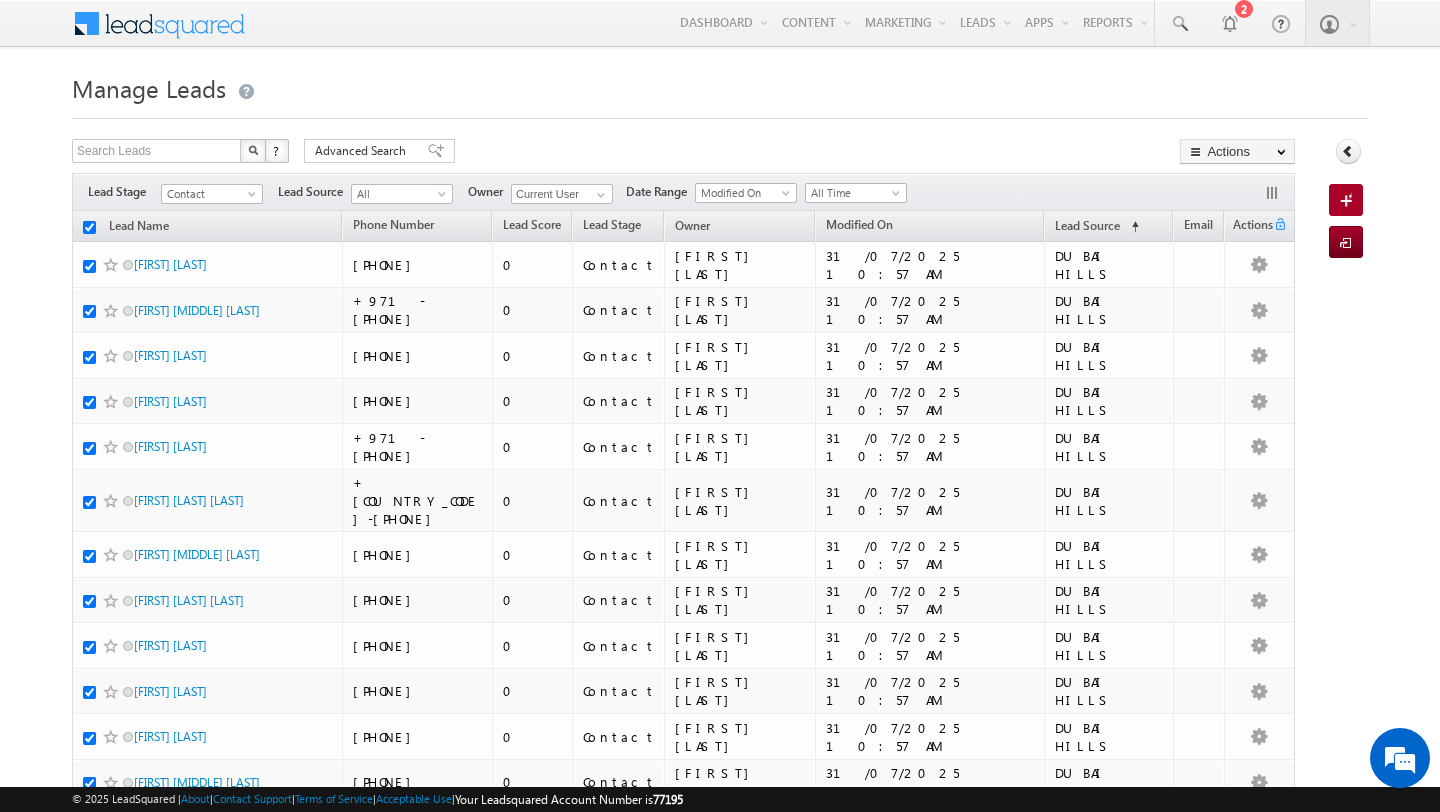 checkbox on "true" 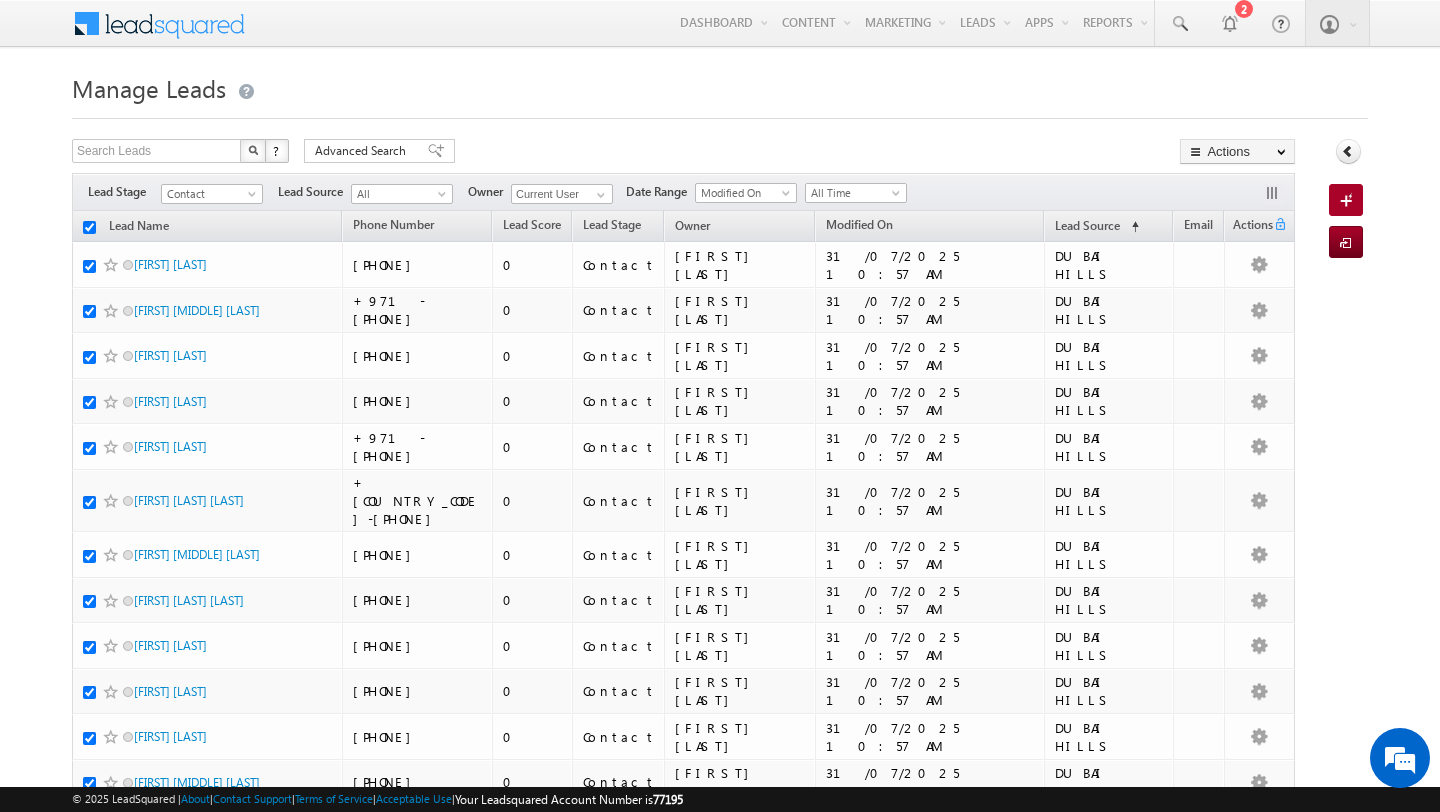 checkbox on "true" 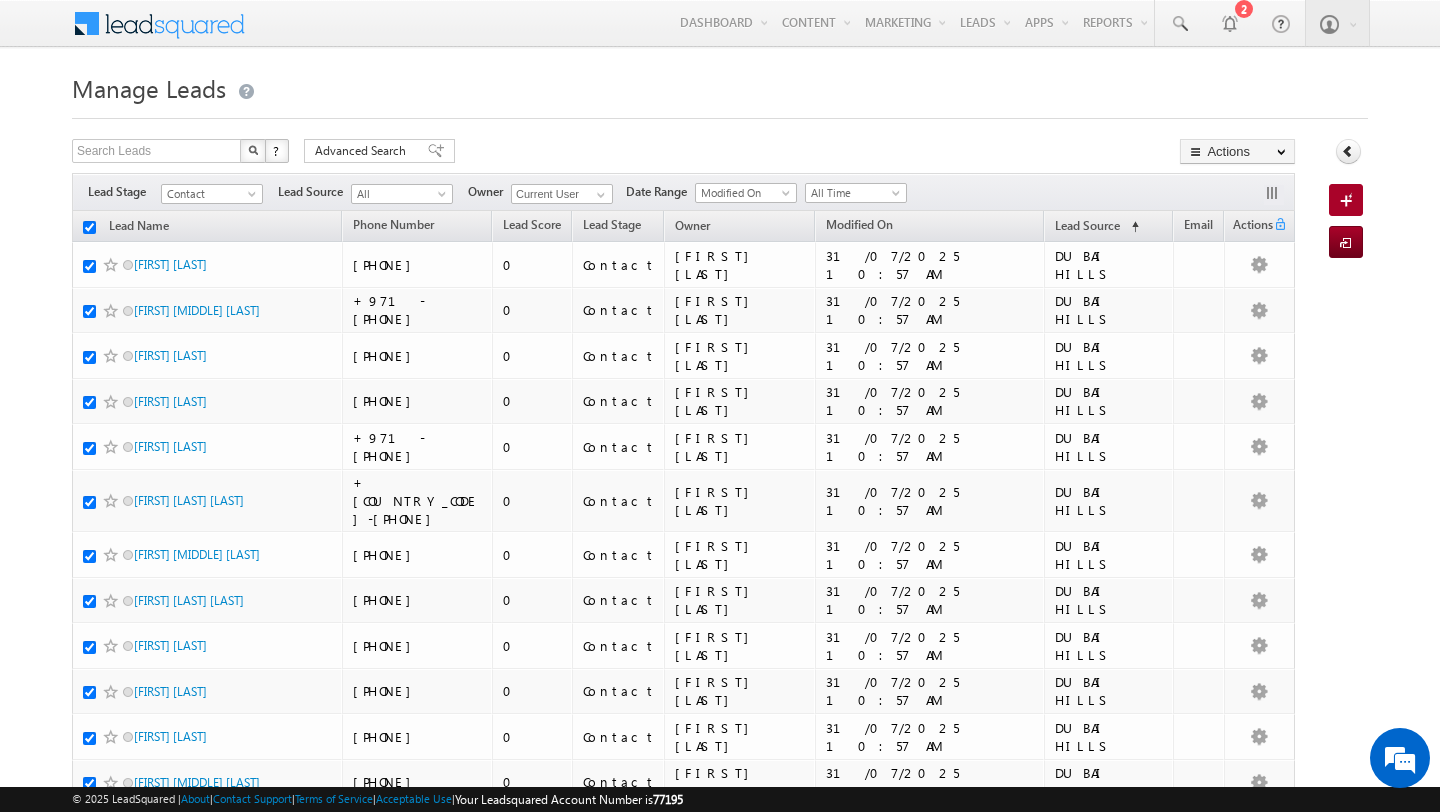 checkbox on "true" 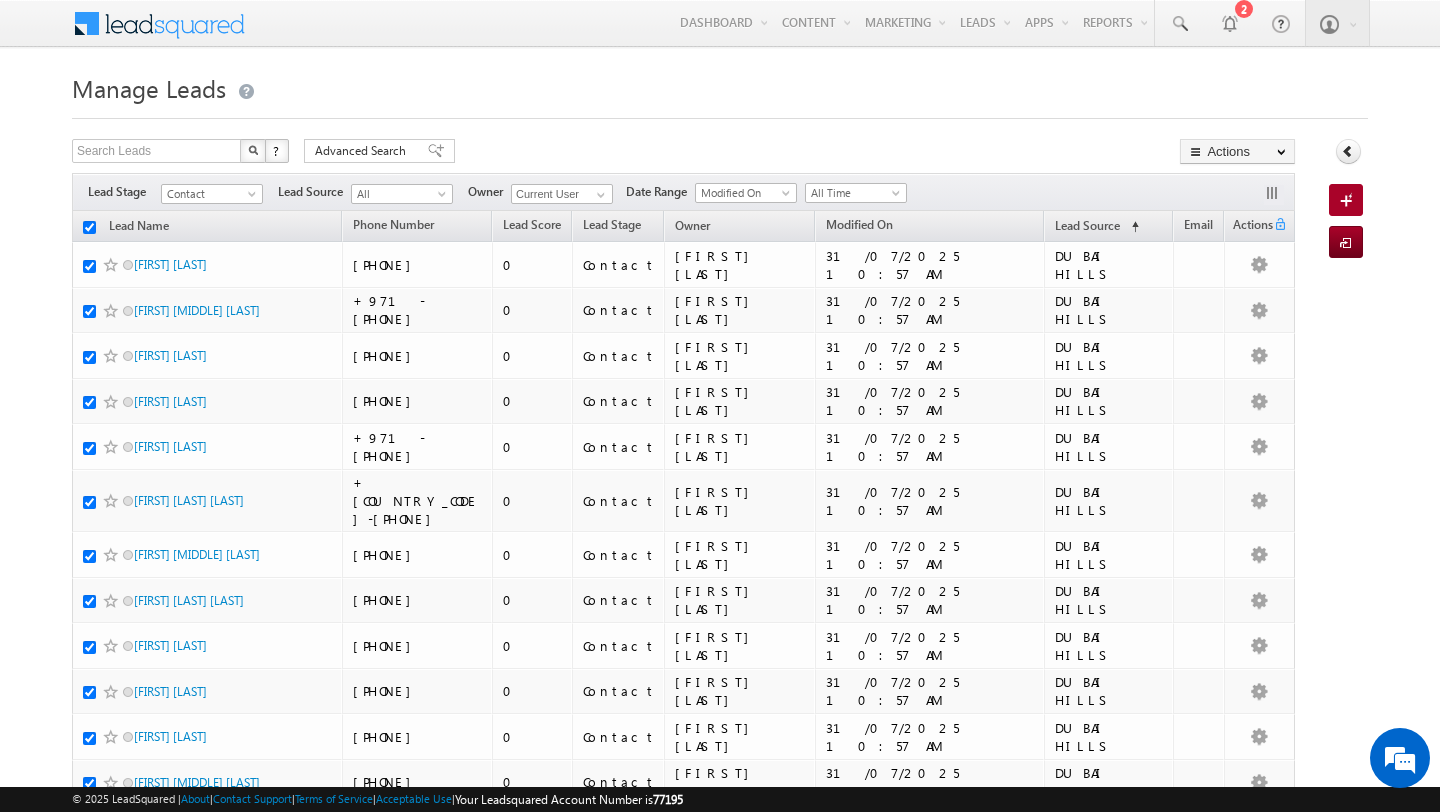checkbox on "true" 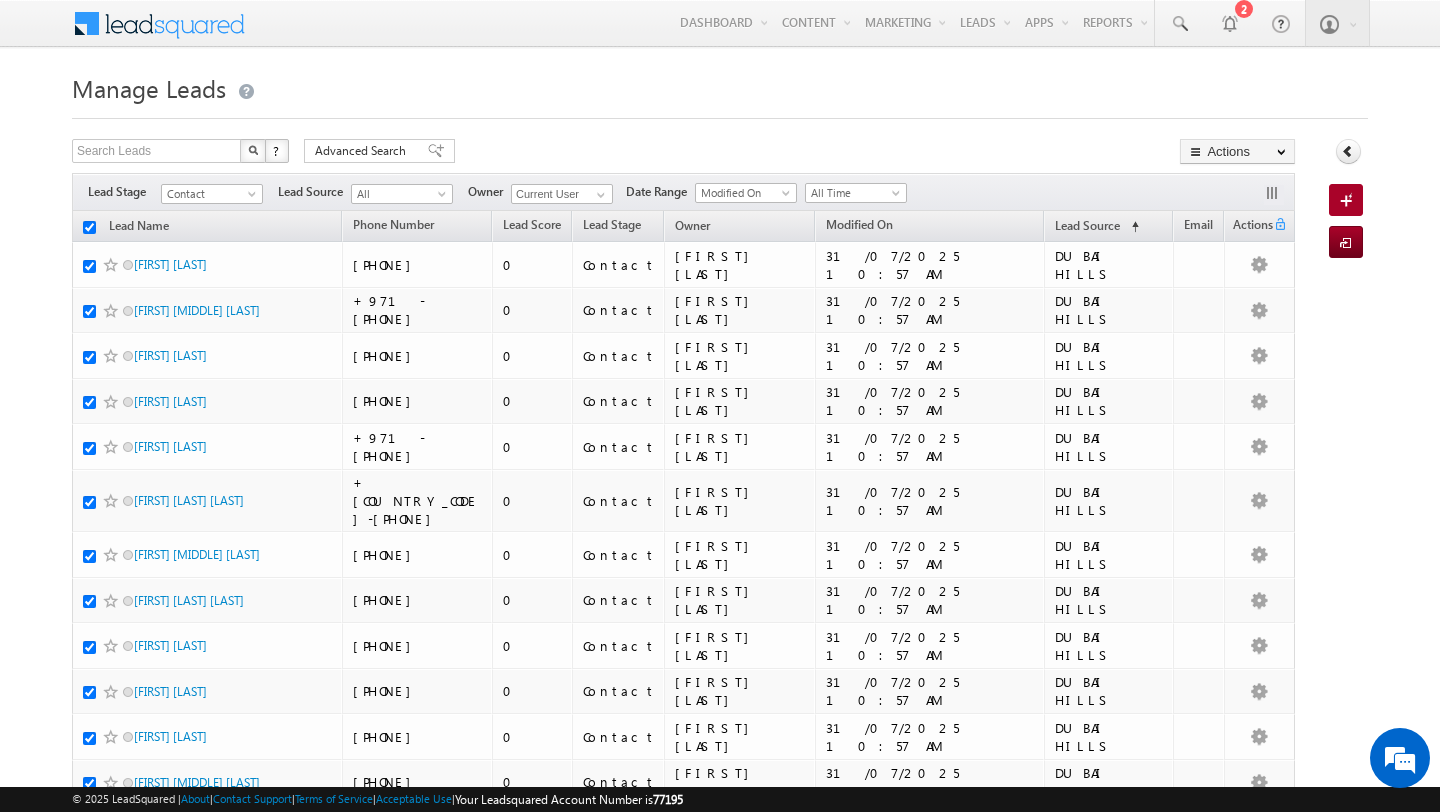 checkbox on "true" 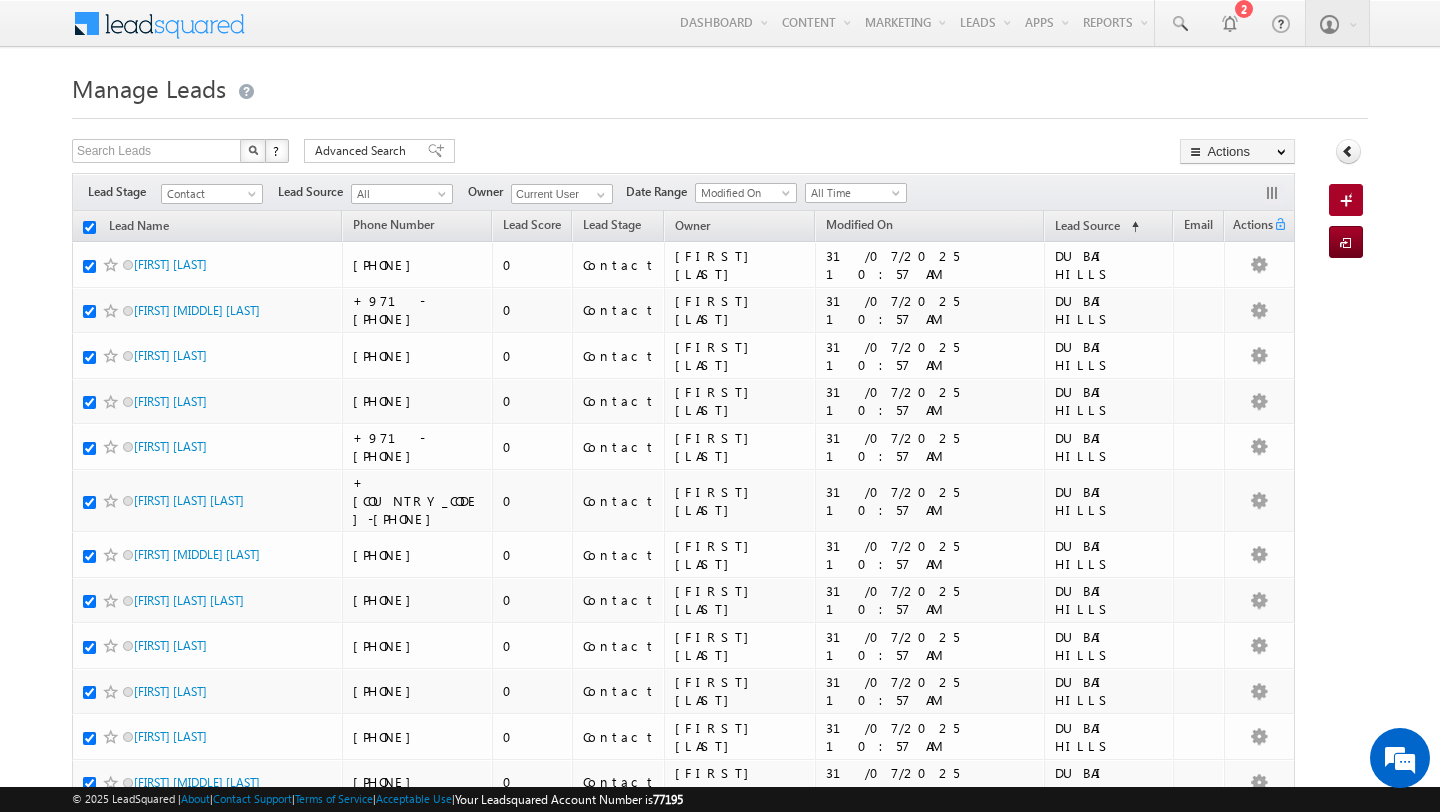 checkbox on "true" 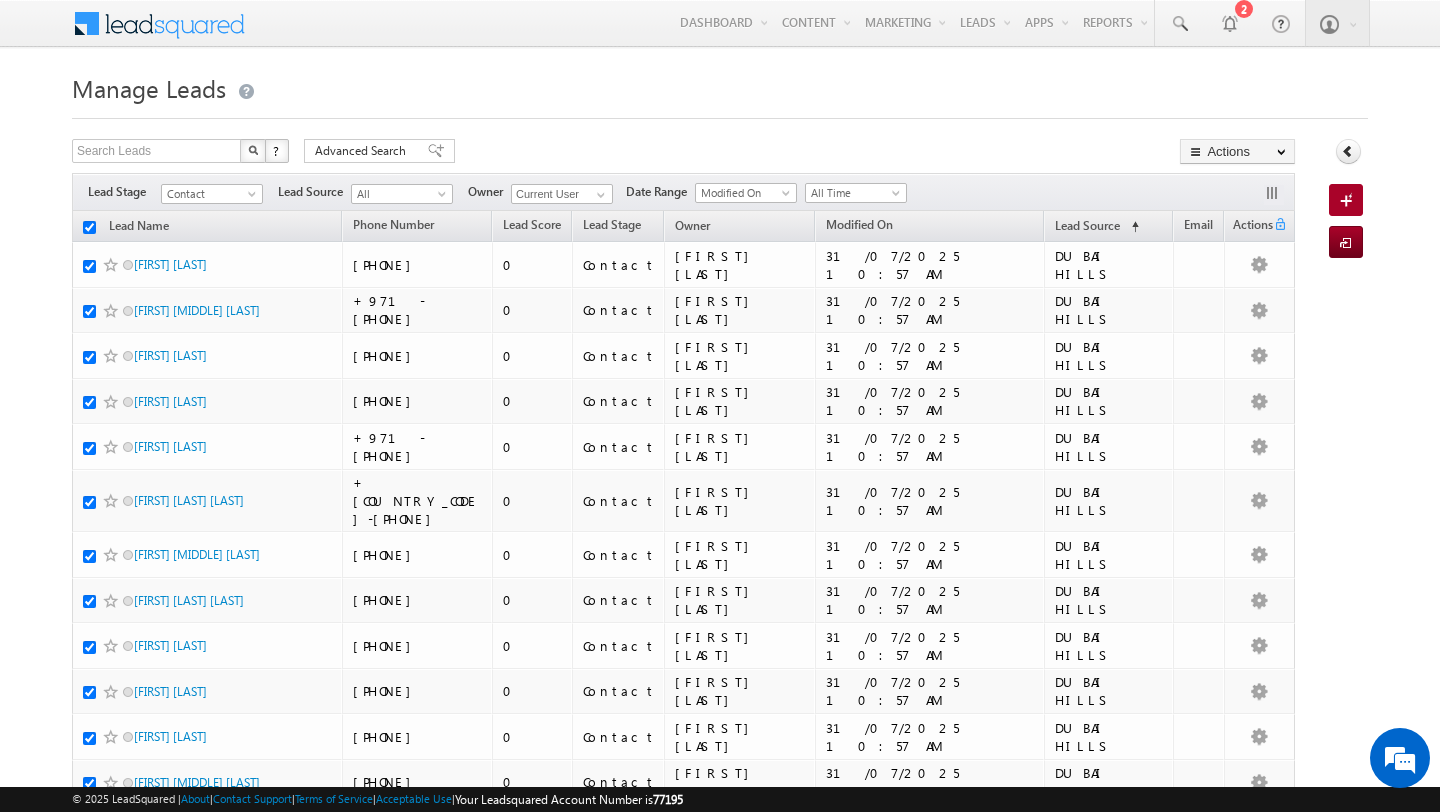 checkbox on "true" 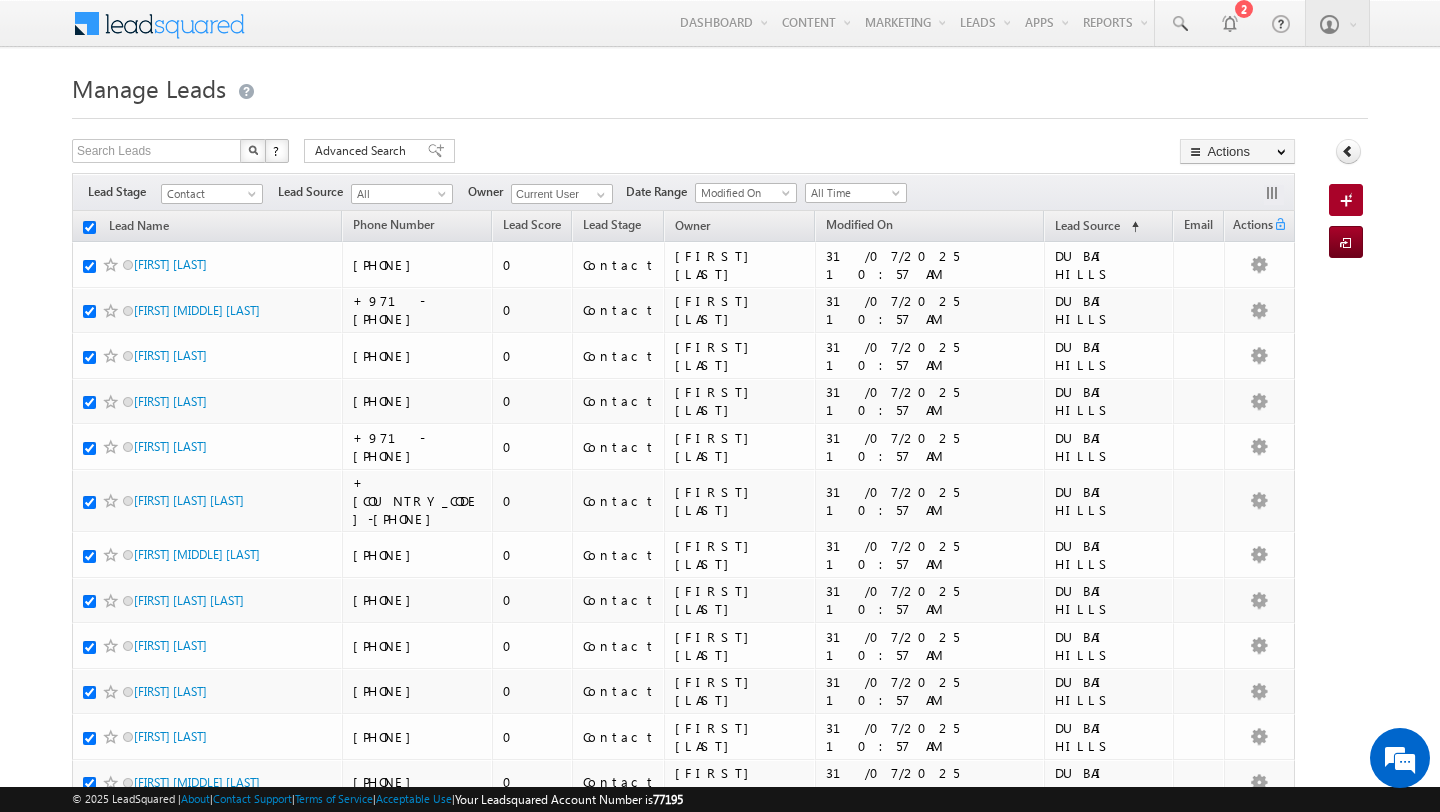checkbox on "true" 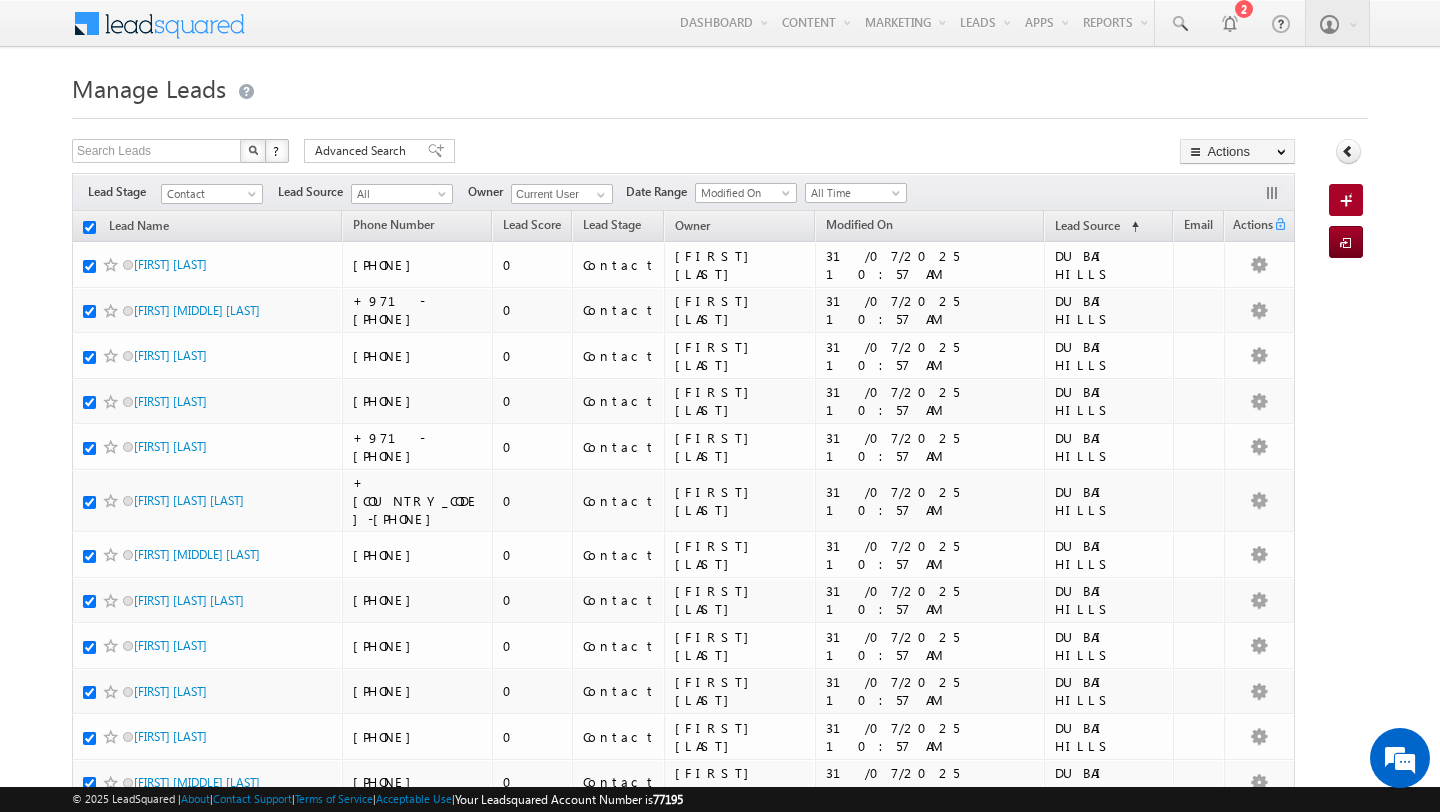 checkbox on "true" 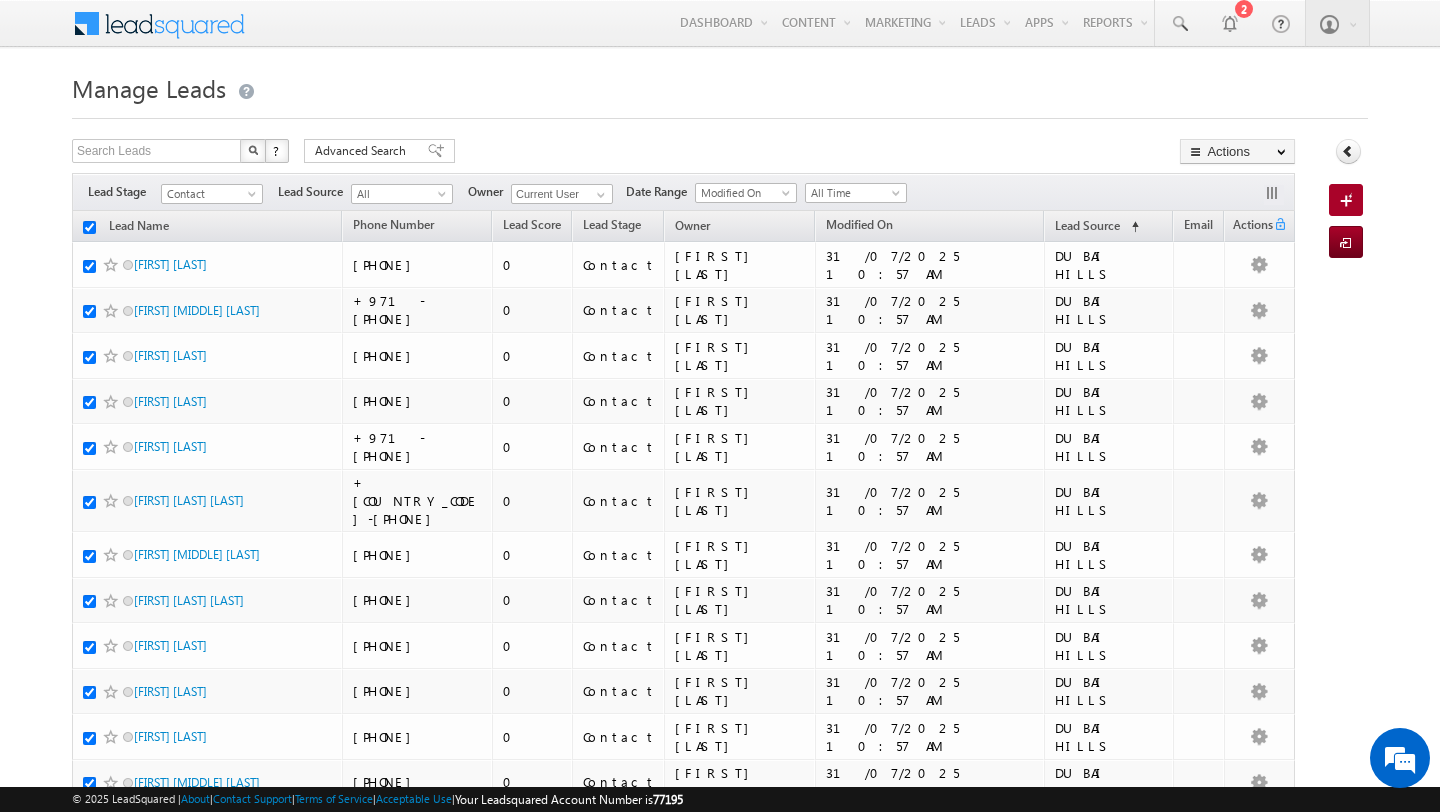checkbox on "true" 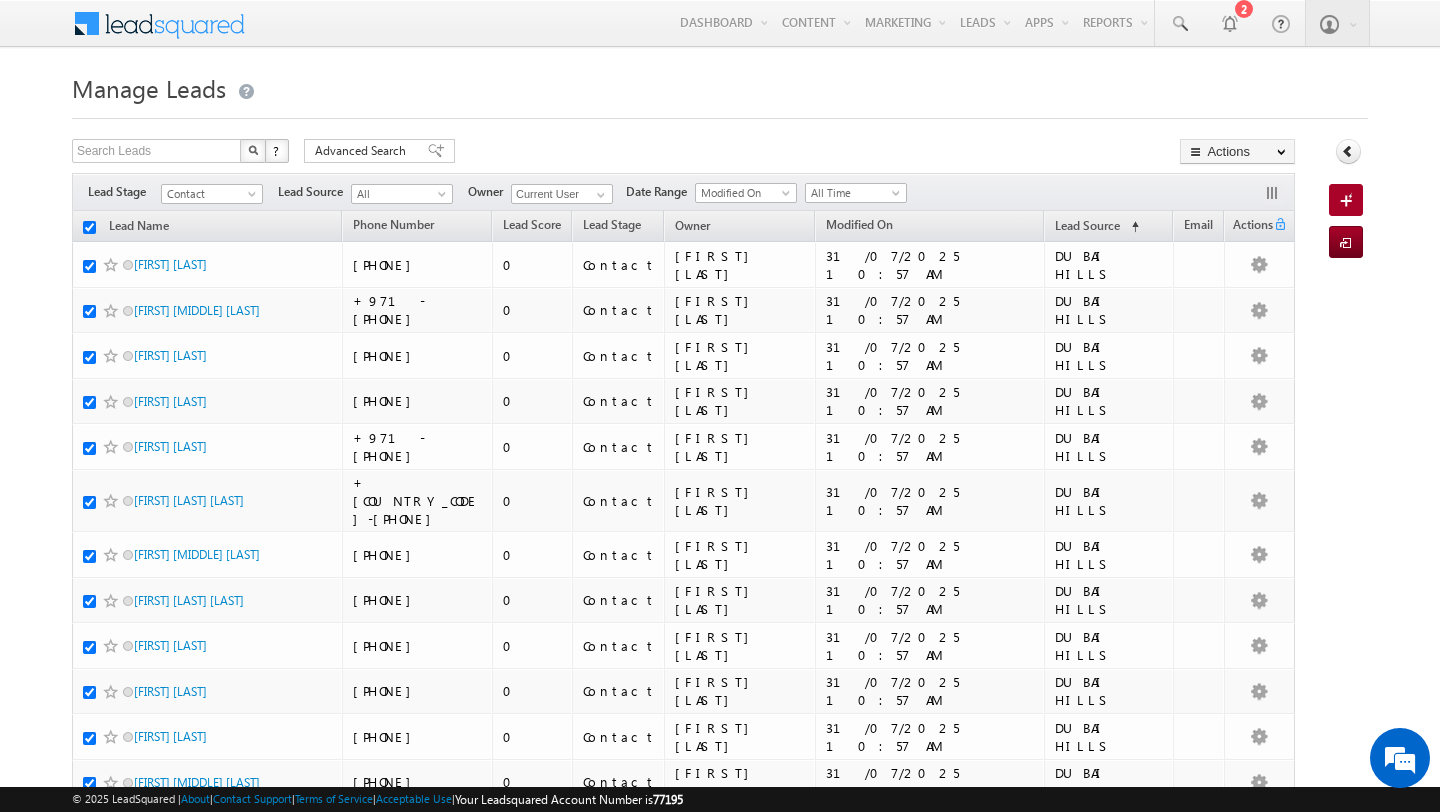 checkbox on "true" 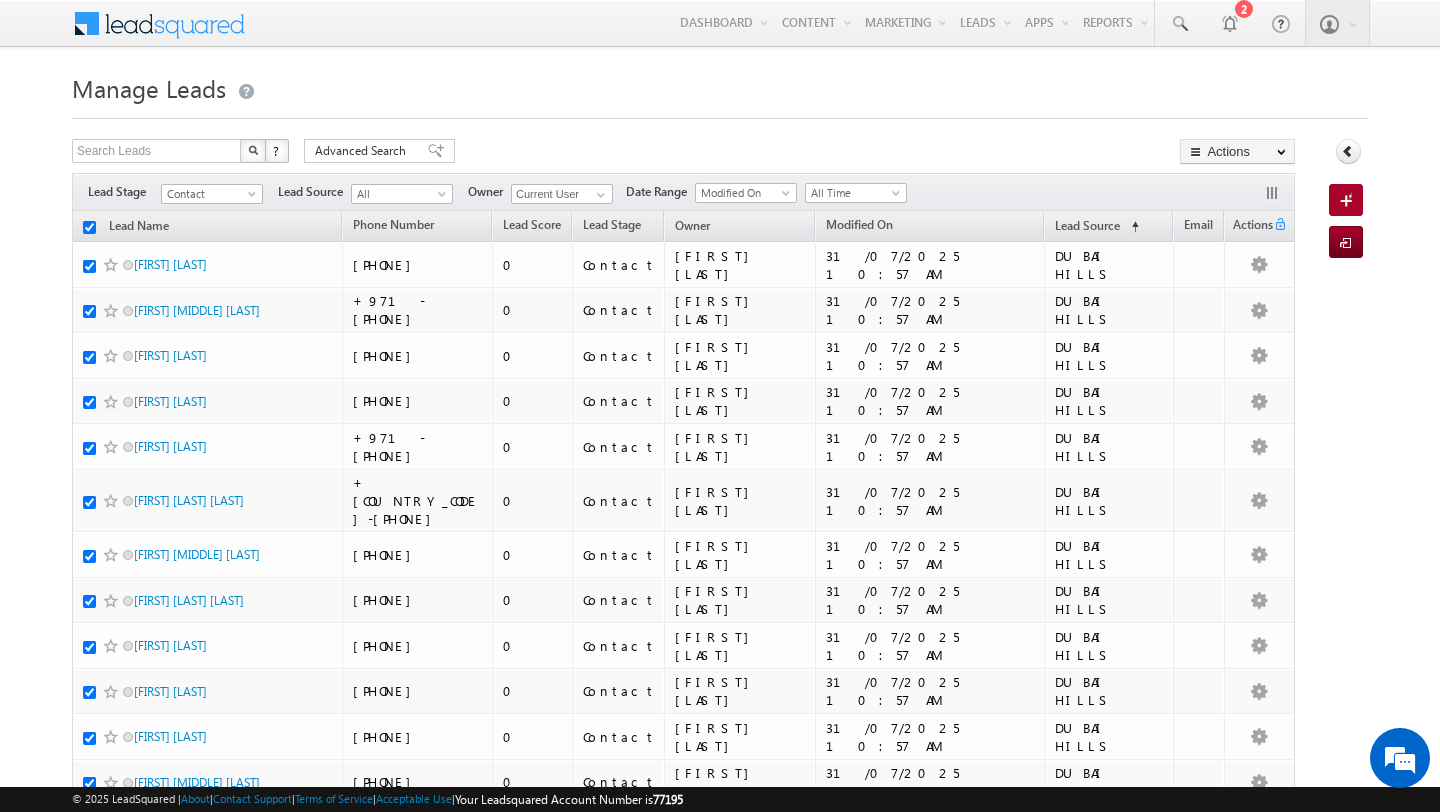 checkbox on "true" 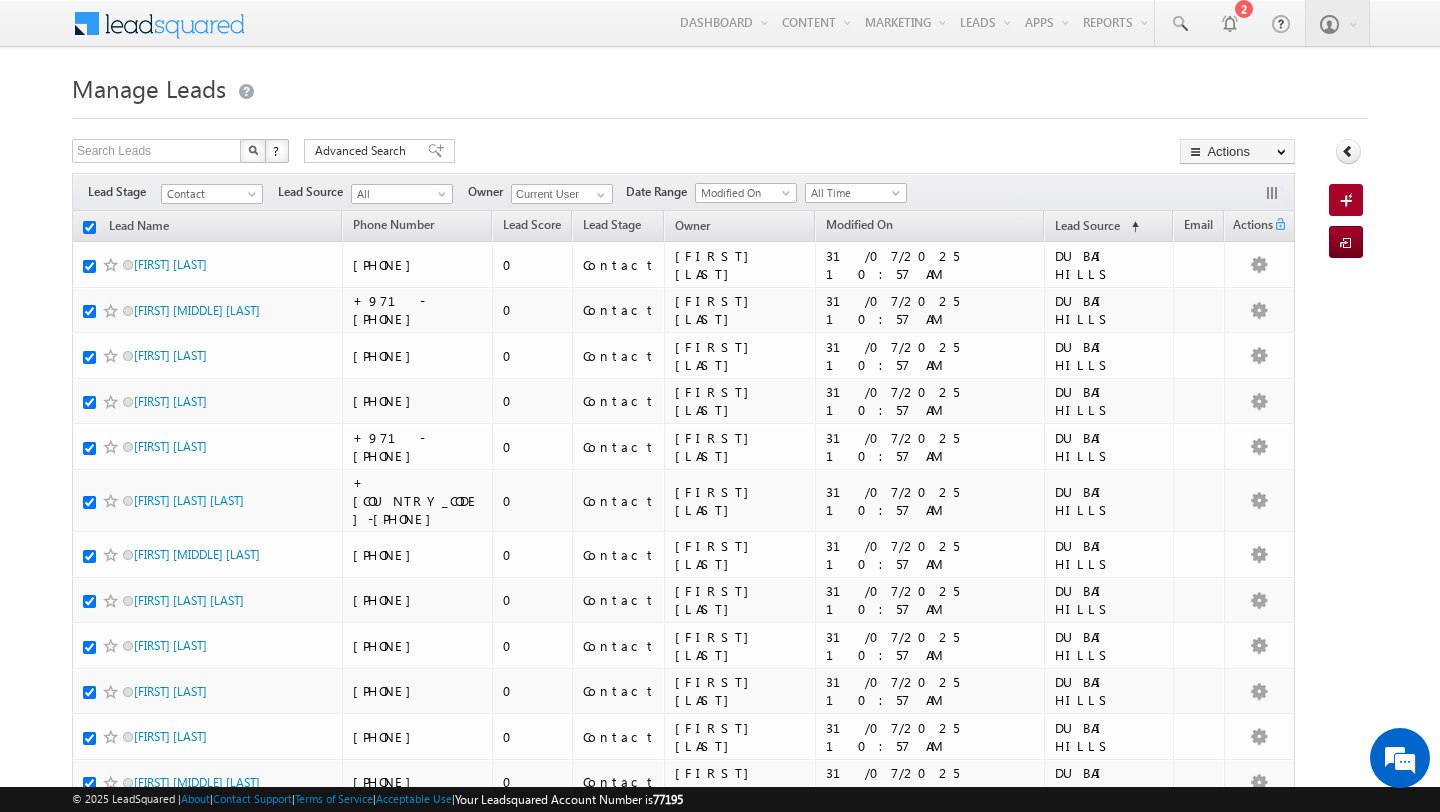 checkbox on "true" 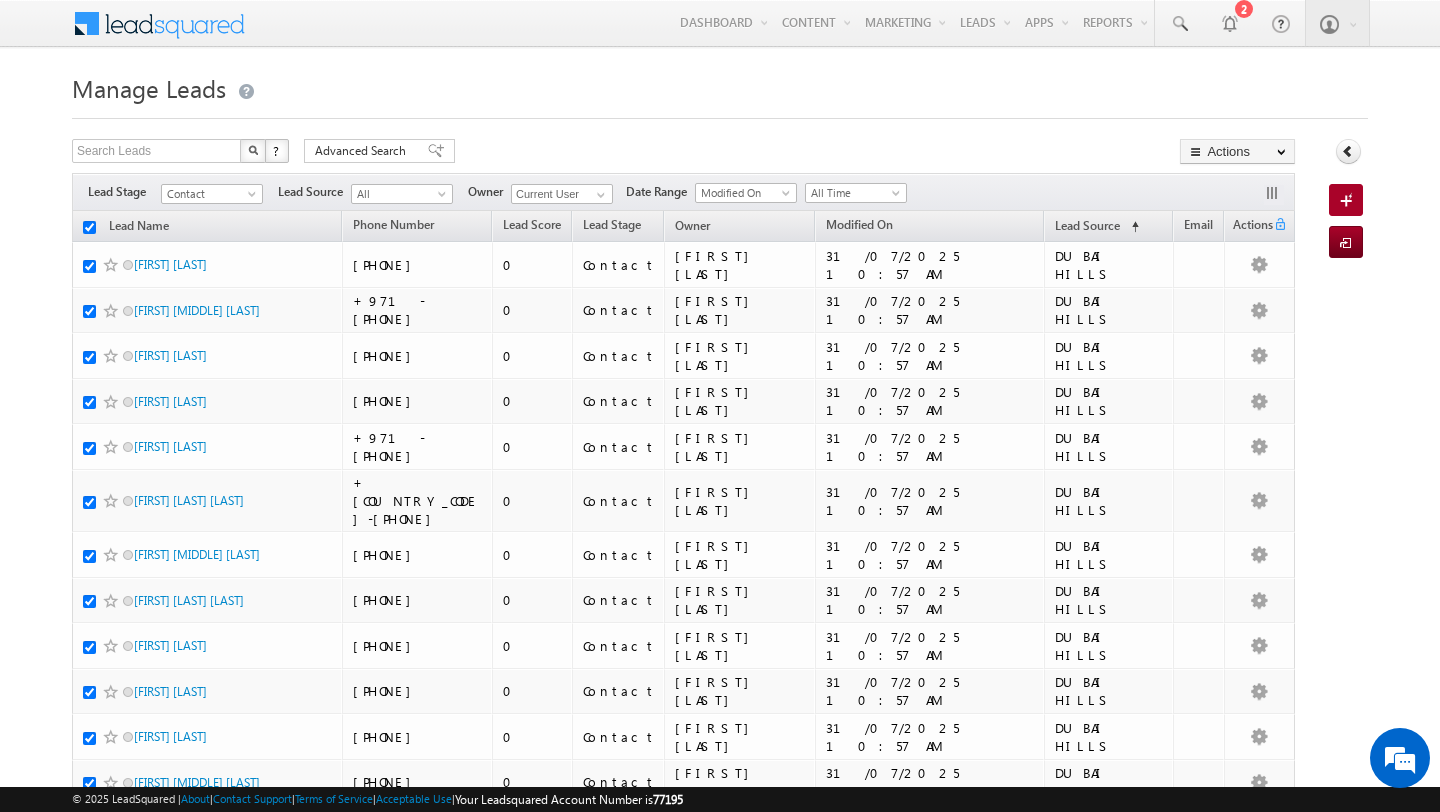 checkbox on "true" 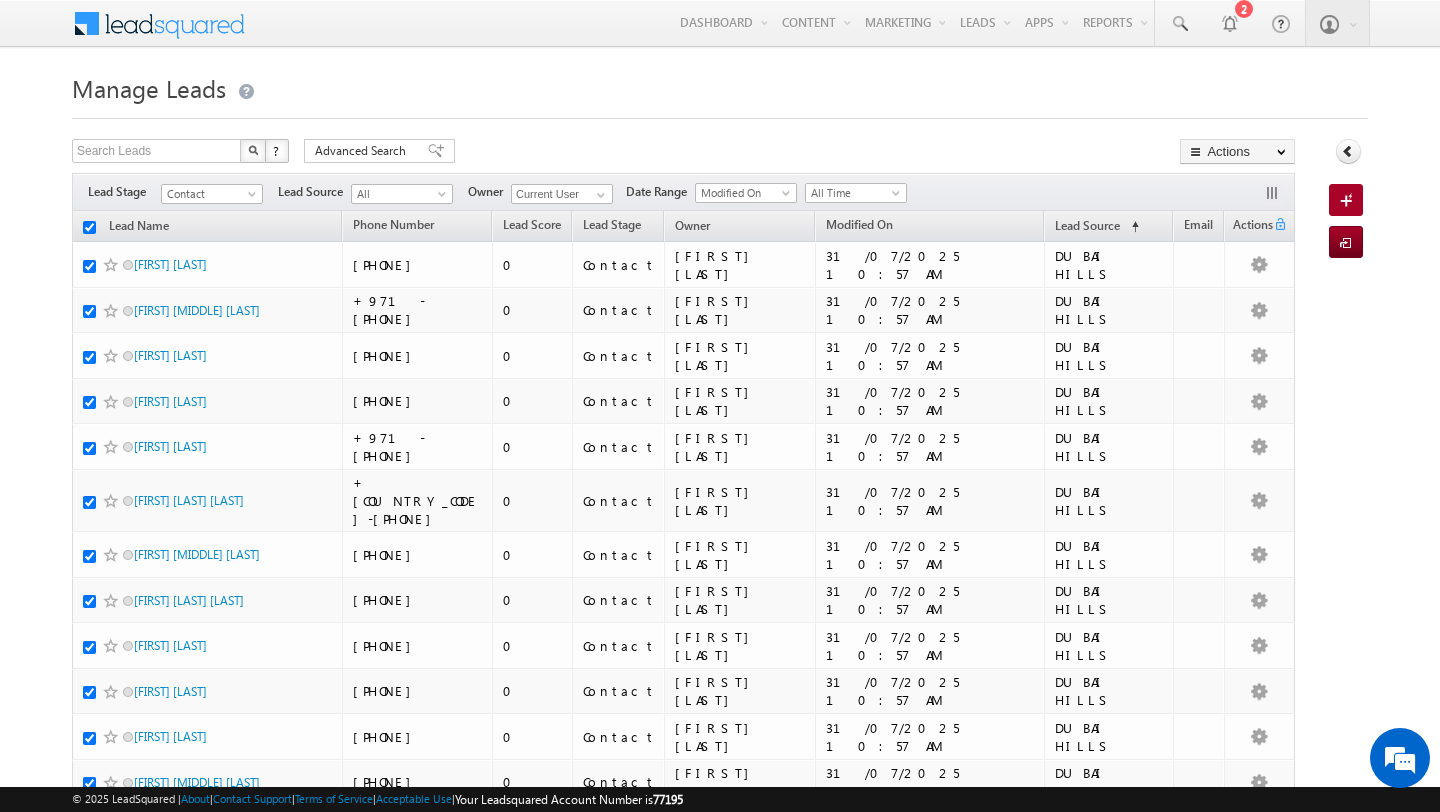 checkbox on "true" 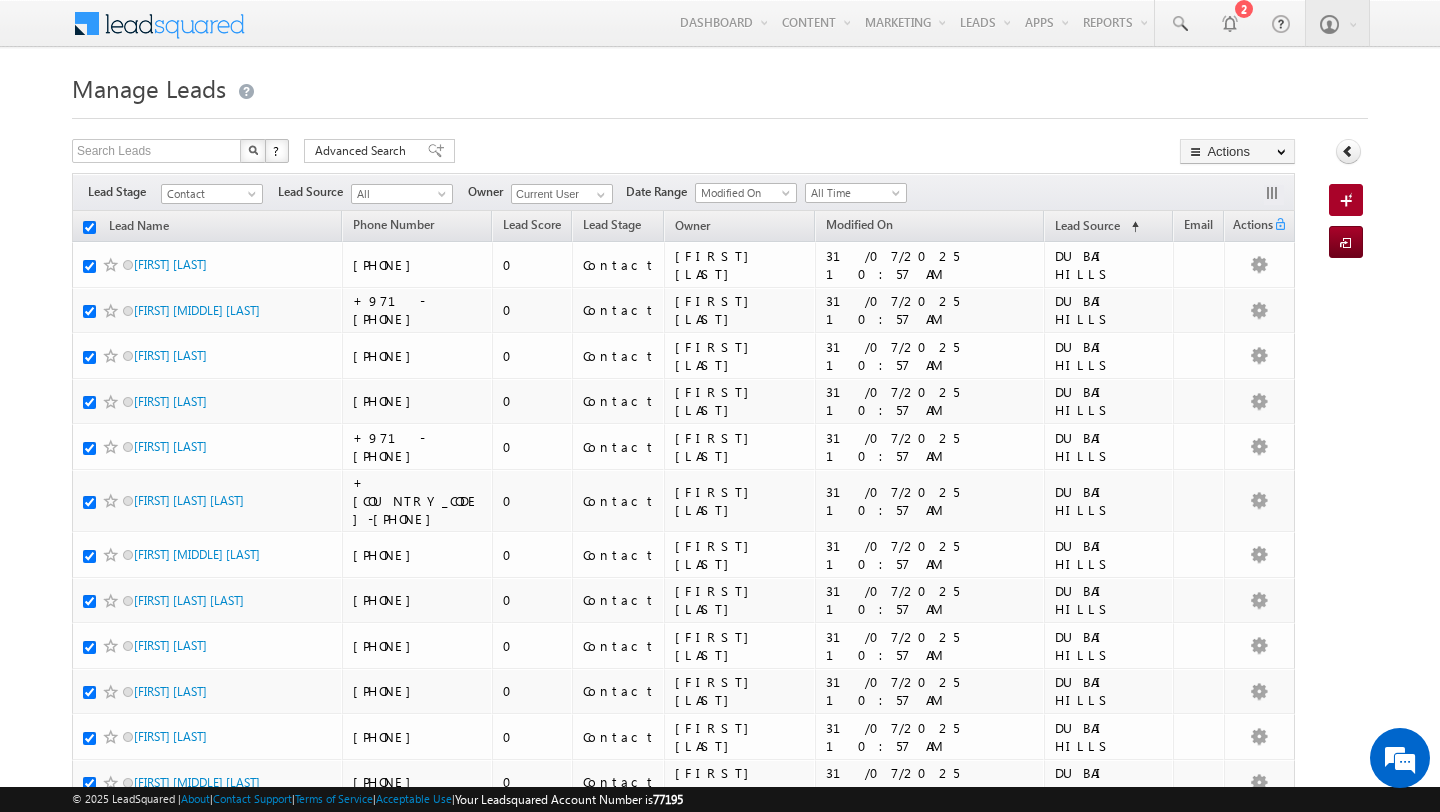 checkbox on "true" 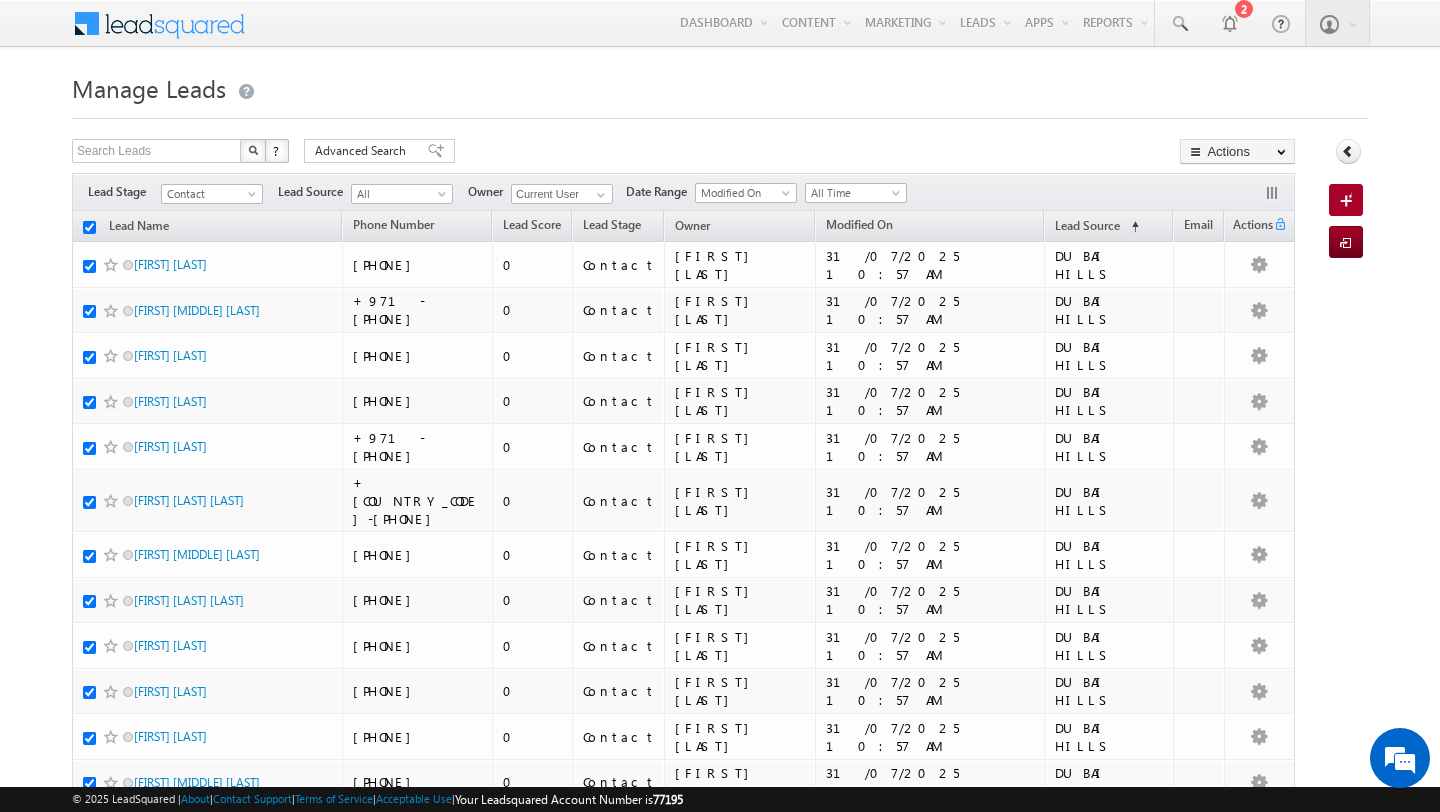 checkbox on "true" 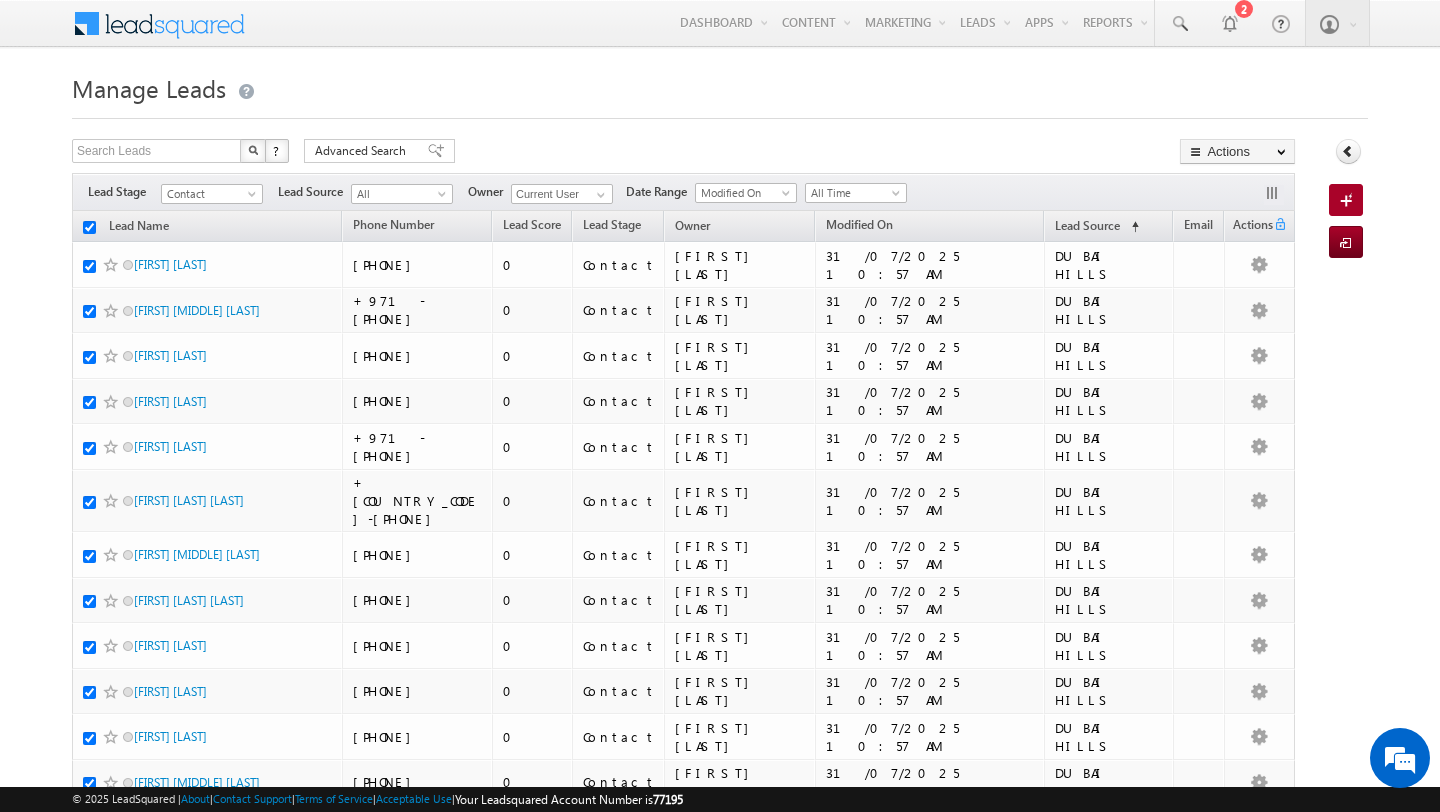 checkbox on "true" 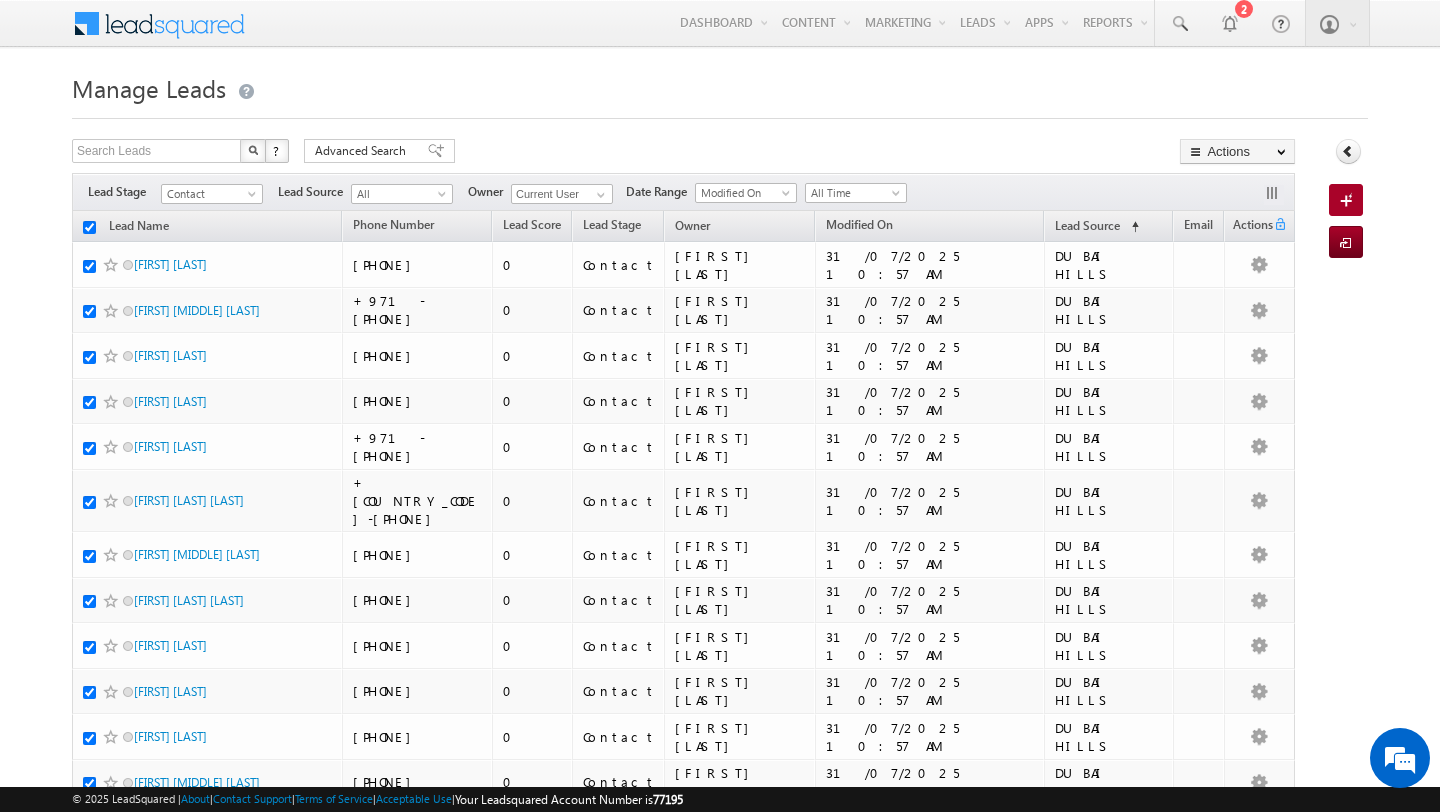 checkbox on "true" 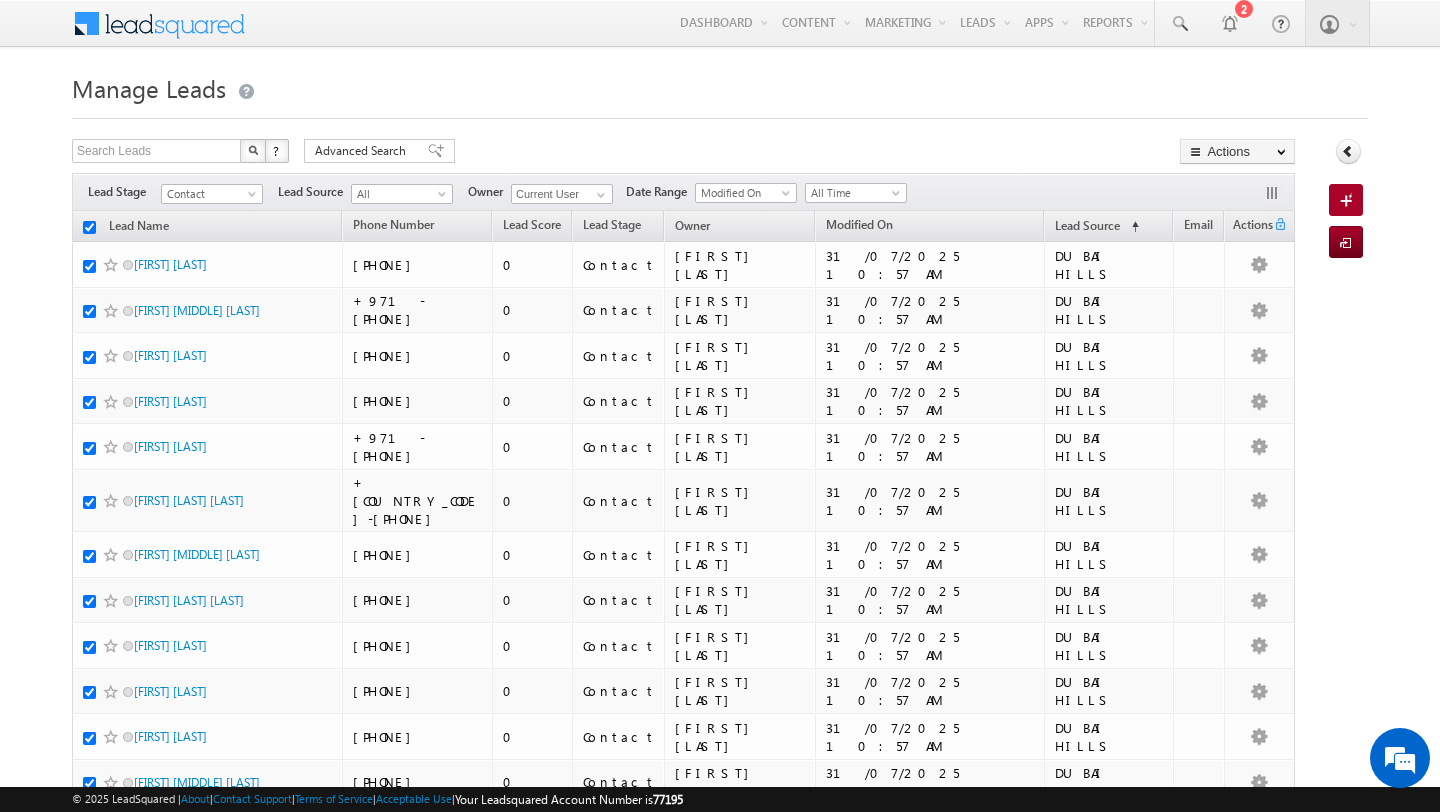 checkbox on "true" 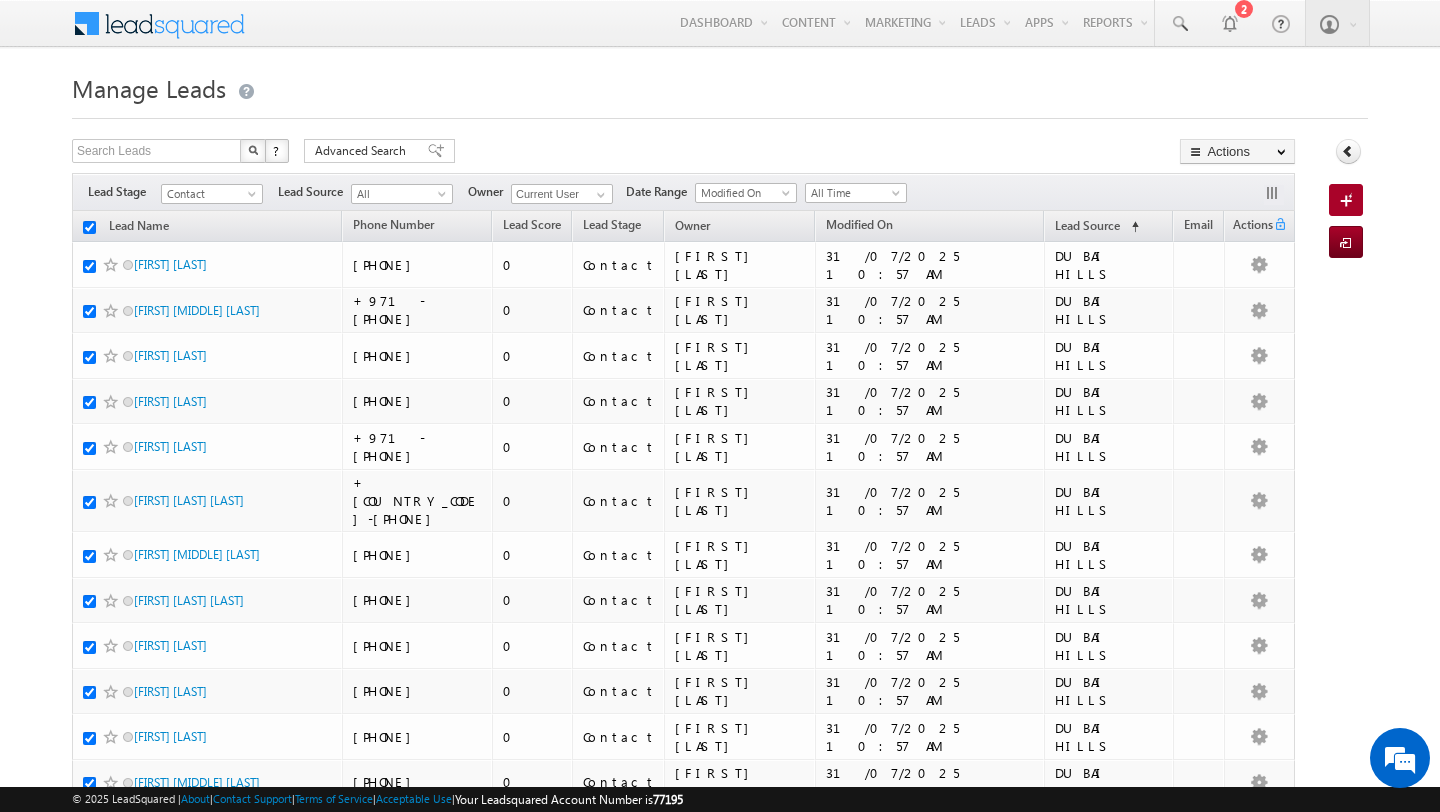 checkbox on "true" 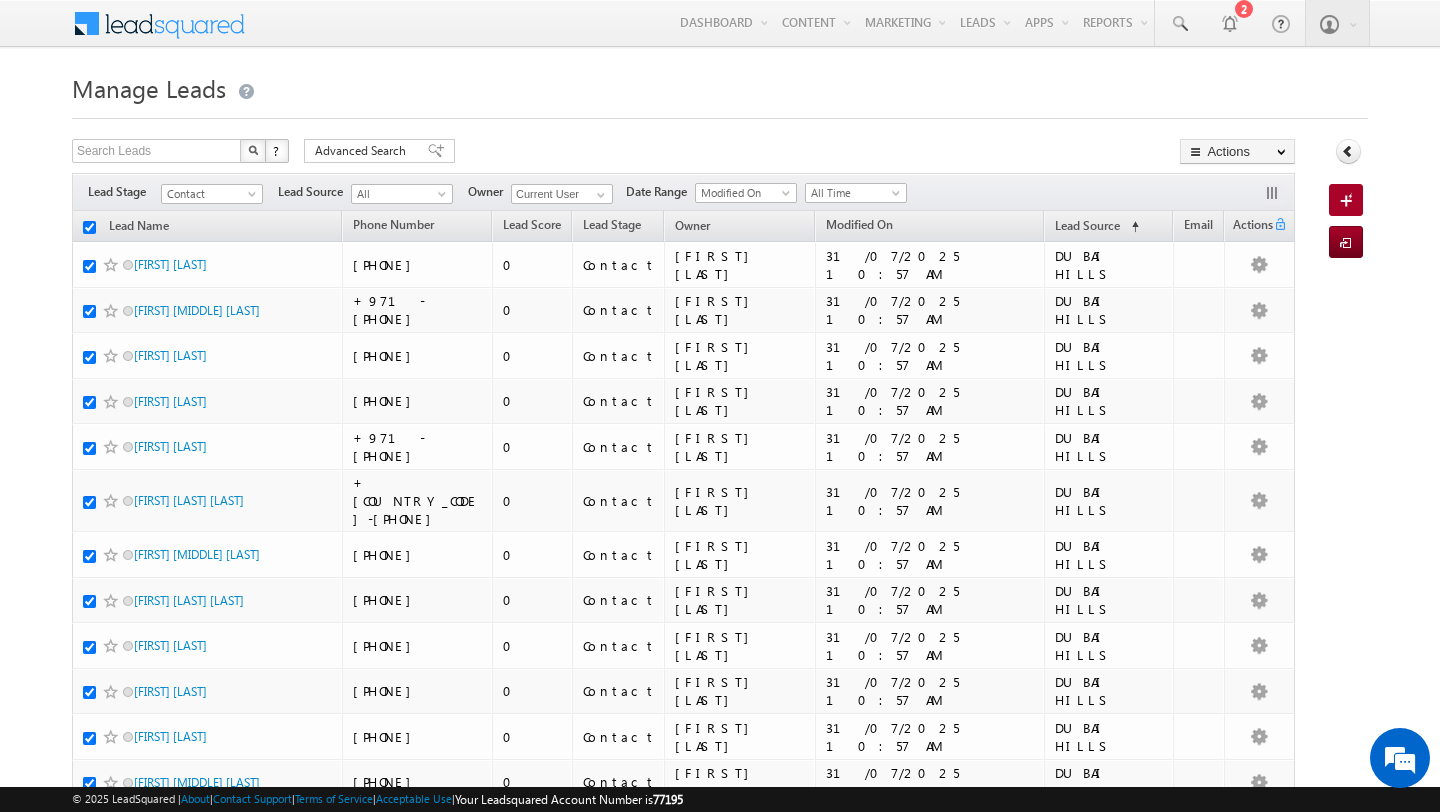 type 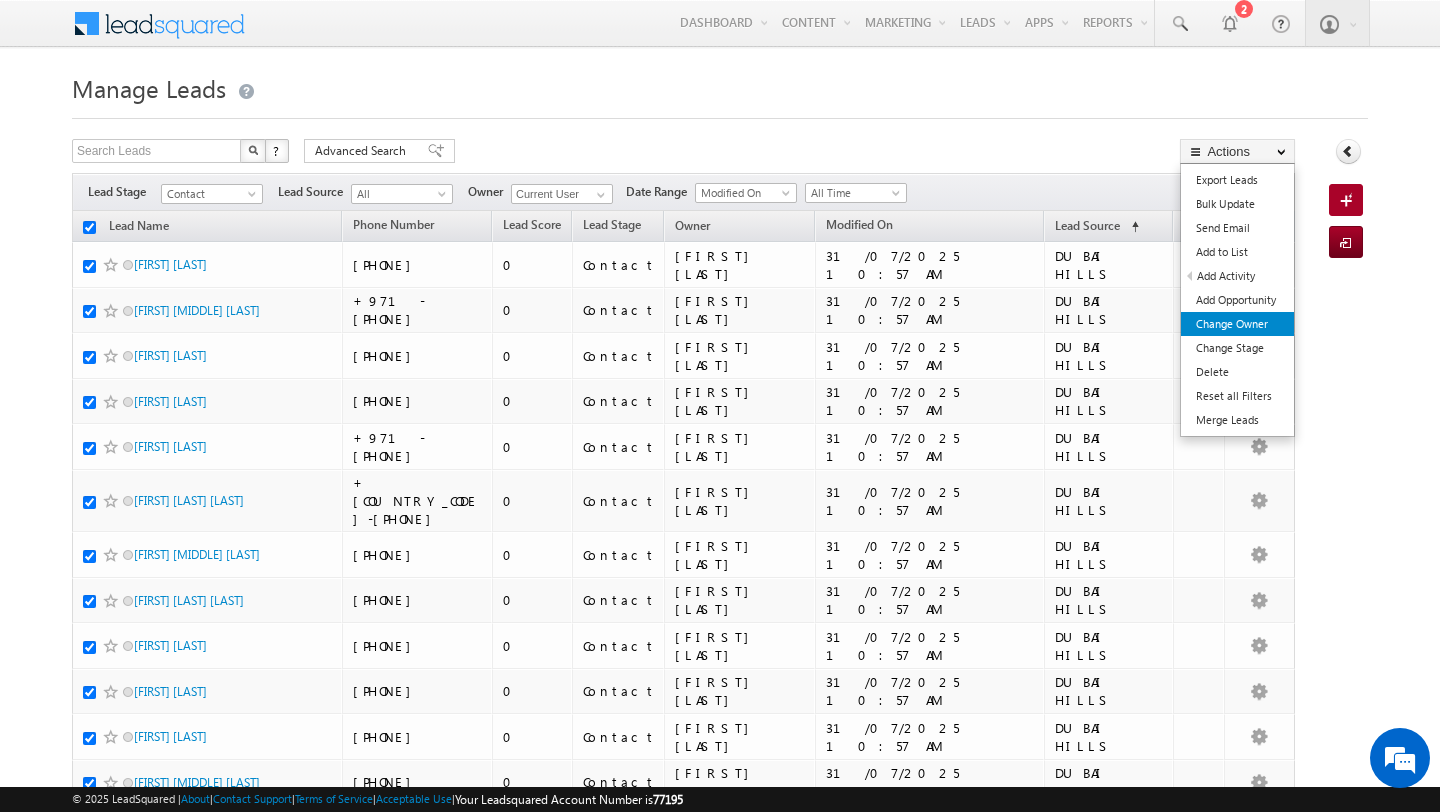 click on "Change Owner" at bounding box center (1237, 324) 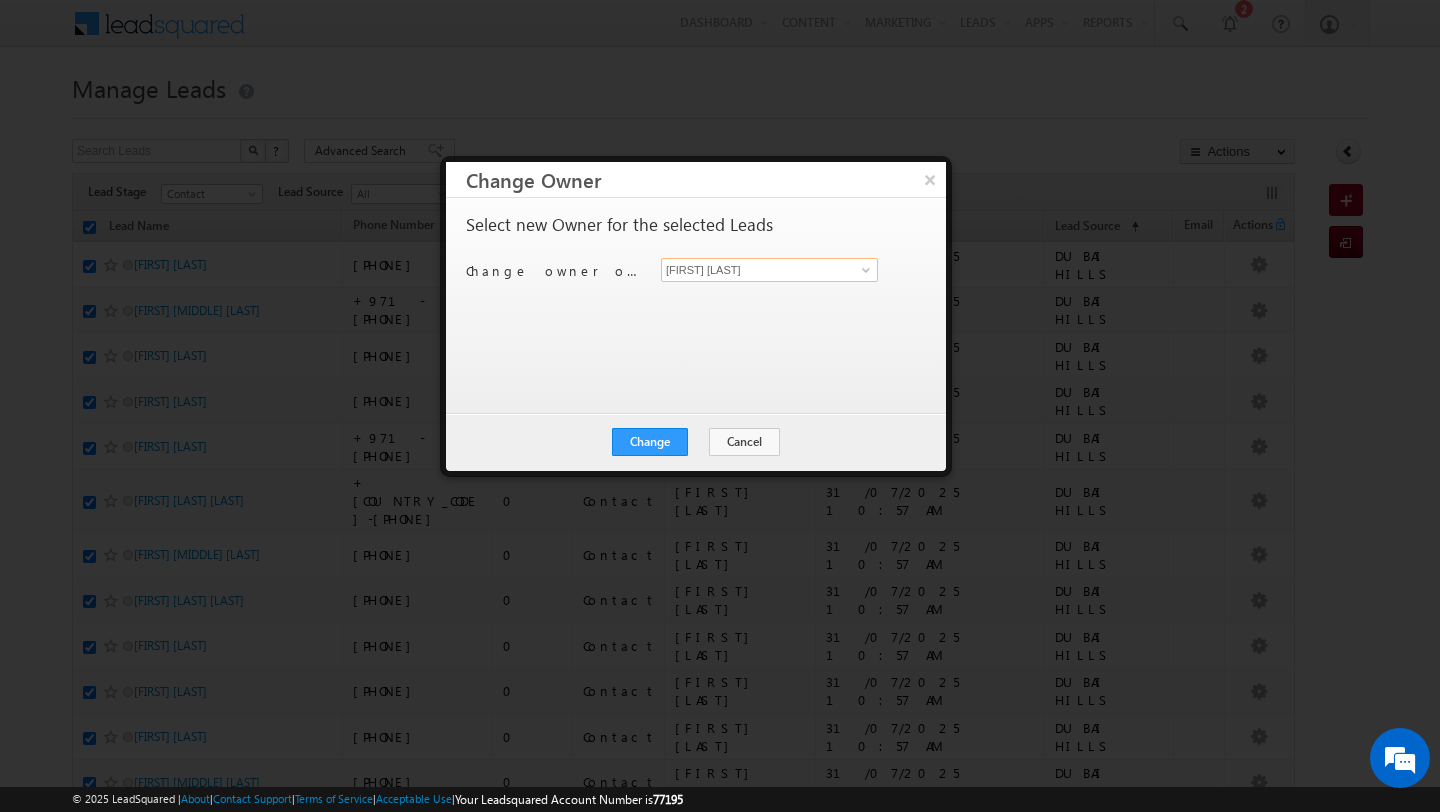 click on "[FIRST] [LAST]" at bounding box center [769, 270] 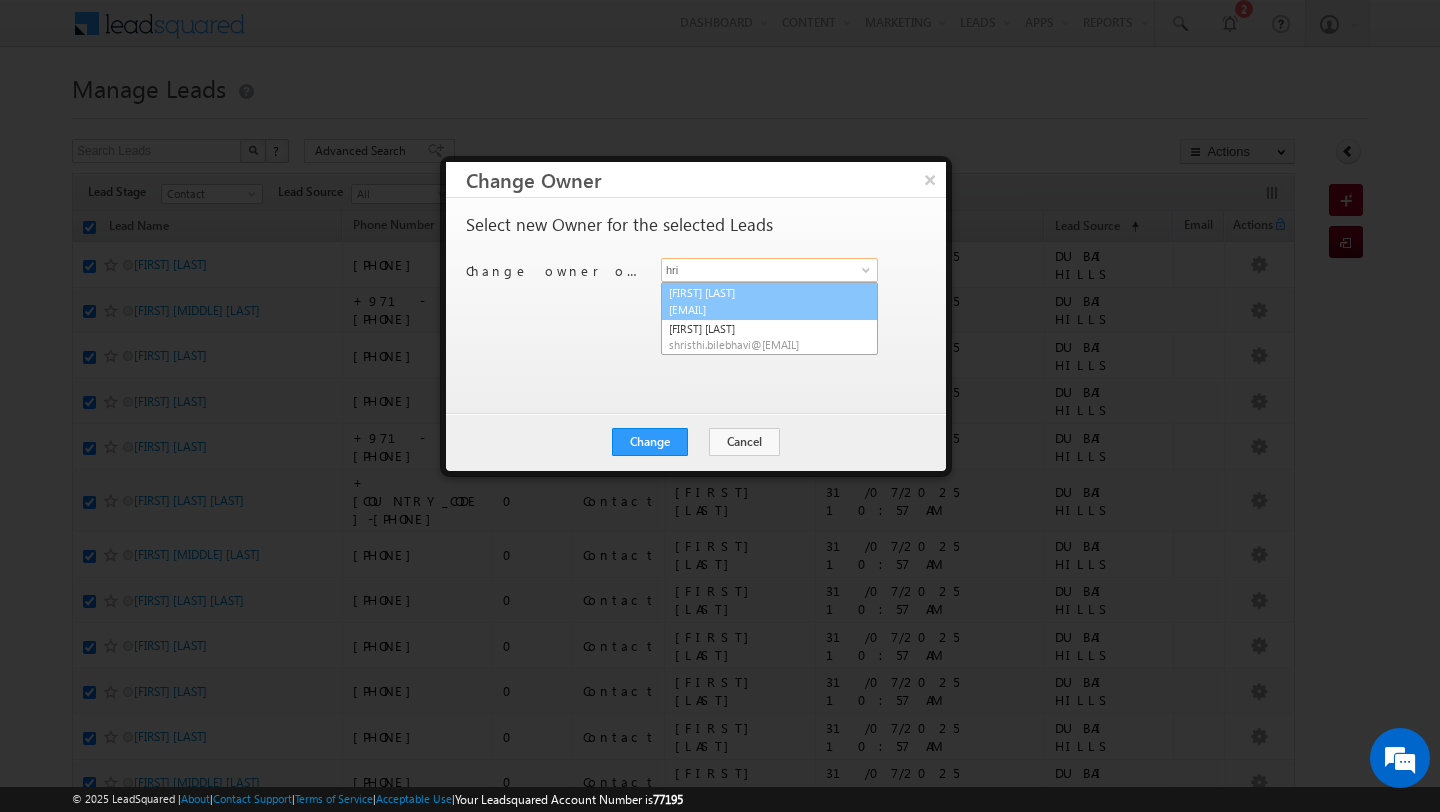 click on "[FIRST] [LAST] [EMAIL]" at bounding box center (769, 301) 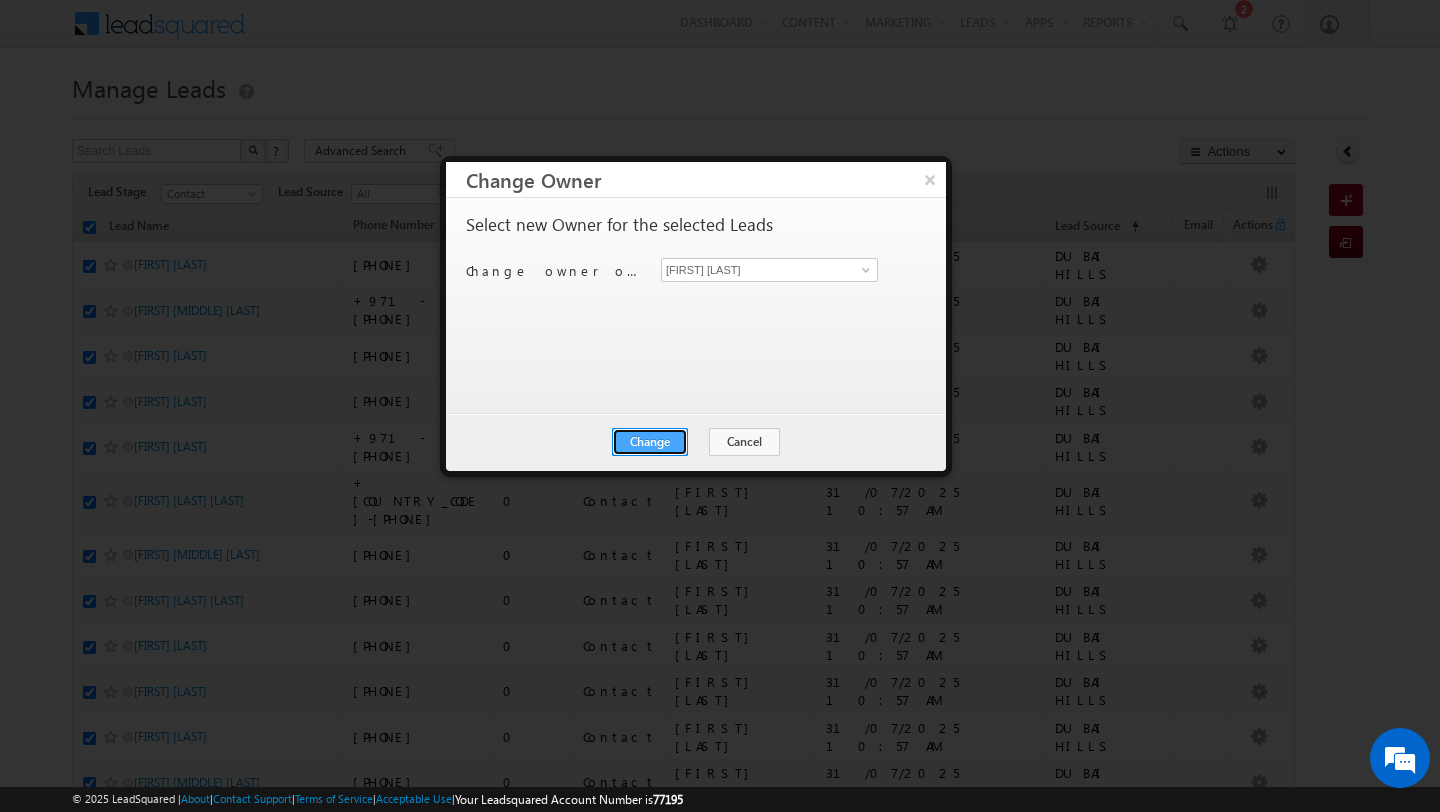 click on "Change" at bounding box center [650, 442] 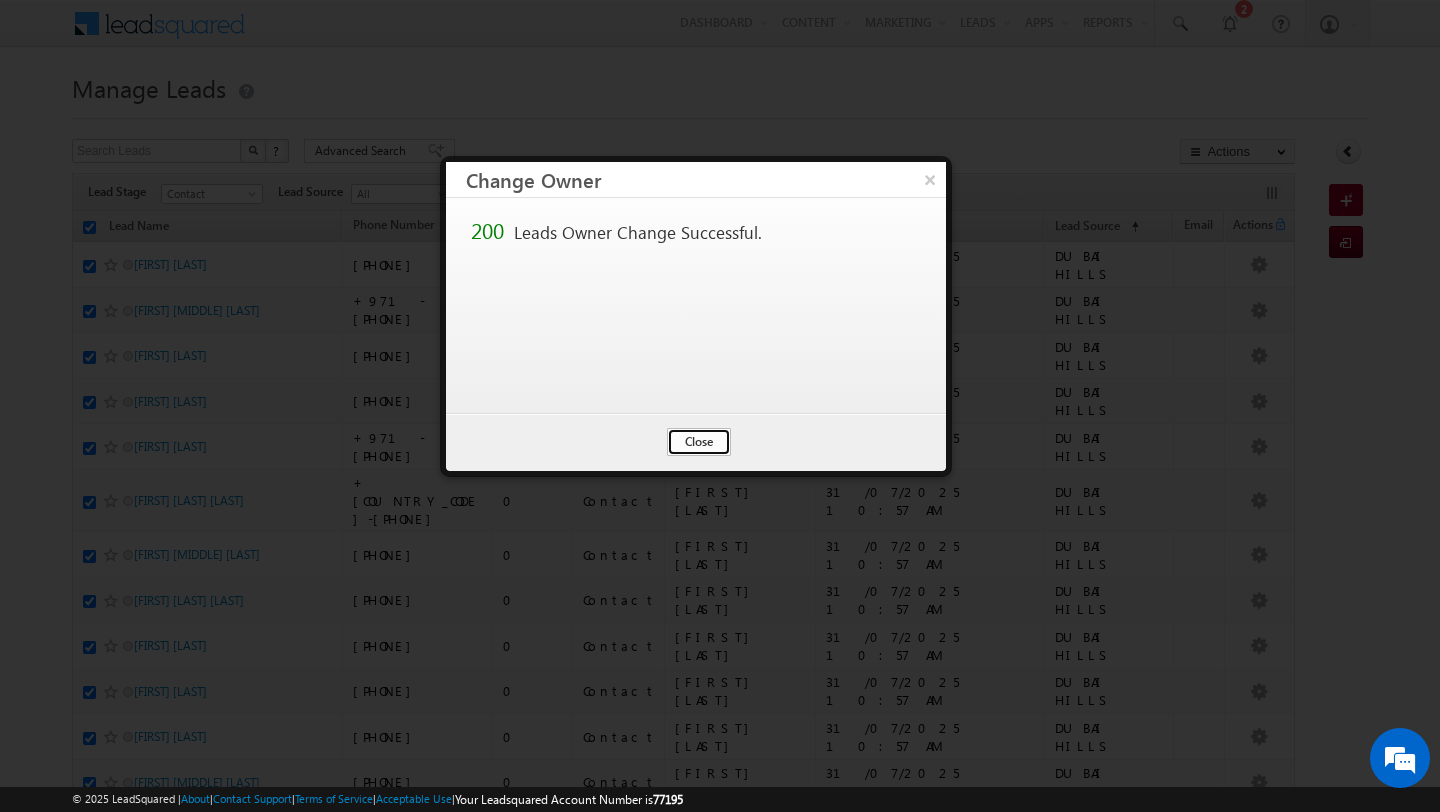 click on "Close" at bounding box center [699, 442] 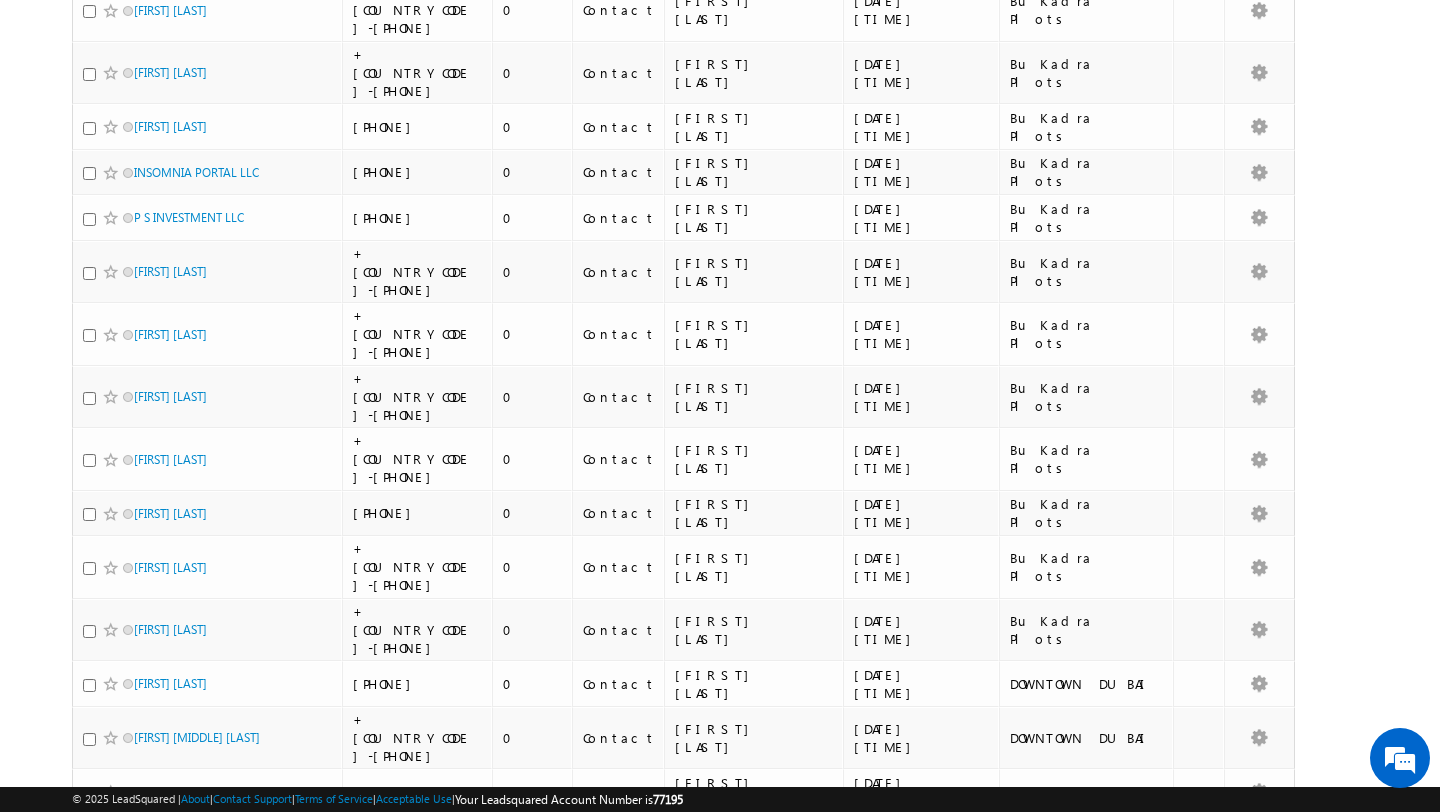 scroll, scrollTop: 0, scrollLeft: 0, axis: both 